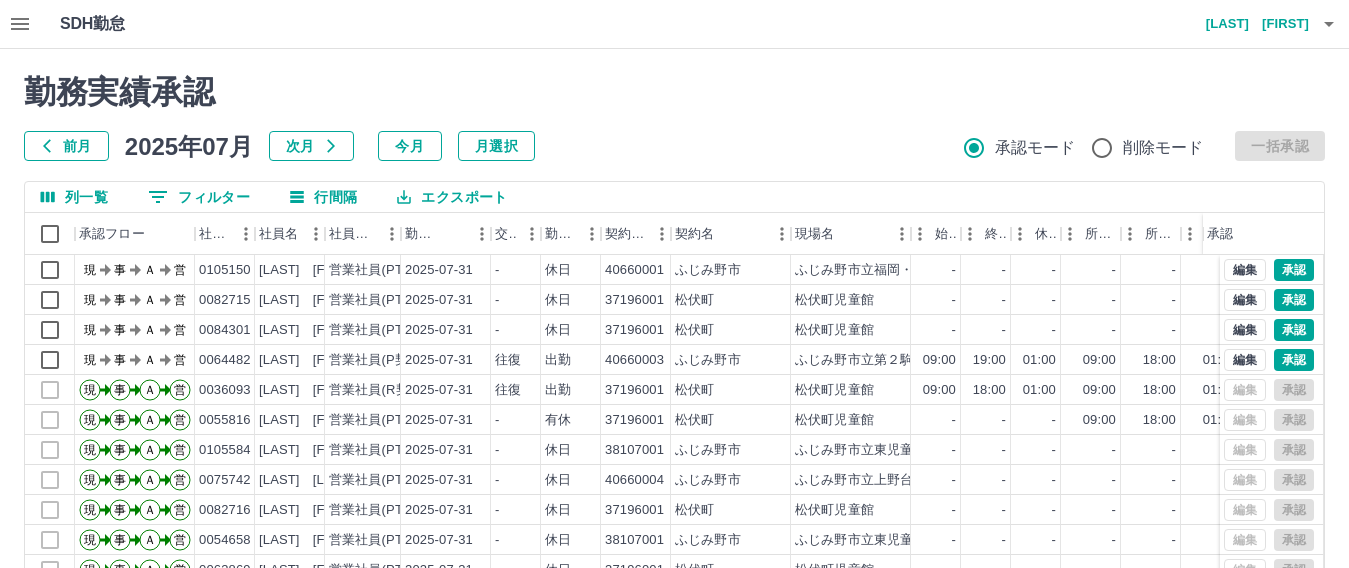scroll, scrollTop: 0, scrollLeft: 0, axis: both 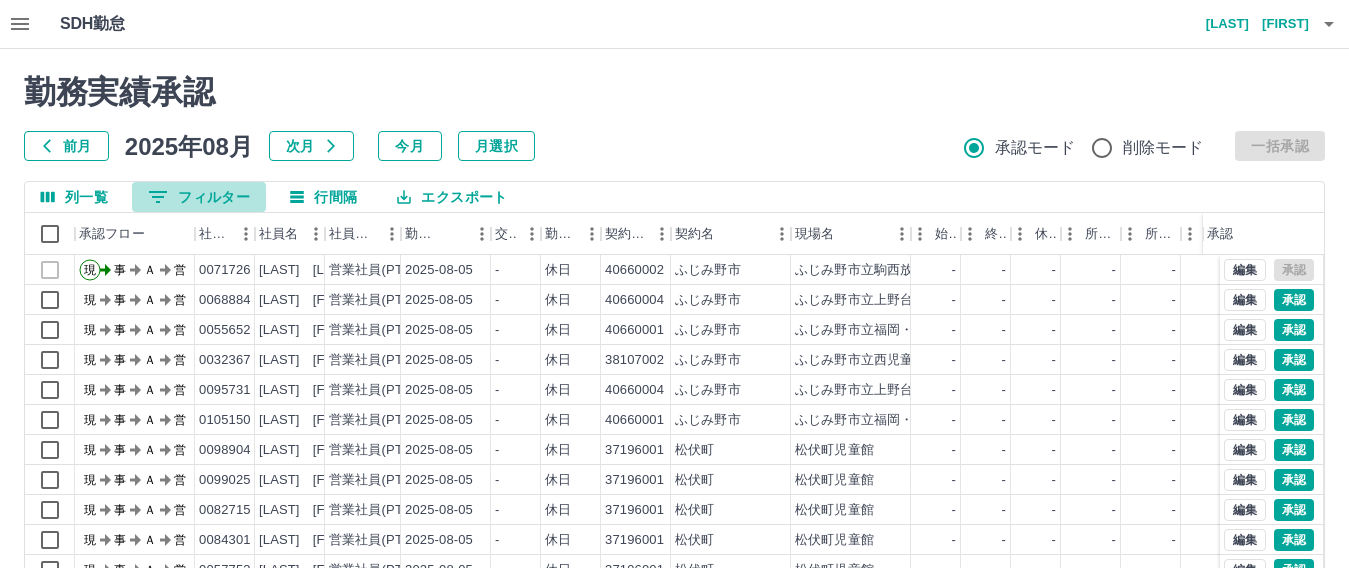 click on "0 フィルター" at bounding box center [199, 197] 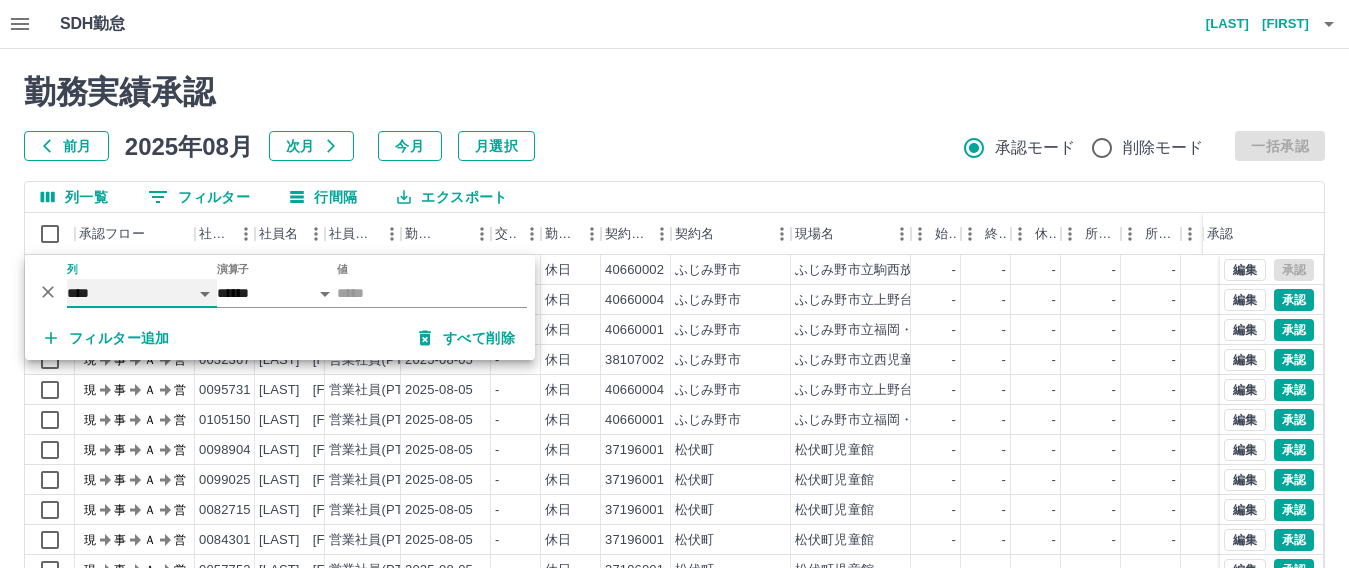 click on "**** *** **** *** *** **** ***** *** *** ** ** ** **** **** **** ** ** *** **** *****" at bounding box center [142, 293] 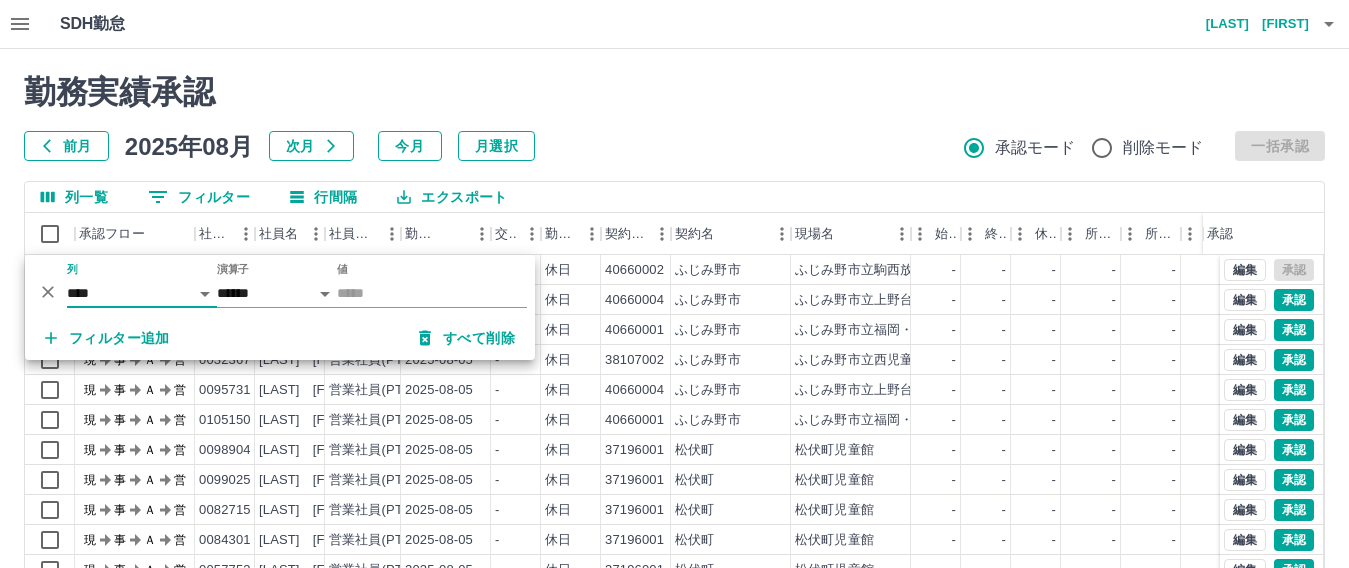 click on "SDH勤怠" at bounding box center (125, 24) 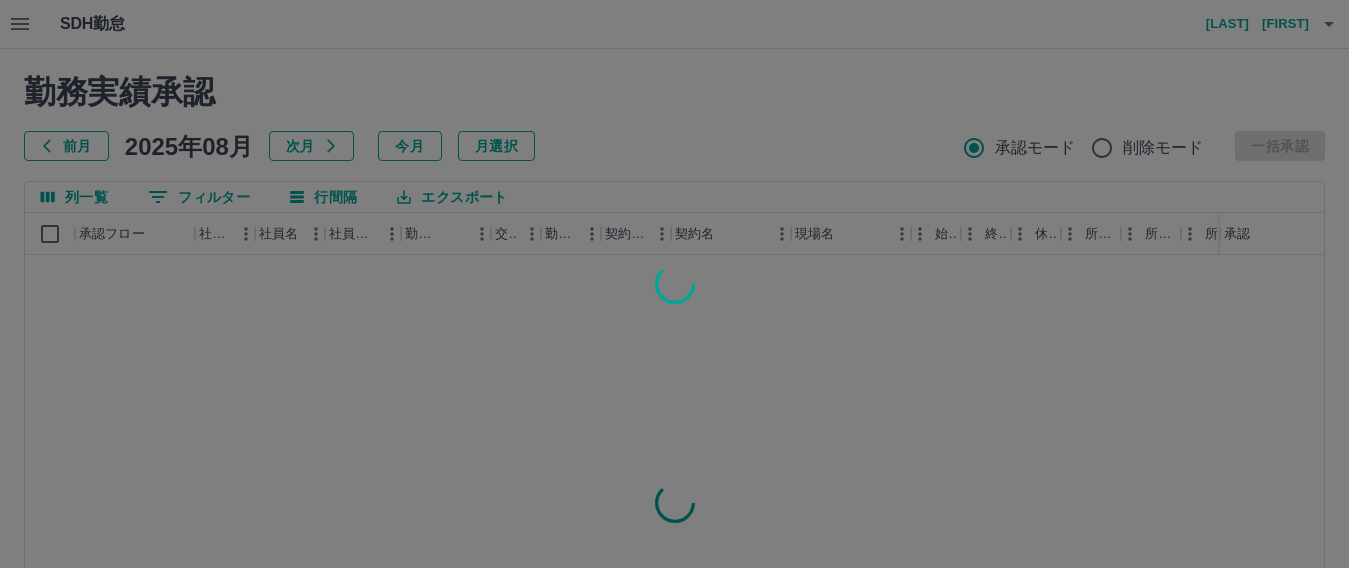click at bounding box center [674, 284] 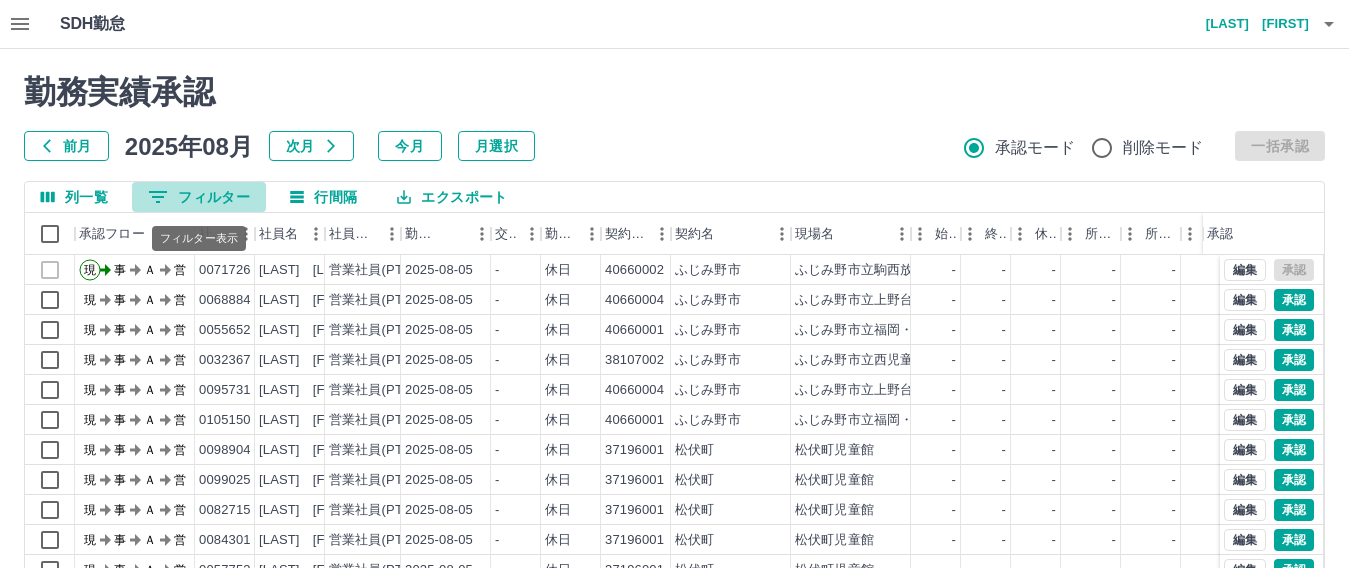 click on "0 フィルター" at bounding box center (199, 197) 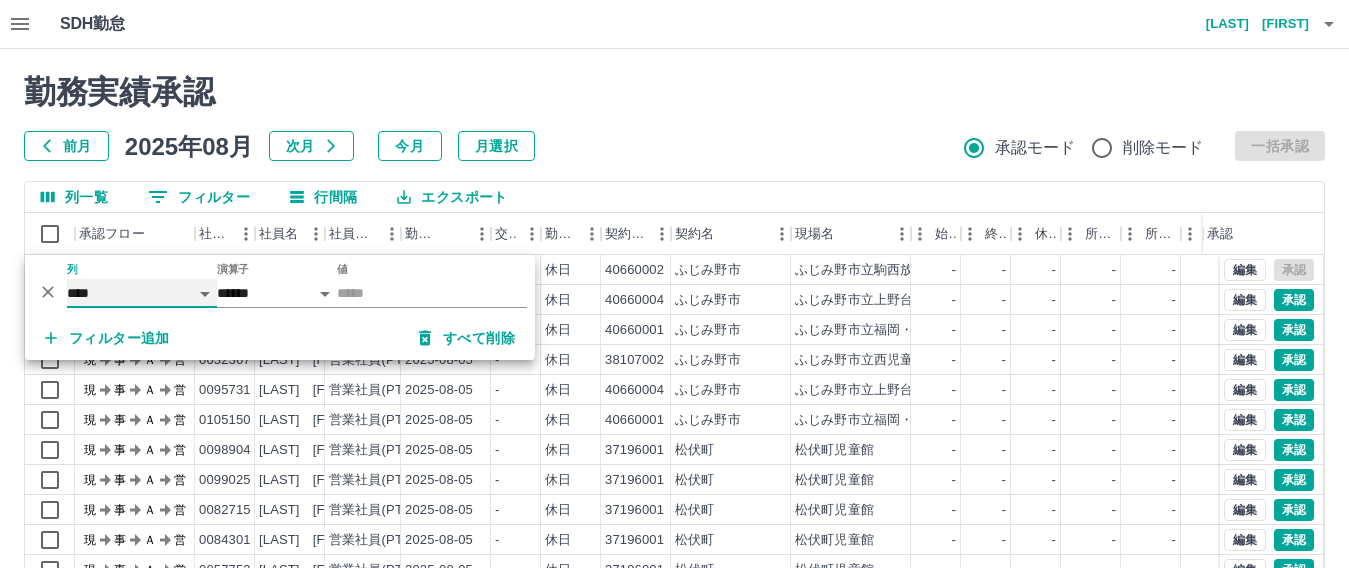 click on "**** *** **** *** *** **** ***** *** *** ** ** ** **** **** **** ** ** *** **** *****" at bounding box center (142, 293) 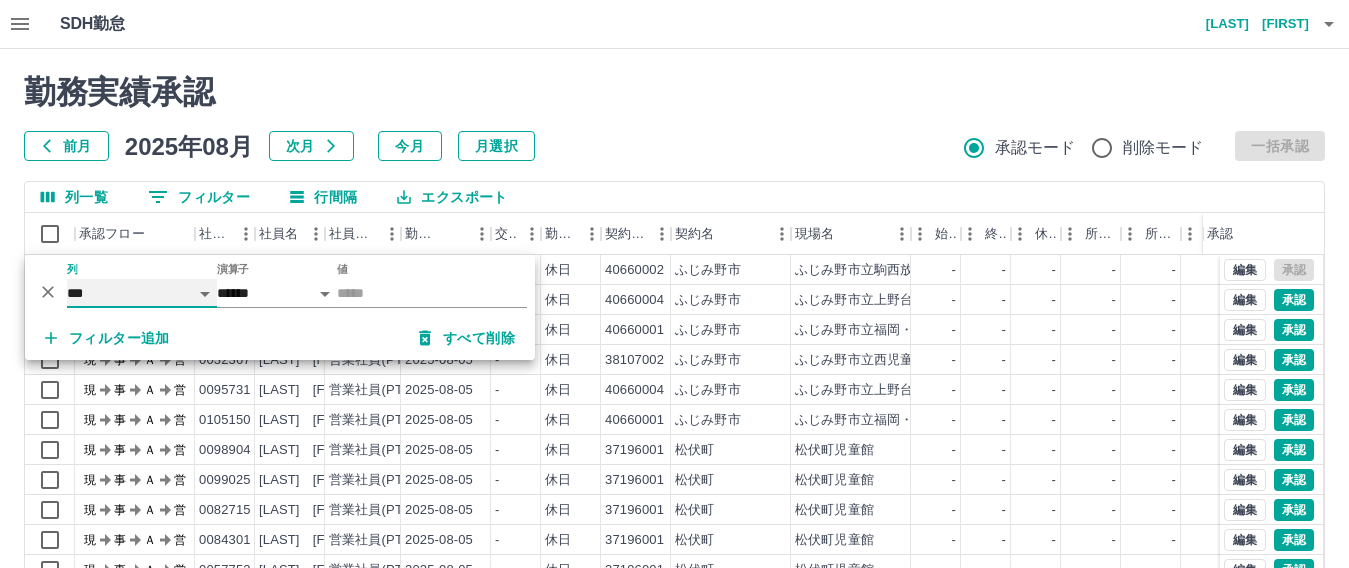 click on "**** *** **** *** *** **** ***** *** *** ** ** ** **** **** **** ** ** *** **** *****" at bounding box center [142, 293] 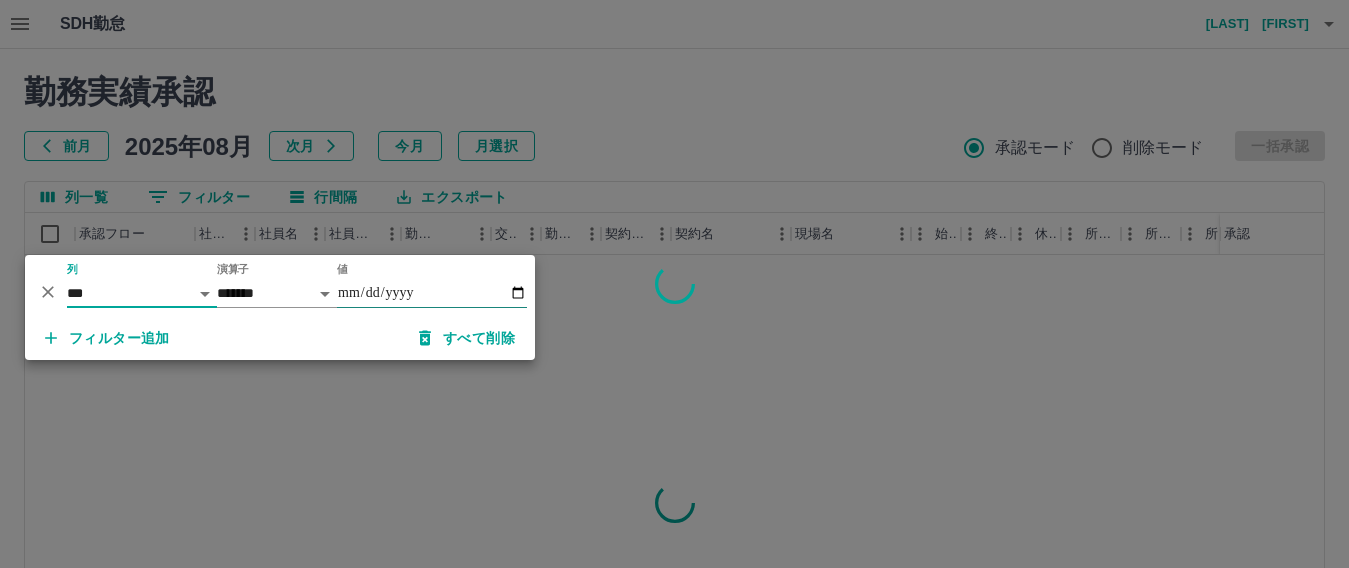click on "値" at bounding box center [432, 293] 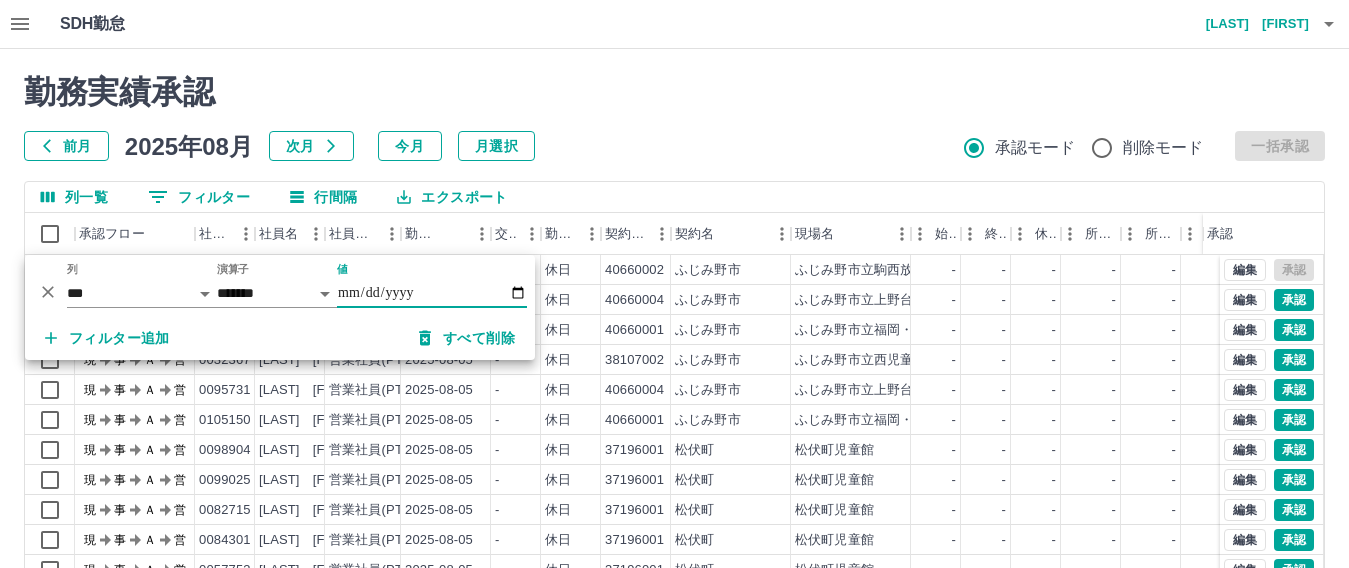 type on "**********" 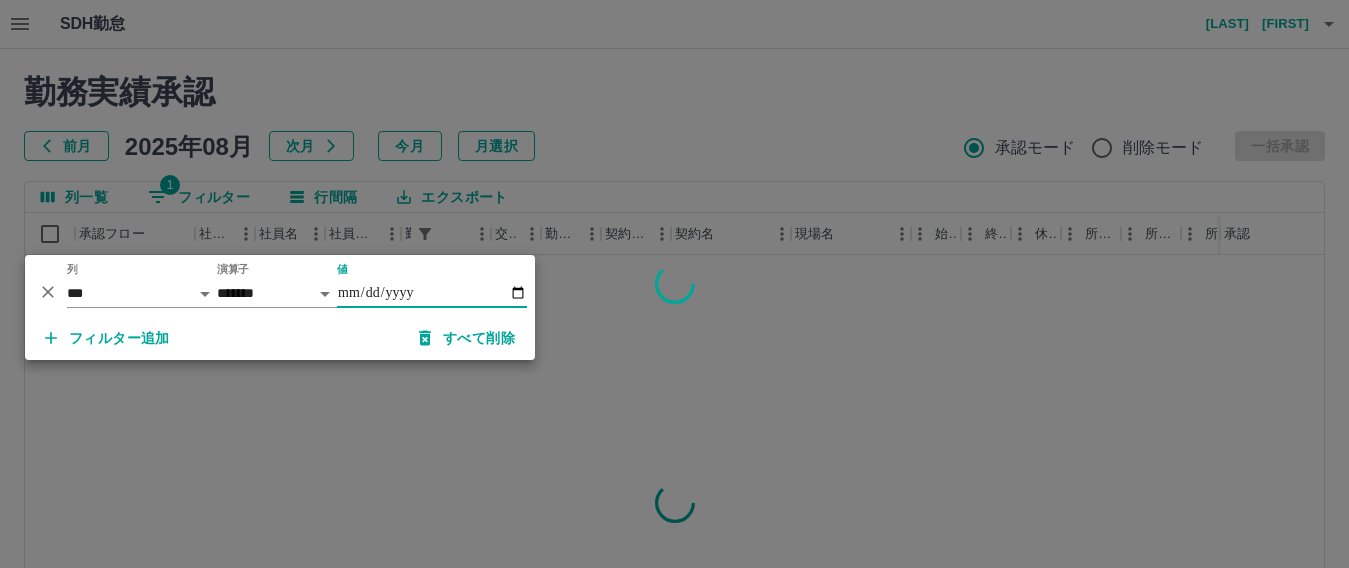click on "フィルター追加" at bounding box center [107, 338] 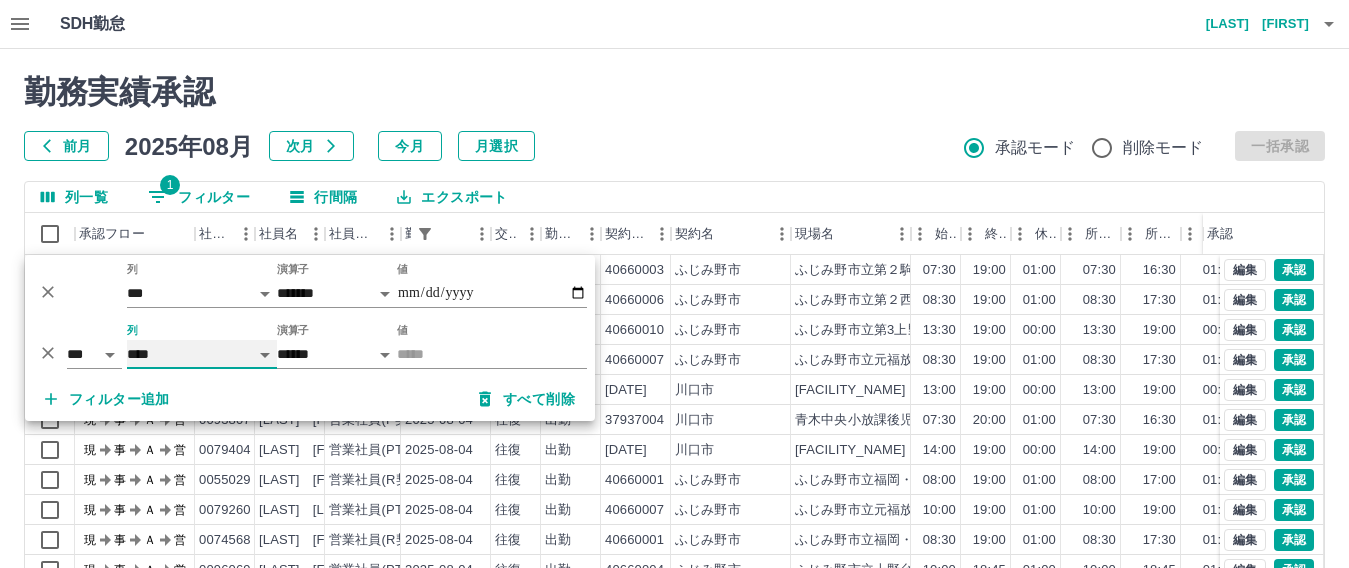 click on "**** *** **** *** *** **** ***** *** *** ** ** ** **** **** **** ** ** *** **** *****" at bounding box center [202, 354] 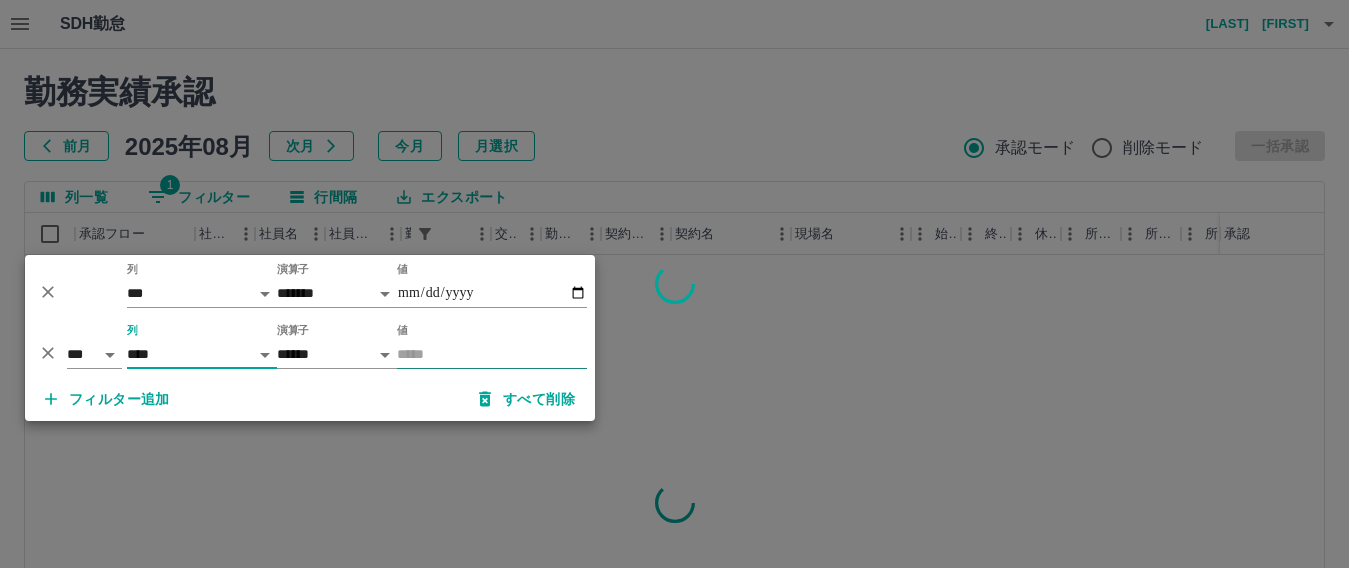 click on "値" at bounding box center (492, 354) 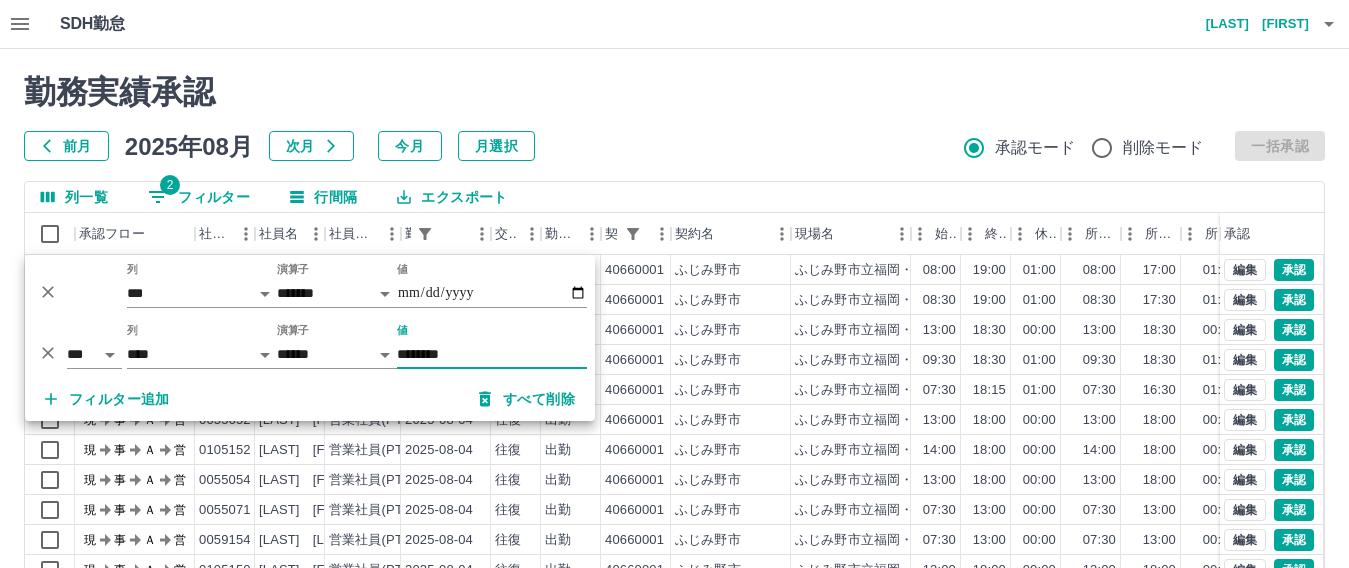 type on "********" 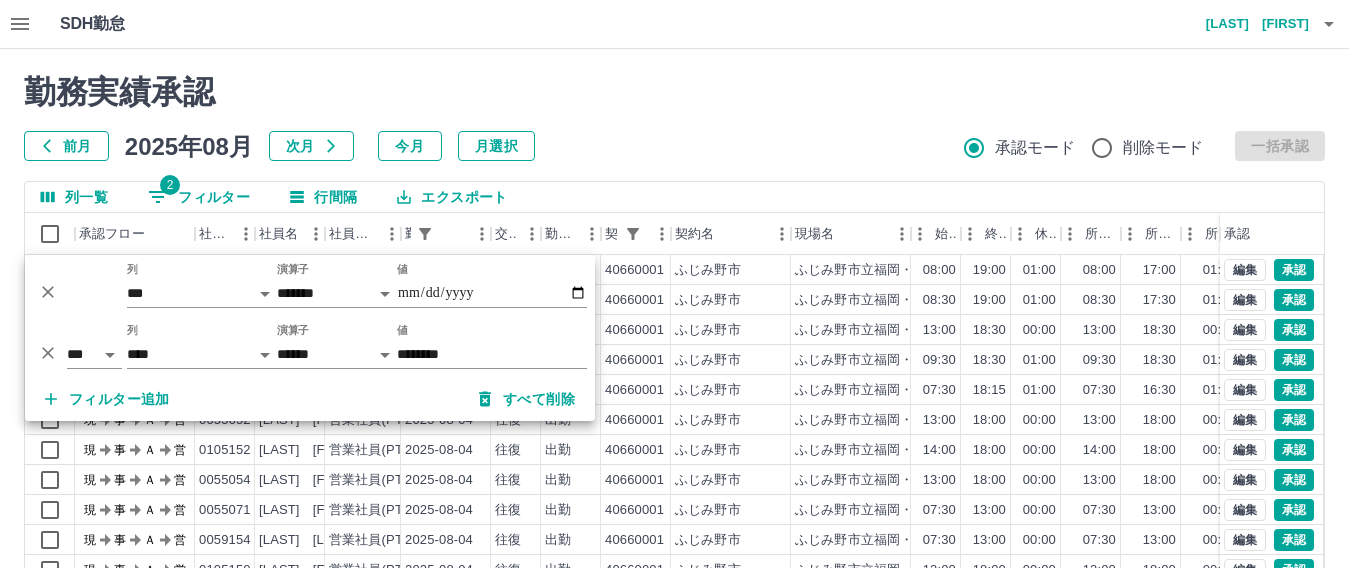 click on "勤務実績承認 前月 2025年08月 次月 今月 月選択 承認モード 削除モード 一括承認 列一覧 [NUMBER] フィルター 行間隔 エクスポート 承認フロー 社員番号 社員名 社員区分 勤務日 交通費 勤務区分 契約コード 契約名 現場名 始業 終業 休憩 所定開始 所定終業 所定休憩 拘束 勤務 遅刻等 コメント ステータス 承認 現 事 Ａ 営 [CONTRACT_CODE] [LAST]　[FIRST] 営業社員(R契約) [DATE] 往復 出勤 [PHONE_NUMBER] [CITY] [FACILITY_NAME] [TIME] [TIME] [NUMBER]:[NUMBER] [TIME] [TIME] [NUMBER]:[NUMBER] [NUMBER]:[NUMBER] [NUMBER]:[NUMBER] [NUMBER]:[NUMBER] 一日保育のため 現場責任者承認待 現 事 Ａ 営 [CONTRACT_CODE] [LAST]　[FIRST] 営業社員(R契約) [DATE] 往復 出勤 [PHONE_NUMBER] [CITY] [FACILITY_NAME] [TIME] [TIME] [NUMBER]:[NUMBER] [TIME] [TIME] [NUMBER]:[NUMBER] [NUMBER]:[NUMBER] [NUMBER]:[NUMBER] [NUMBER]:[NUMBER] 一日保育 現場責任者承認待 現 事 Ａ 営 [CONTRACT_CODE] [LAST]　[FIRST] 往復" at bounding box center (674, 447) 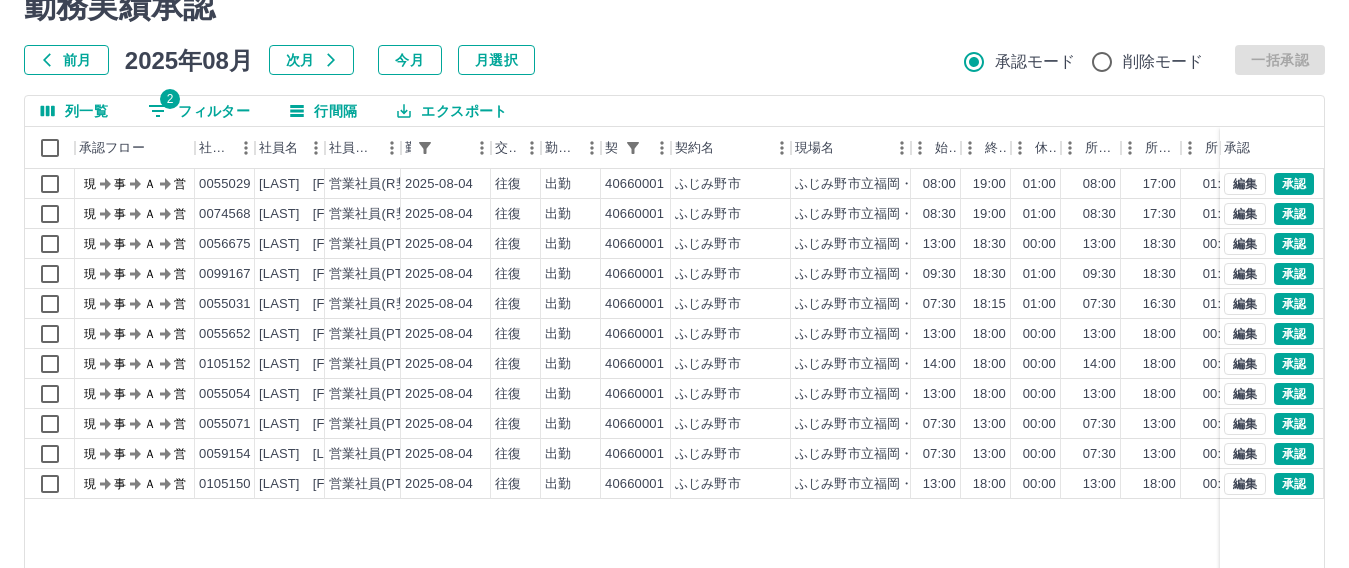 scroll, scrollTop: 77, scrollLeft: 0, axis: vertical 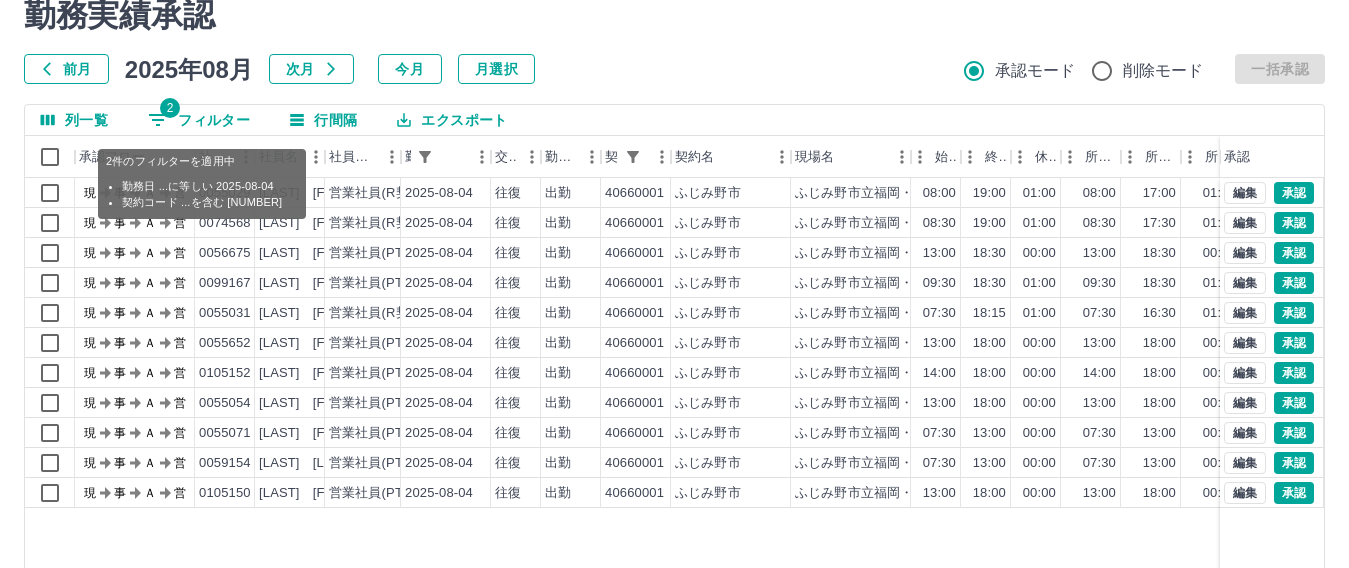 click on "2 フィルター" at bounding box center [199, 120] 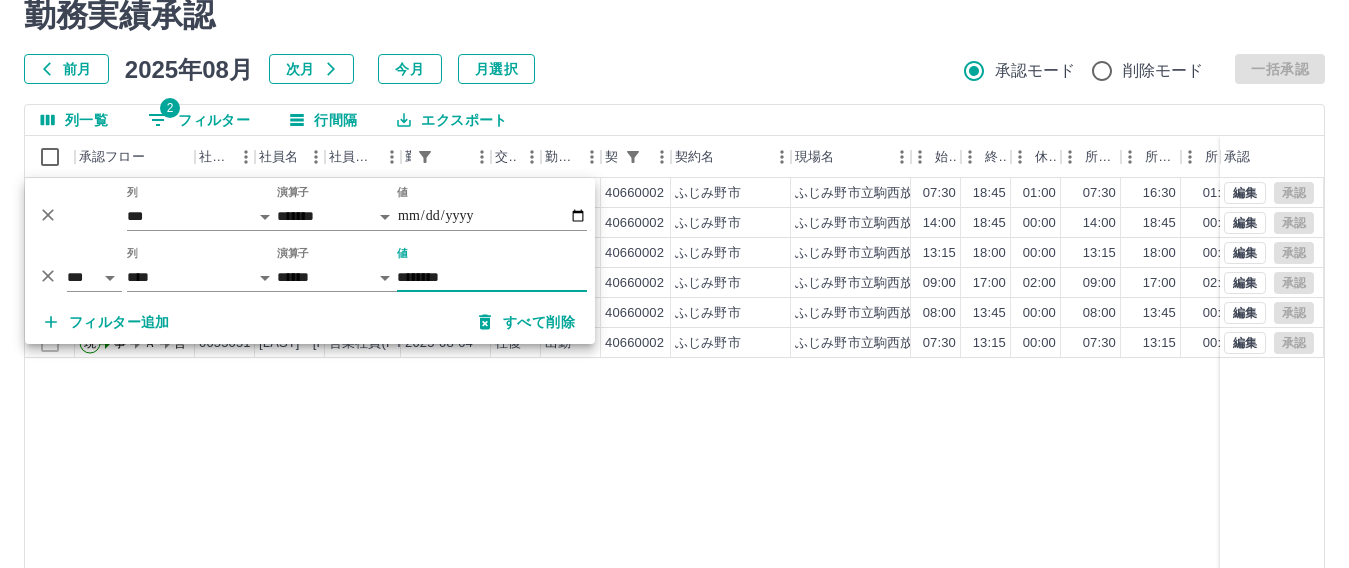 type on "********" 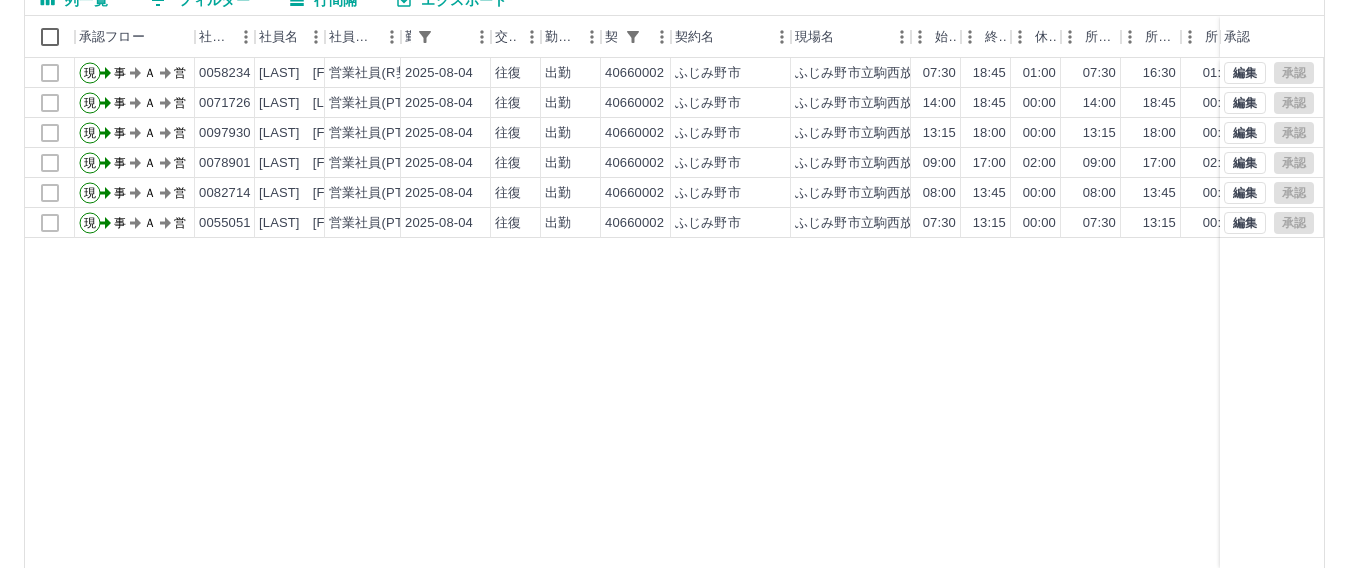 scroll, scrollTop: 277, scrollLeft: 0, axis: vertical 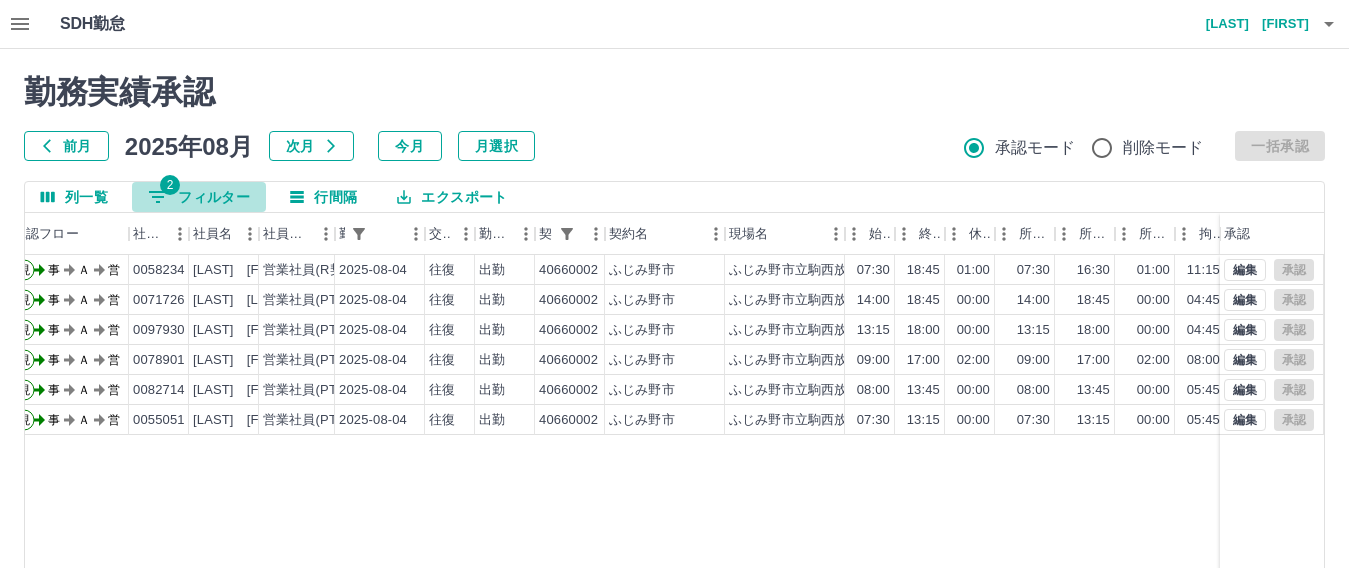 drag, startPoint x: 191, startPoint y: 193, endPoint x: 358, endPoint y: 250, distance: 176.45963 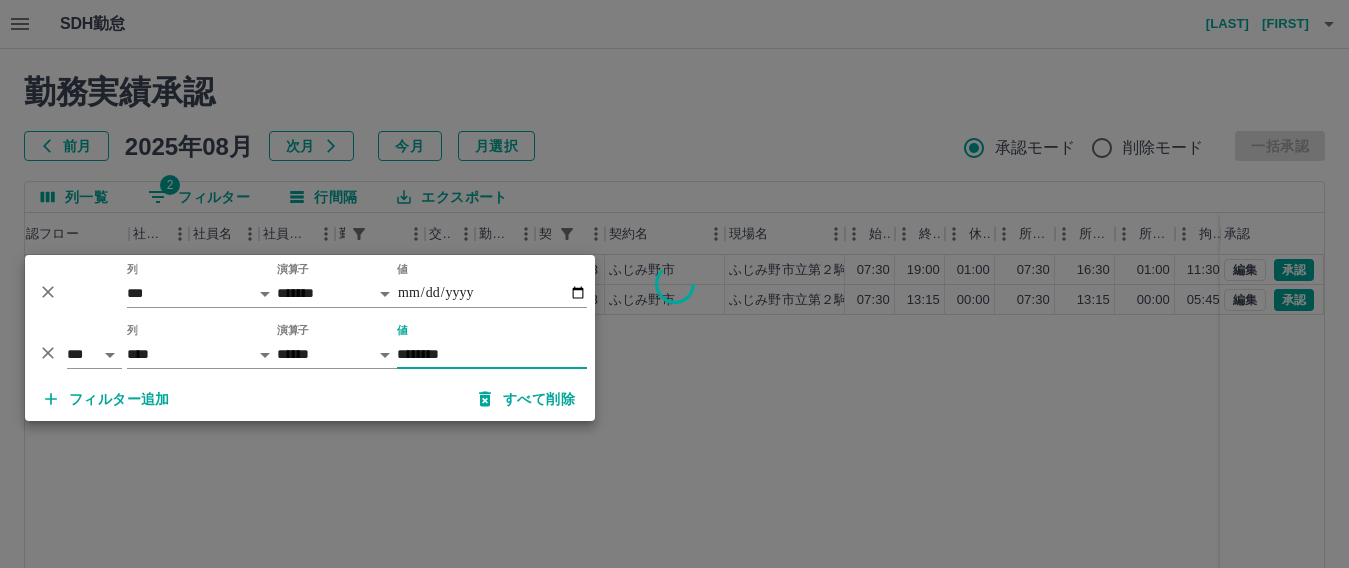 type on "********" 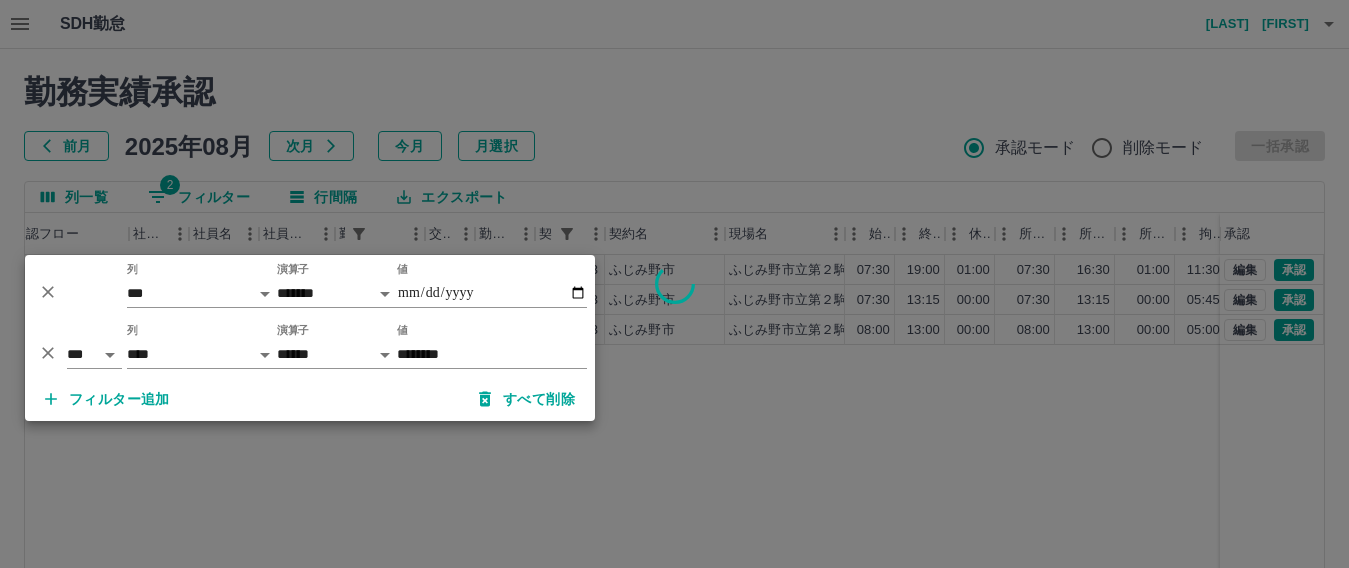 click at bounding box center (674, 284) 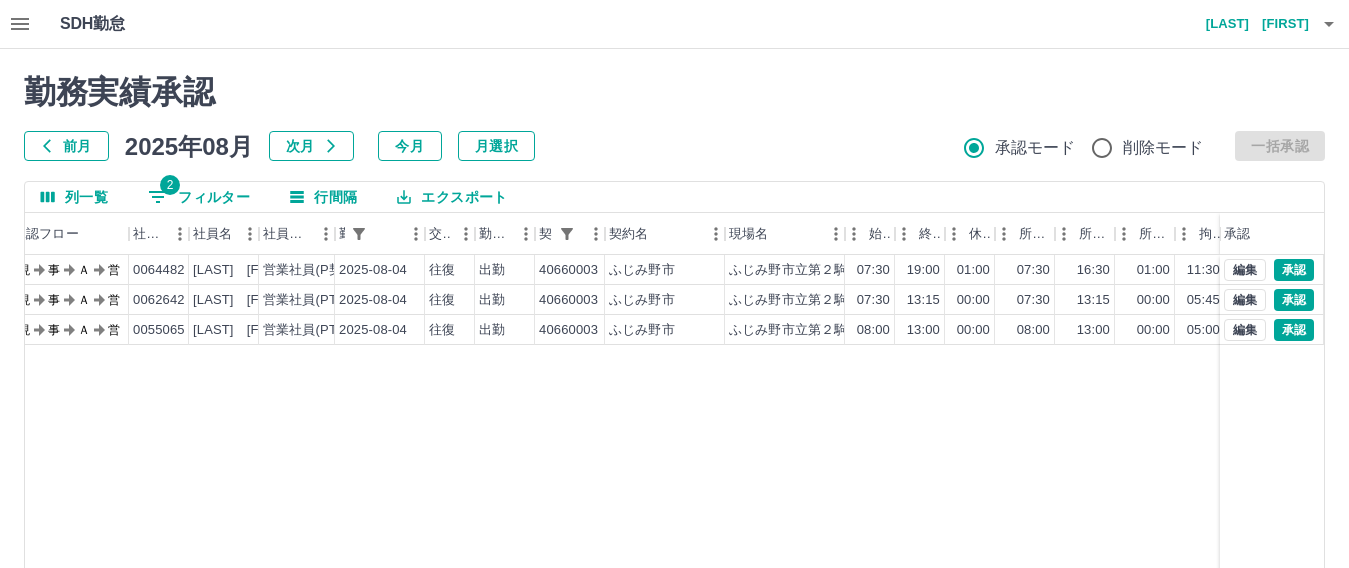 click on "2 フィルター" at bounding box center [199, 197] 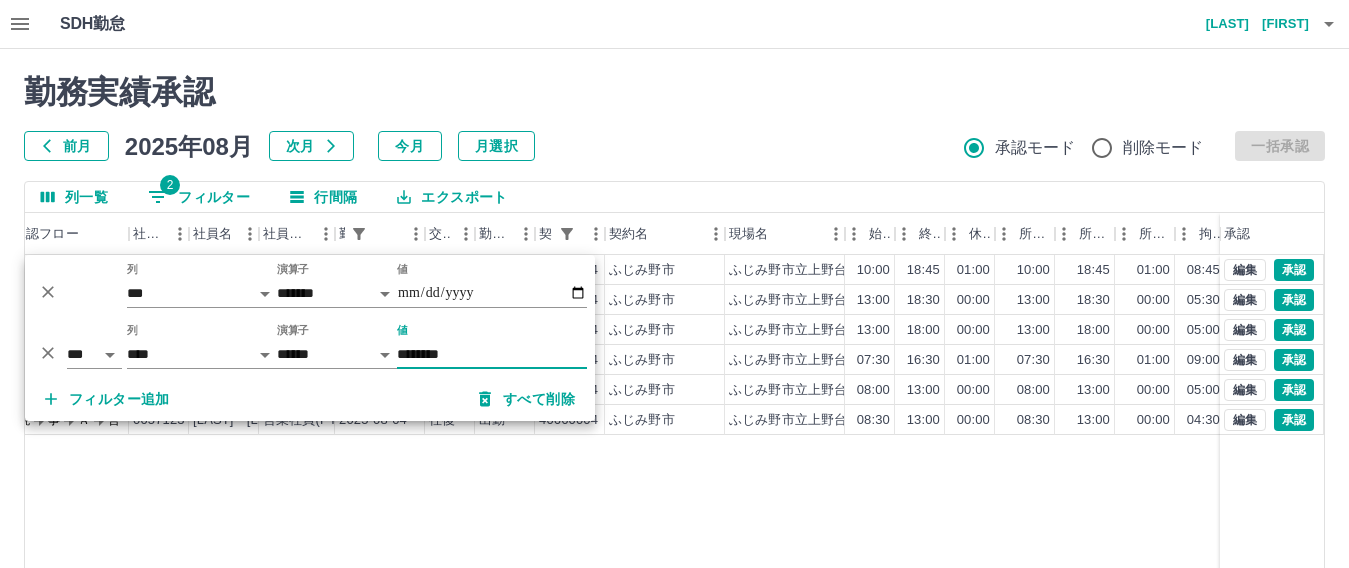 type on "********" 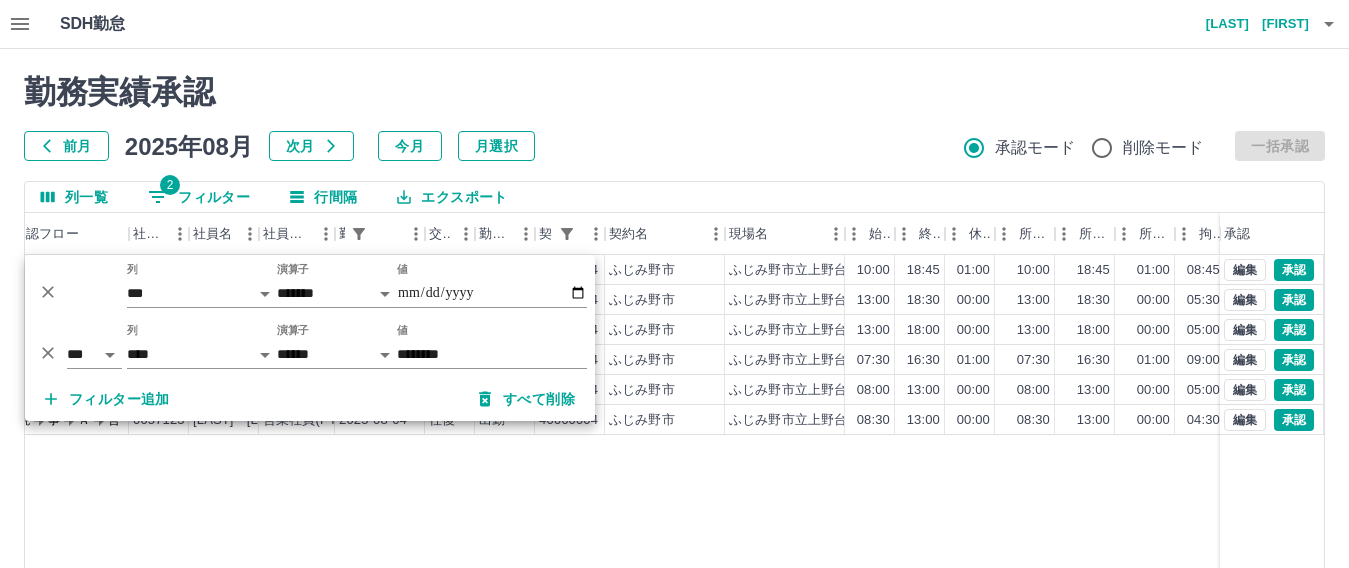 click on "勤務実績承認 前月 2025年08月 次月 今月 月選択 承認モード 削除モード 一括承認" at bounding box center (674, 117) 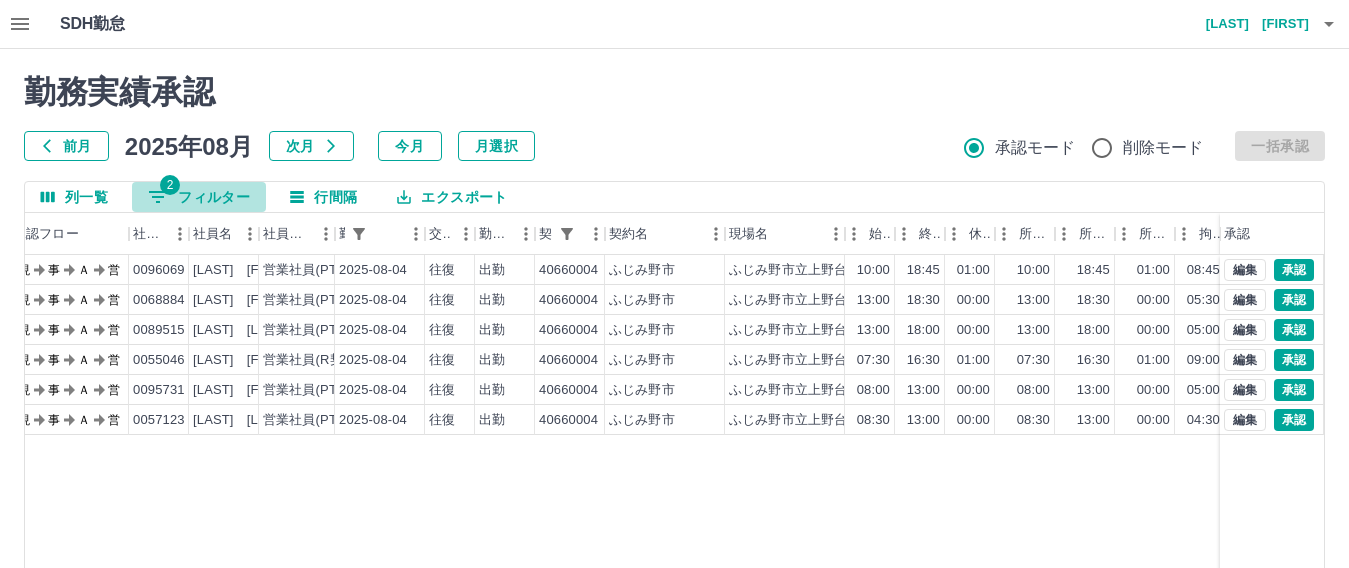click on "2 フィルター" at bounding box center (199, 197) 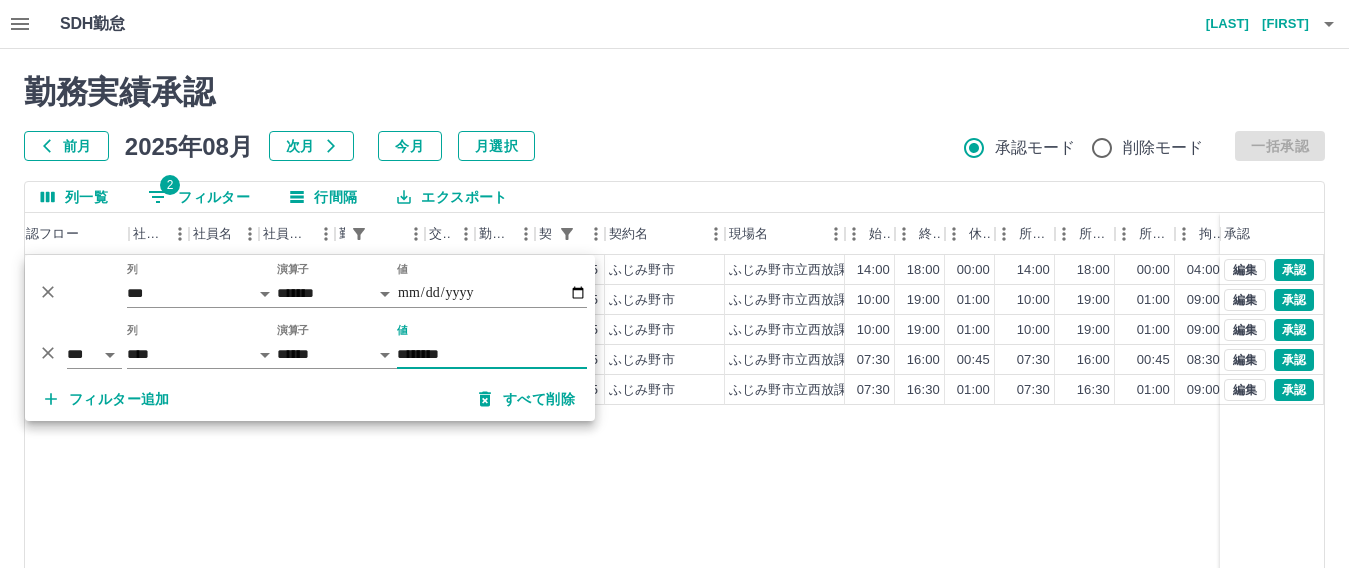 type on "********" 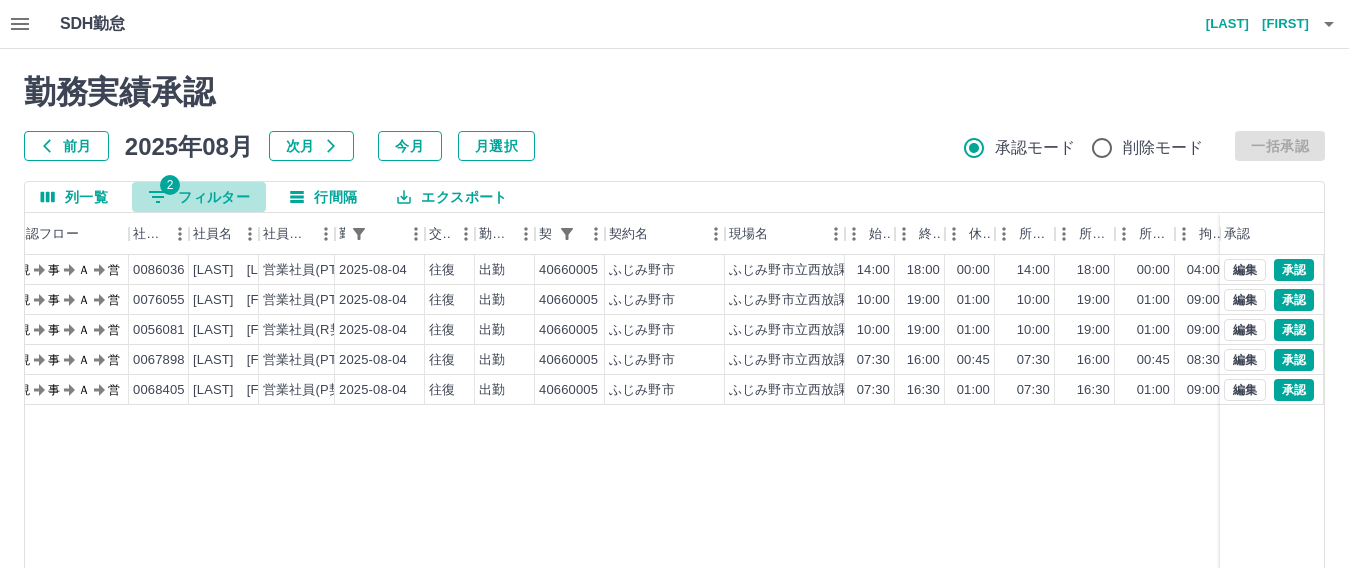 click on "2 フィルター" at bounding box center (199, 197) 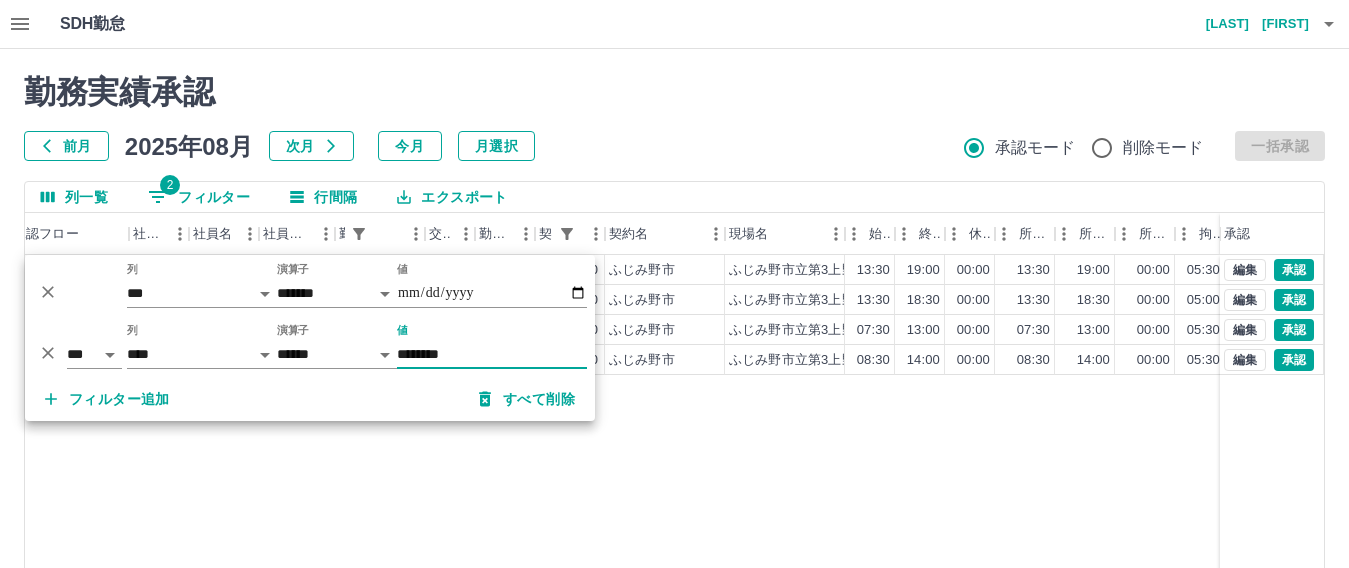 type on "********" 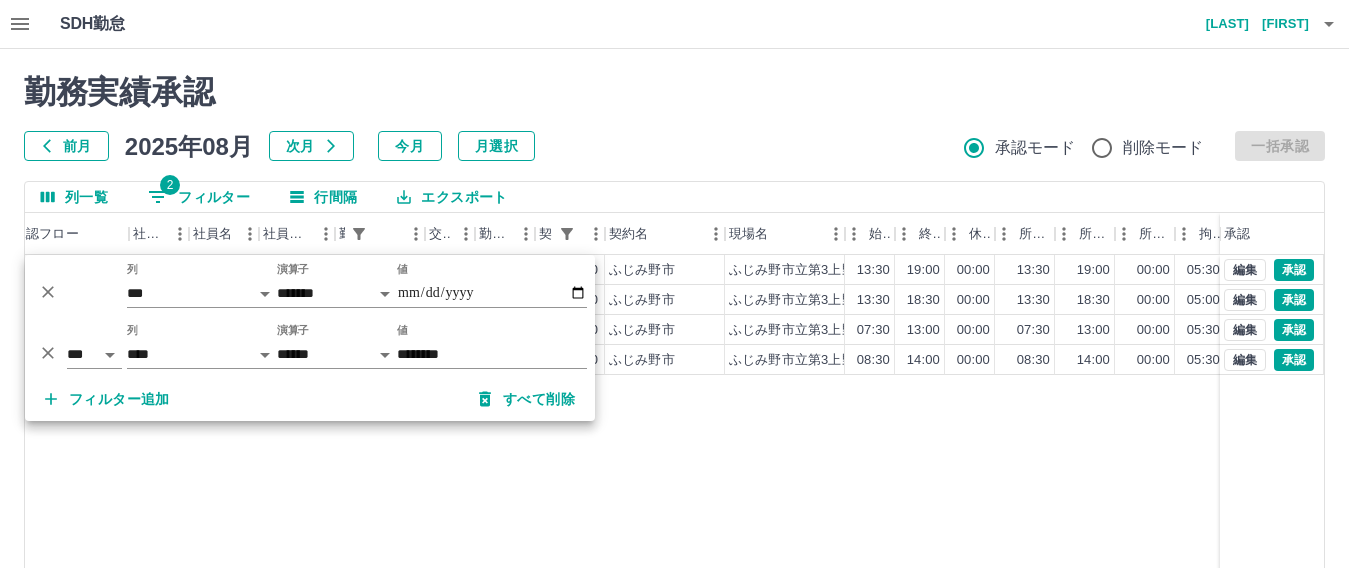 click on "現 事 Ａ 営 [CONTRACT_CODE] [LAST]　[FIRST] 営業社員(PT契約) [DATE] 往復 出勤 [PHONE_NUMBER] [CITY] [FACILITY_NAME] [TIME] [TIME] [NUMBER]:[NUMBER] [TIME] [TIME] [NUMBER]:[NUMBER] [NUMBER]:[NUMBER] [NUMBER]:[NUMBER] [NUMBER]:[NUMBER] 1日保育のため 現場責任者承認待 現 事 Ａ 営 [CONTRACT_CODE] [LAST]　[FIRST] 営業社員(PT契約) [DATE] 往復 出勤 [PHONE_NUMBER] [CITY] [FACILITY_NAME] [TIME] [TIME] [NUMBER]:[NUMBER] [TIME] [TIME] [NUMBER]:[NUMBER] [NUMBER]:[NUMBER] [NUMBER]:[NUMBER] [NUMBER]:[NUMBER] 現場責任者承認待 現 事 Ａ 営 [CONTRACT_CODE] [LAST]　[FIRST] 営業社員(PT契約) [DATE] 往復 出勤 [PHONE_NUMBER] [CITY] [FACILITY_NAME] [TIME] [TIME] [NUMBER]:[NUMBER] [TIME] [TIME] [NUMBER]:[NUMBER] [NUMBER]:[NUMBER] [NUMBER]:[NUMBER] [NUMBER]:[NUMBER] 1日保育のため 現場責任者承認待 現 事 Ａ 営 [CONTRACT_CODE] [LAST]　[FIRST] 営業社員(PT契約) [DATE] 往復 出勤 [PHONE_NUMBER] [CITY] [FACILITY_NAME]" at bounding box center [832, 511] 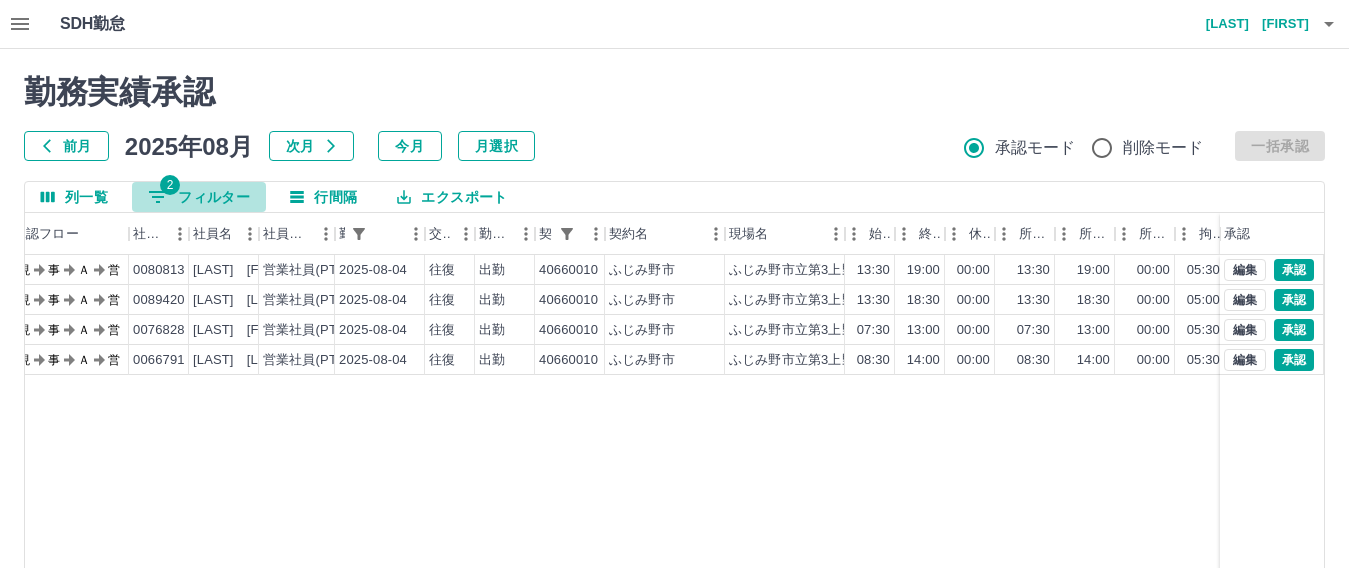 click on "2 フィルター" at bounding box center [199, 197] 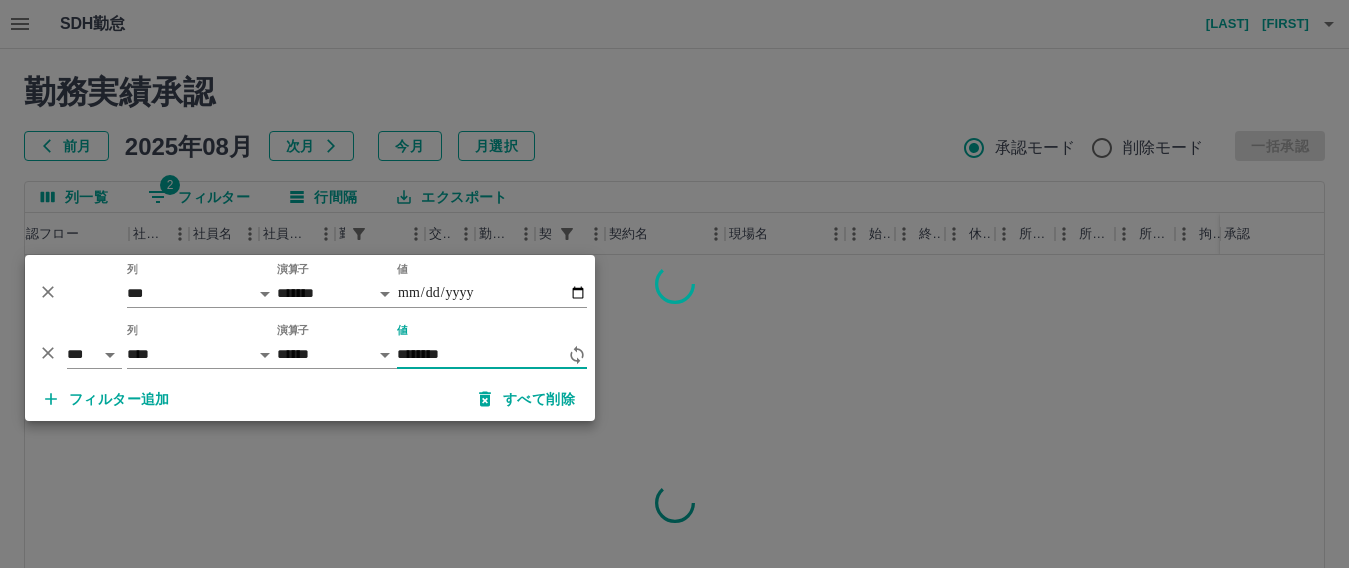 type on "********" 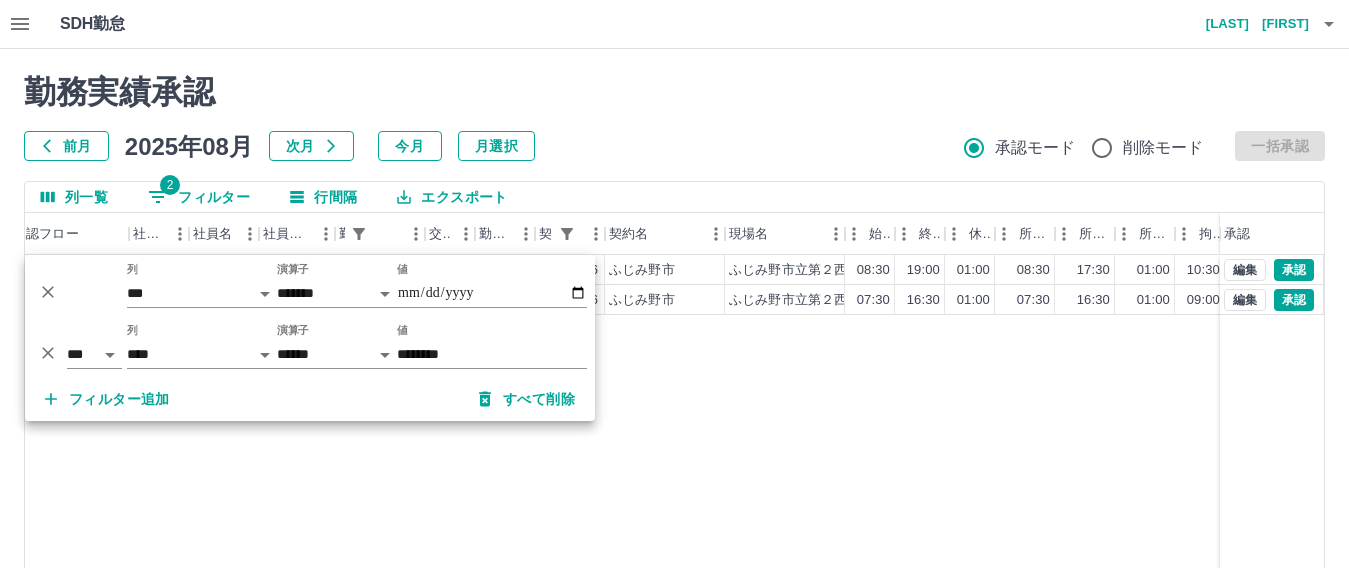 drag, startPoint x: 781, startPoint y: 519, endPoint x: 813, endPoint y: 444, distance: 81.5414 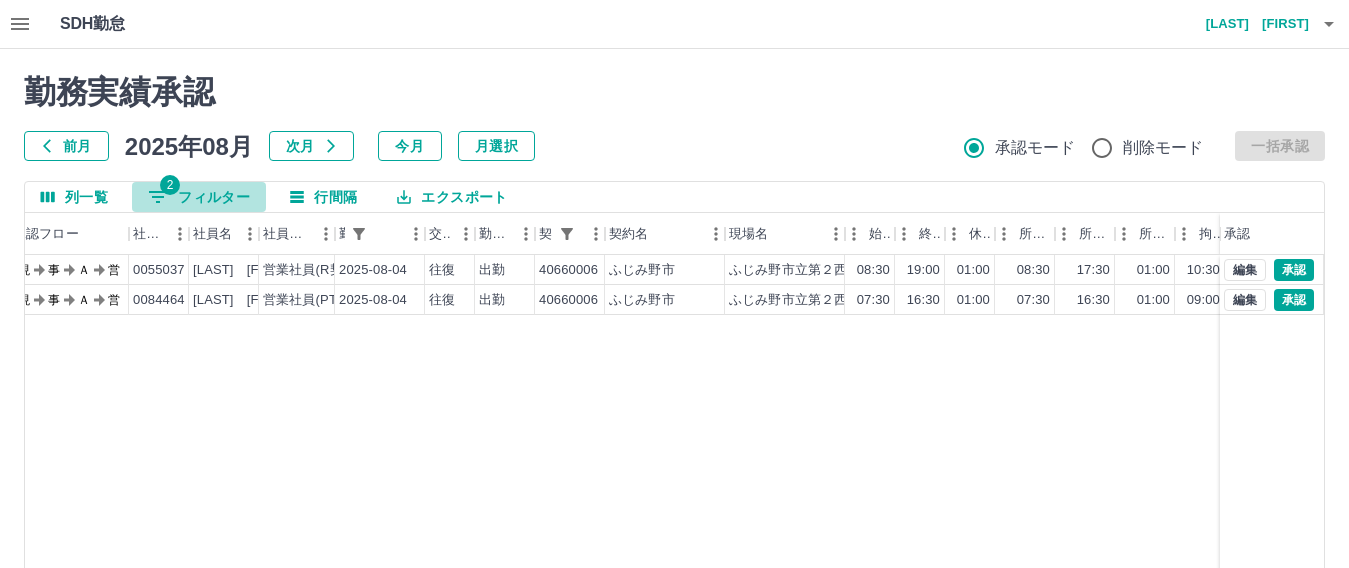 click on "2 フィルター" at bounding box center [199, 197] 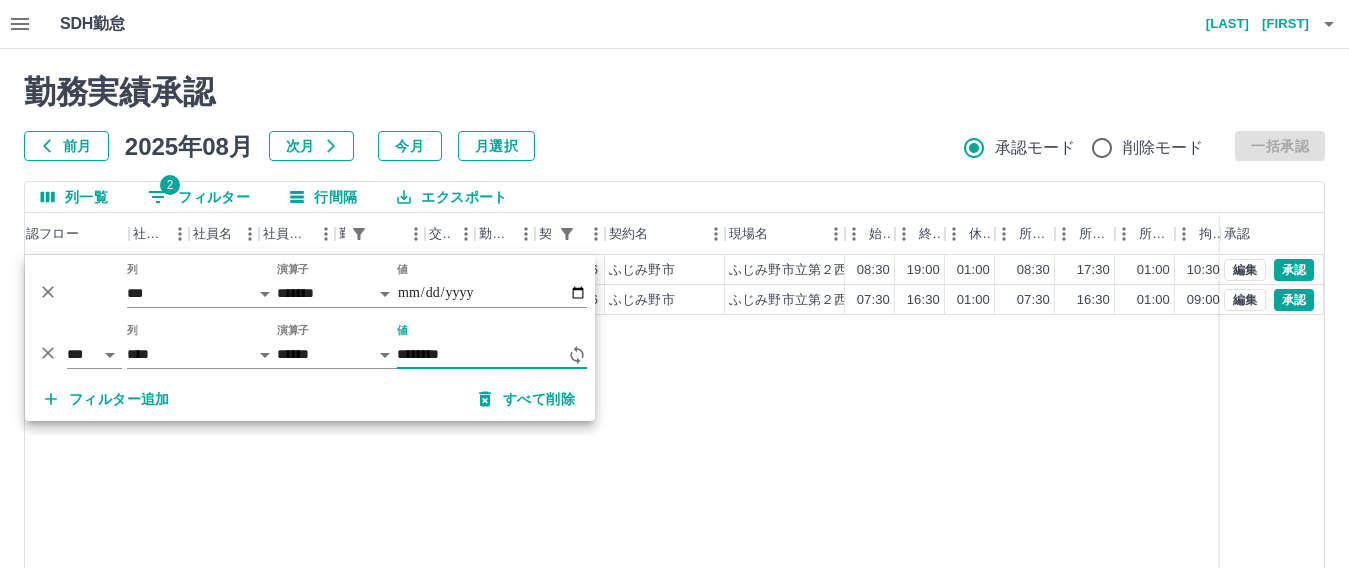 type on "********" 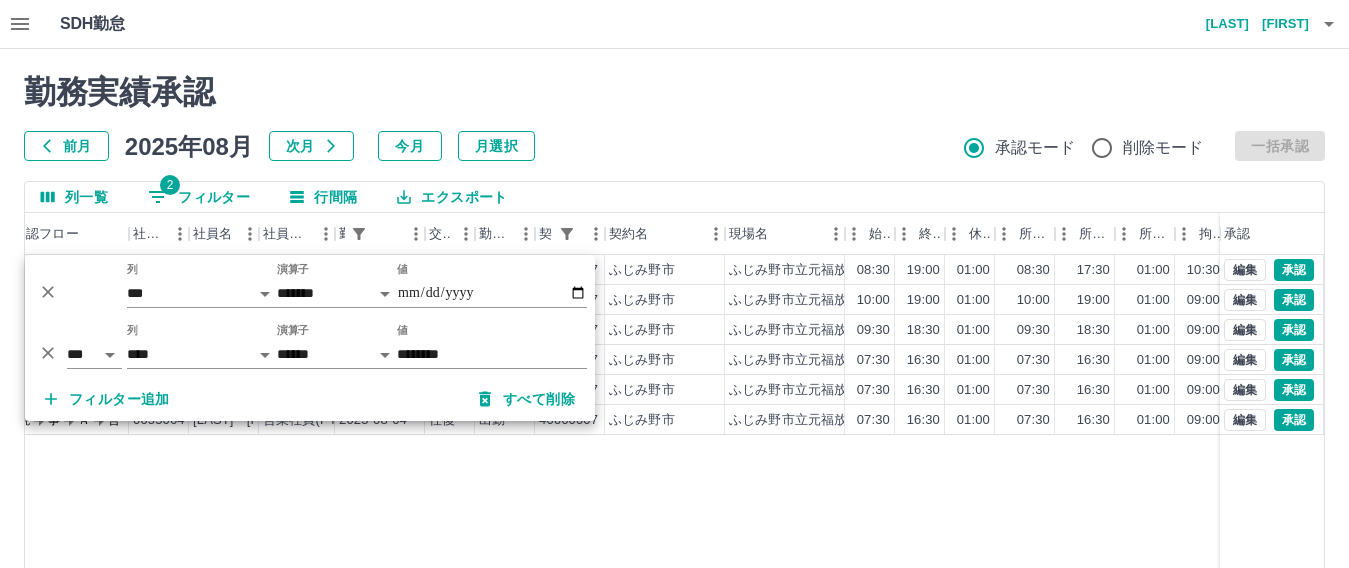 click on "勤務実績承認" at bounding box center (674, 92) 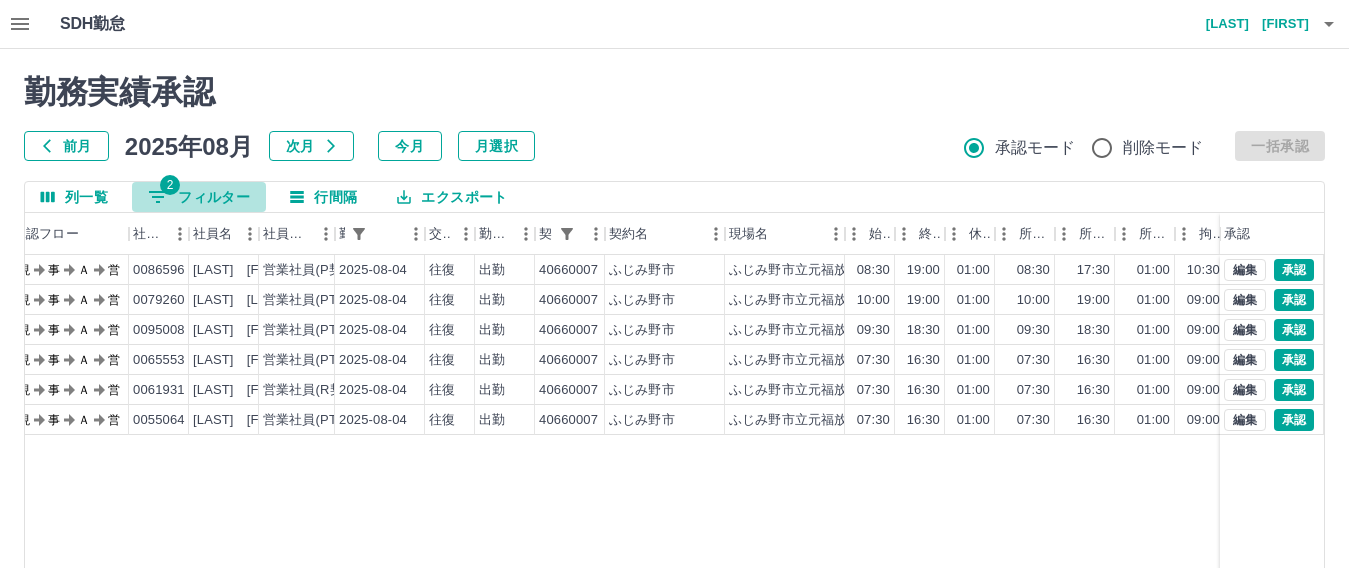 click on "2 フィルター" at bounding box center [199, 197] 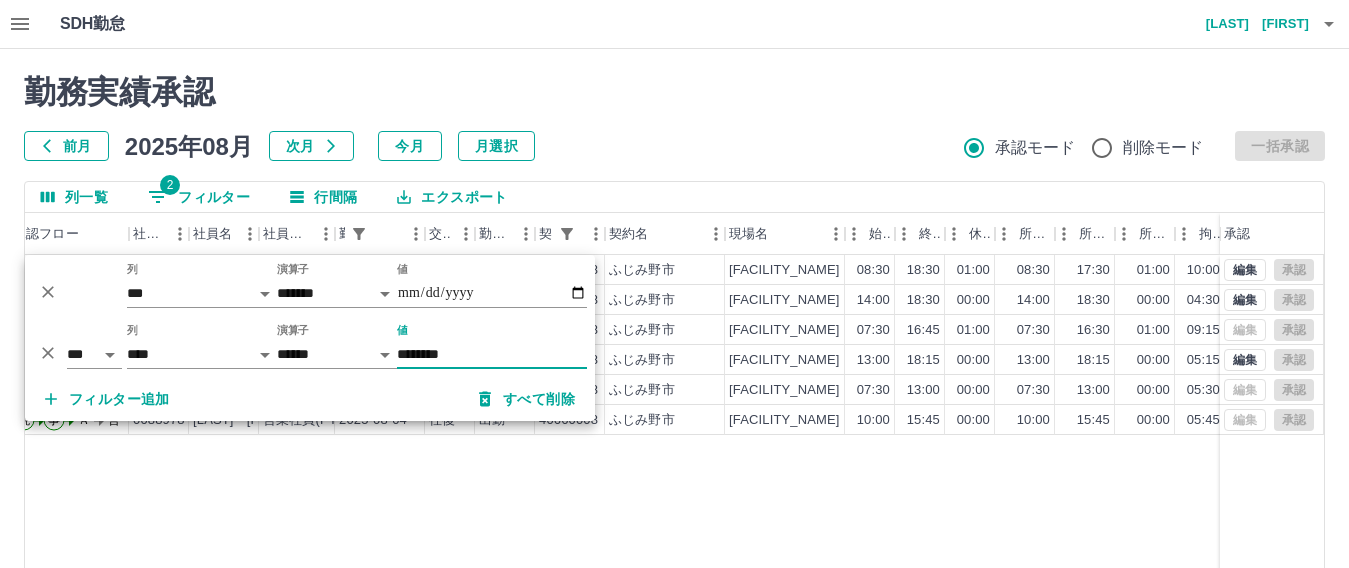 type on "********" 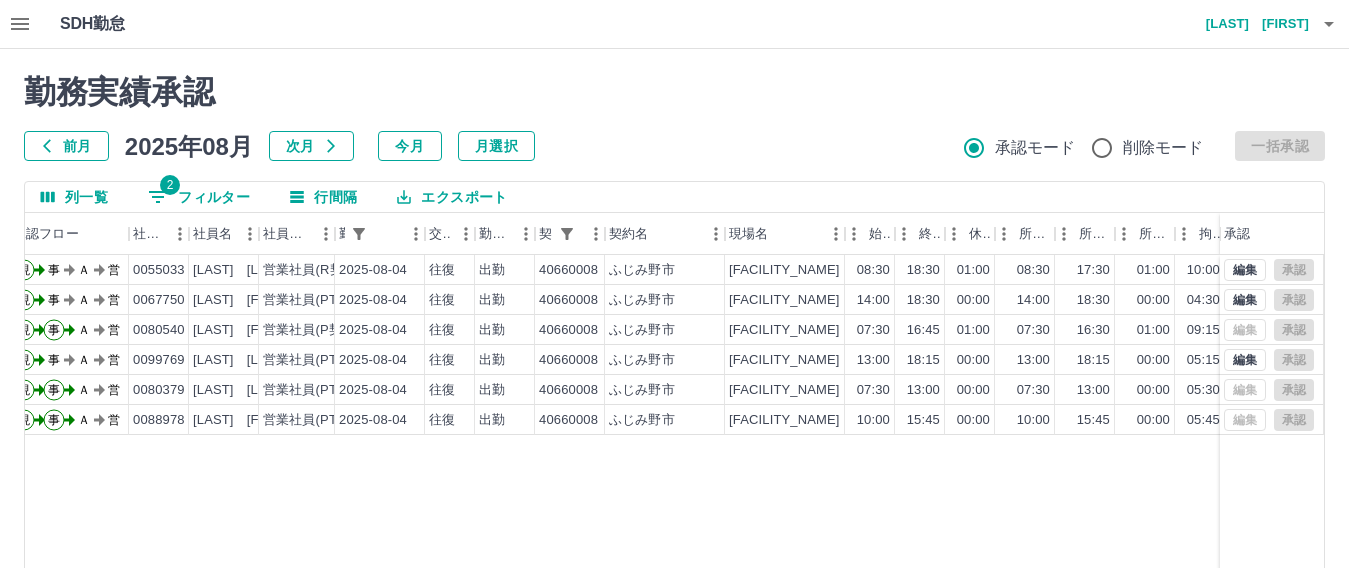 click on "2 フィルター" at bounding box center (199, 197) 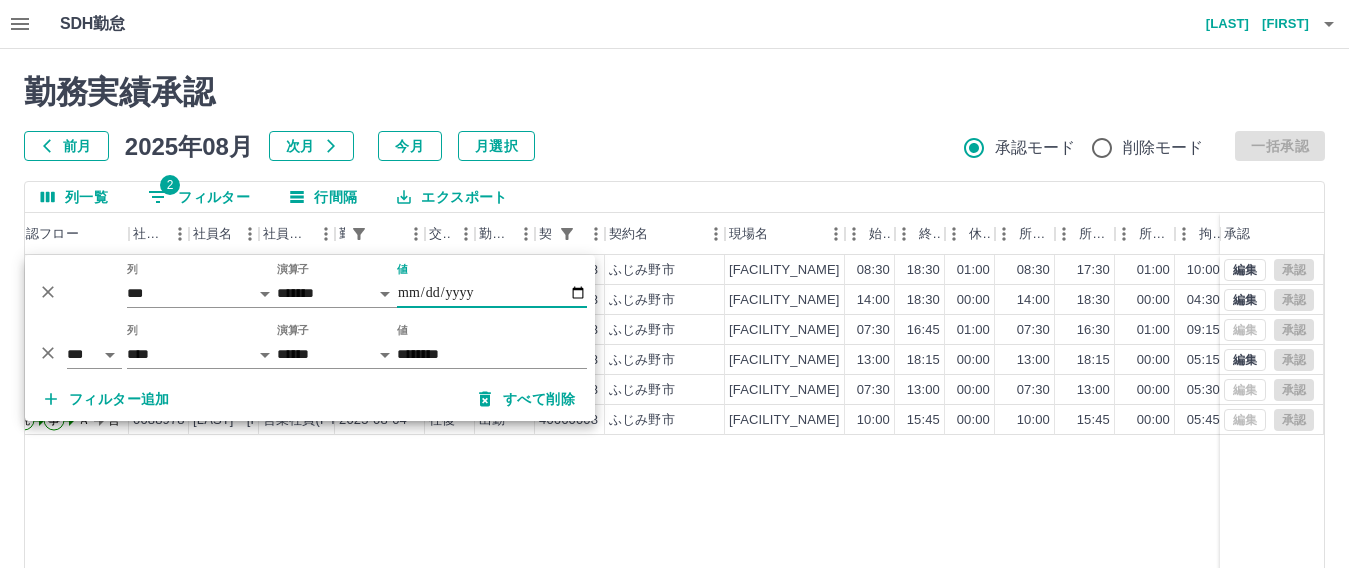 click on "**********" at bounding box center [492, 293] 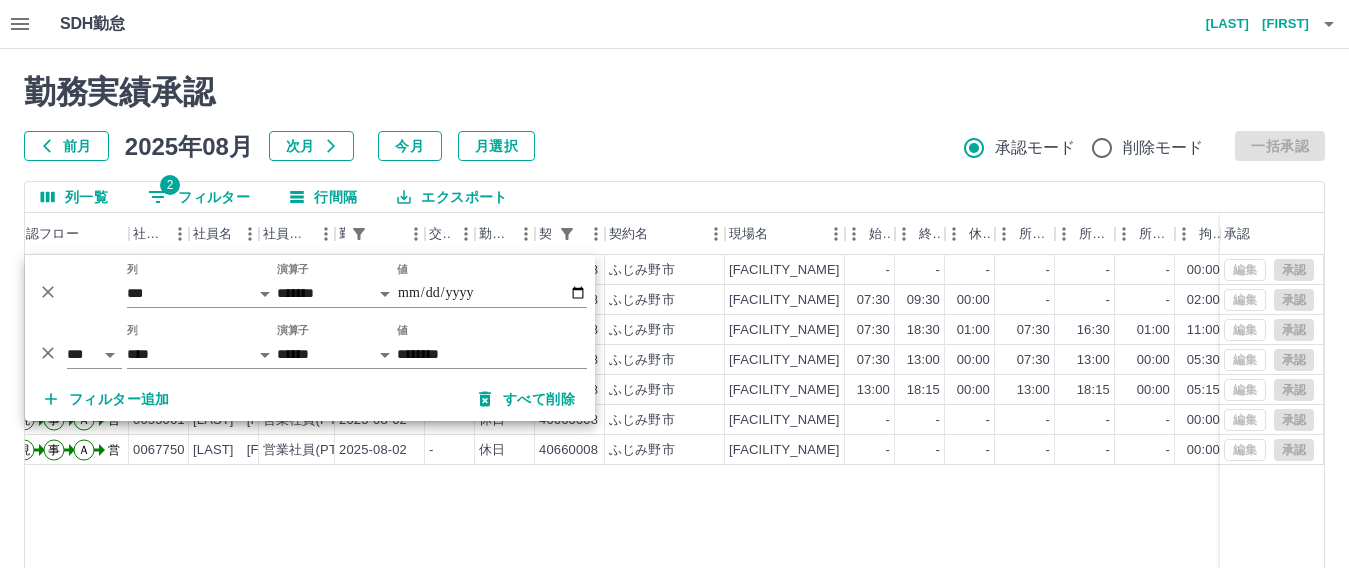click on "前月 2025年08月 次月 今月 月選択 承認モード 削除モード 一括承認" at bounding box center [674, 146] 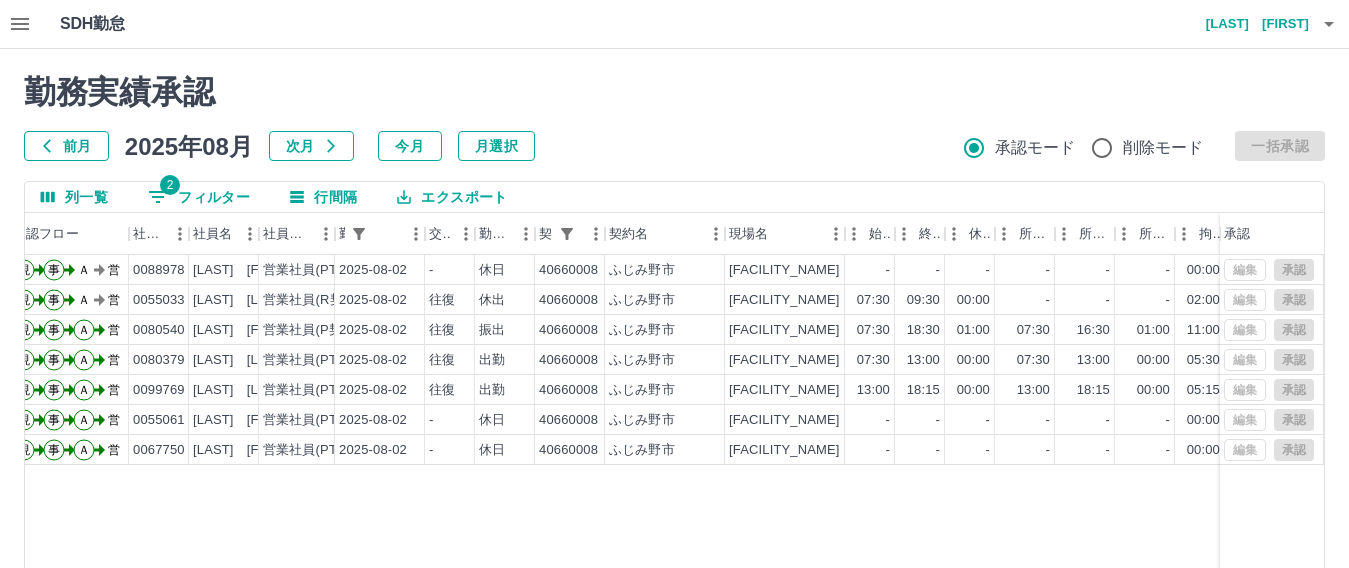 click on "2 フィルター" at bounding box center (199, 197) 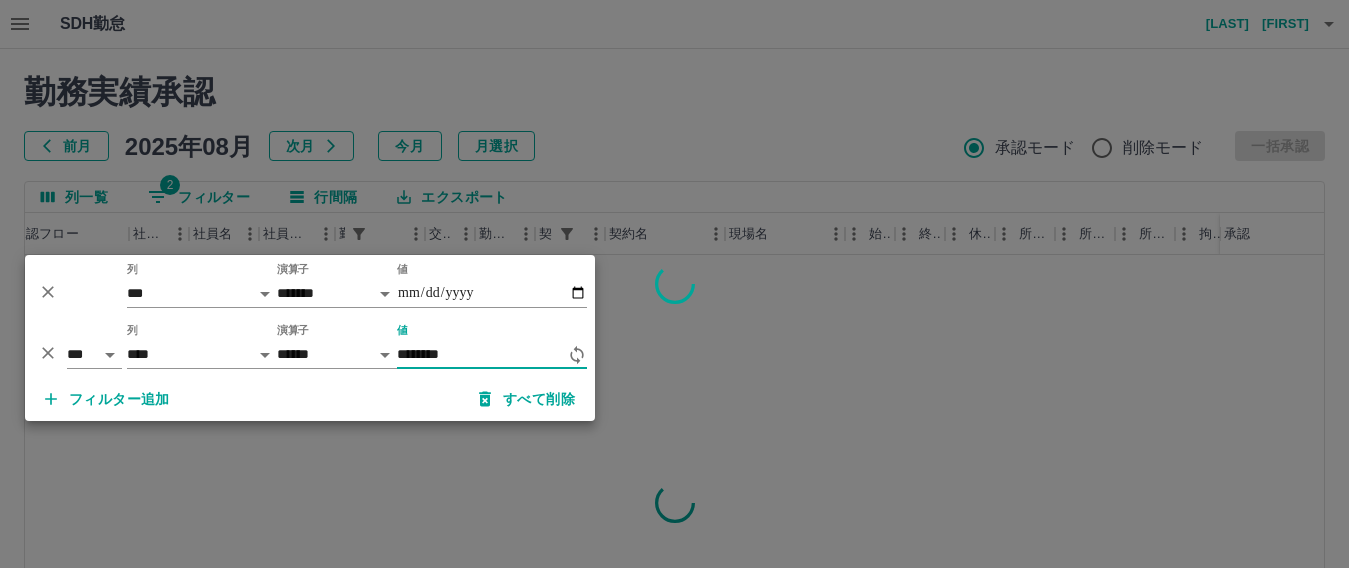 type on "********" 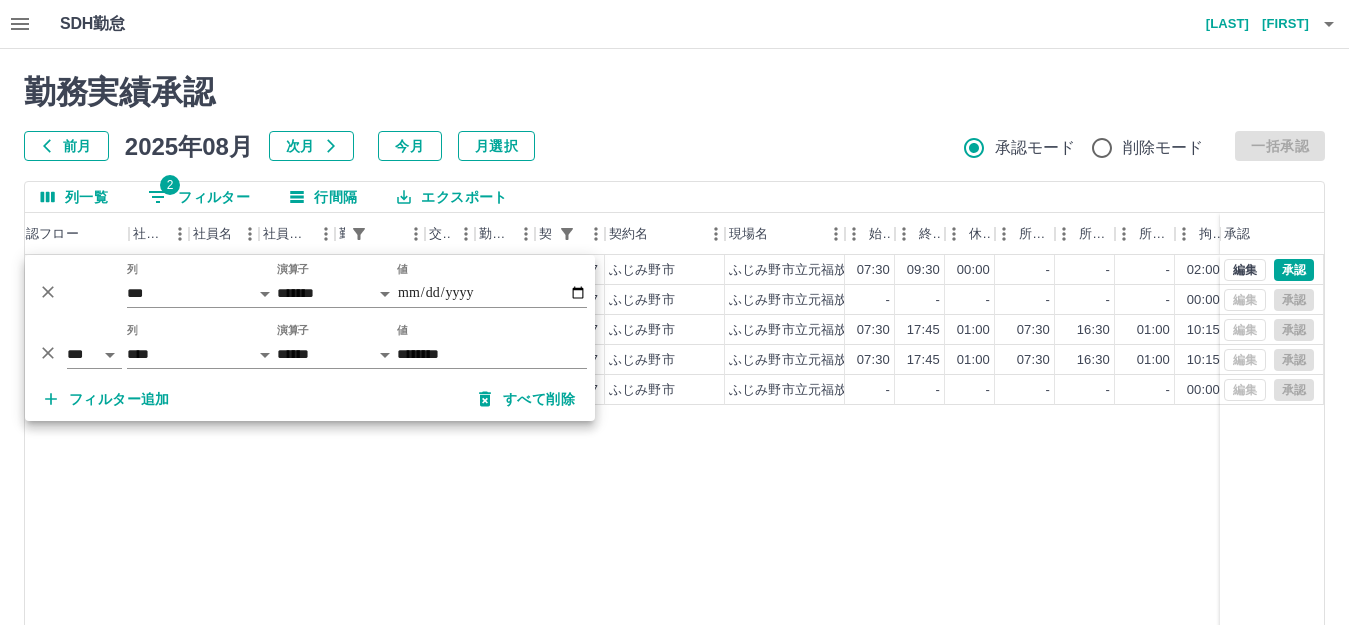 drag, startPoint x: 1059, startPoint y: 561, endPoint x: 992, endPoint y: 510, distance: 84.20214 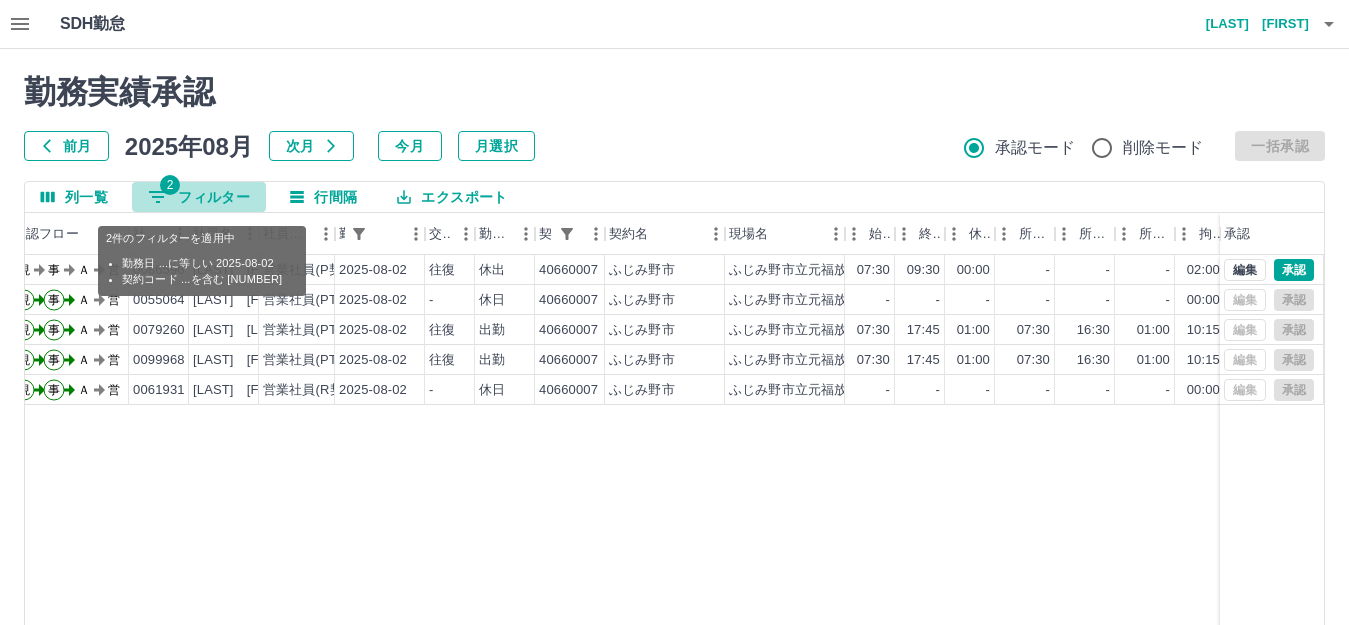 click on "2 フィルター" at bounding box center (199, 197) 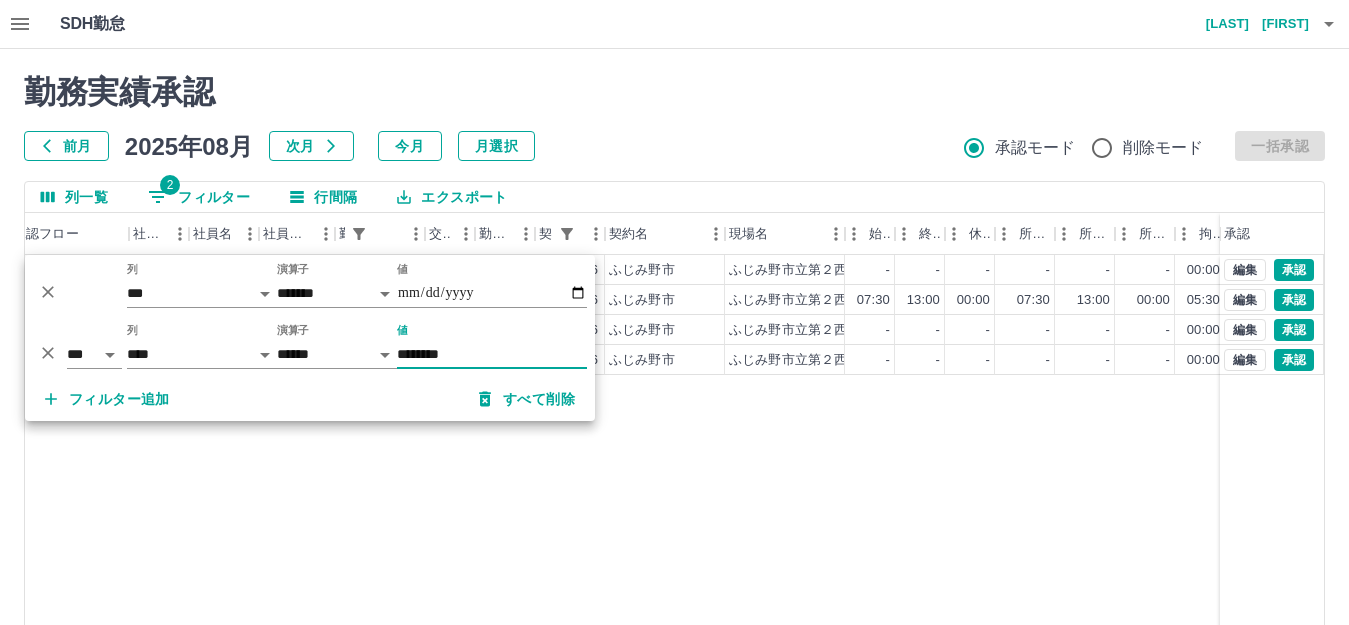 type on "********" 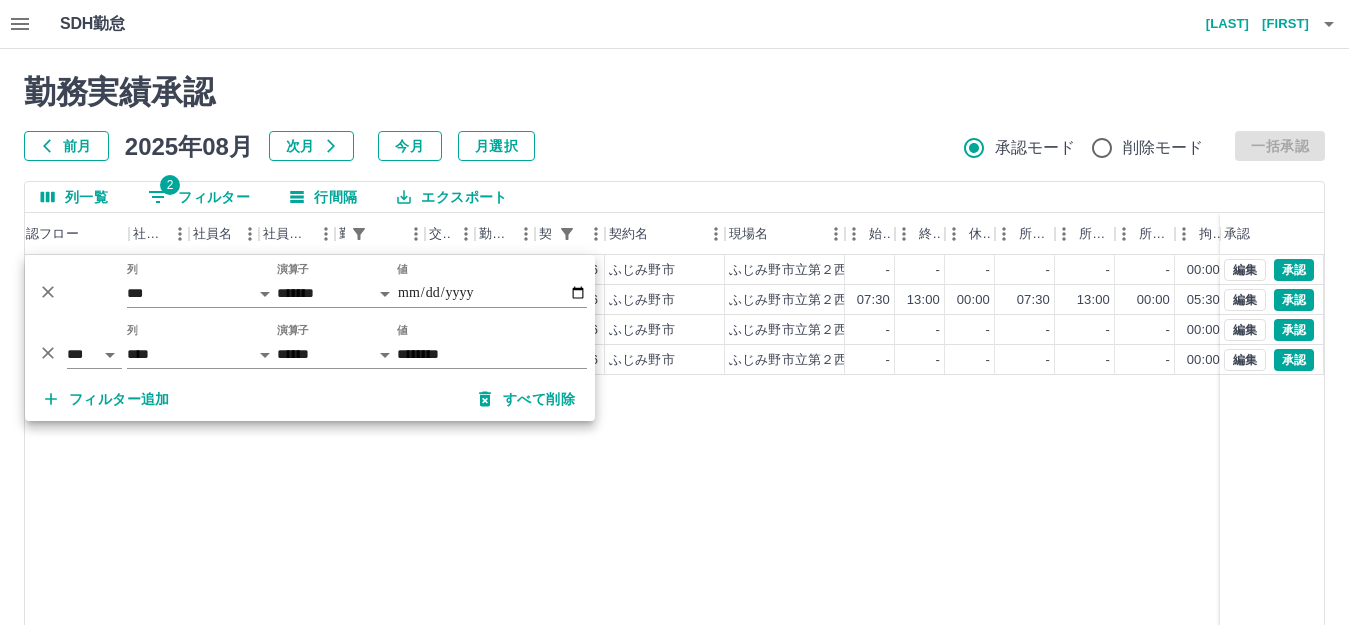 click on "現 事 Ａ 営 [CONTRACT_CODE] [LAST]　[FIRST] 営業社員(PT契約) [DATE]  -  休日 [PHONE_NUMBER] [CITY] [FACILITY_NAME] - - - - - - [NUMBER]:[NUMBER] [NUMBER]:[NUMBER] [NUMBER]:[NUMBER] 現場責任者承認待 現 事 Ａ 営 [CONTRACT_CODE] [LAST]　[FIRST] 営業社員(PT契約) [DATE] 往復 出勤 [PHONE_NUMBER] [CITY] [FACILITY_NAME] [TIME] [TIME] [NUMBER]:[NUMBER] [TIME] [TIME] [NUMBER]:[NUMBER] [NUMBER]:[NUMBER] [NUMBER]:[NUMBER] [NUMBER]:[NUMBER] 現場責任者承認待 現 事 Ａ 営 [CONTRACT_CODE] [LAST]　[FIRST] 営業社員(R契約) [DATE]  -  休日 [PHONE_NUMBER] [CITY] [FACILITY_NAME] - - - - - - [NUMBER]:[NUMBER] [NUMBER]:[NUMBER] [NUMBER]:[NUMBER] 現場責任者承認待 現 事 Ａ 営 [CONTRACT_CODE] [LAST]　[FIRST] 営業社員(PT契約) [DATE]  -  休日 [PHONE_NUMBER] [CITY] [FACILITY_NAME] - - - - - - [NUMBER]:[NUMBER] [NUMBER]:[NUMBER] [NUMBER]:[NUMBER] 現場責任者承認待 編集 承認 編集 承認 編集 承認 編集 承認" at bounding box center (832, 511) 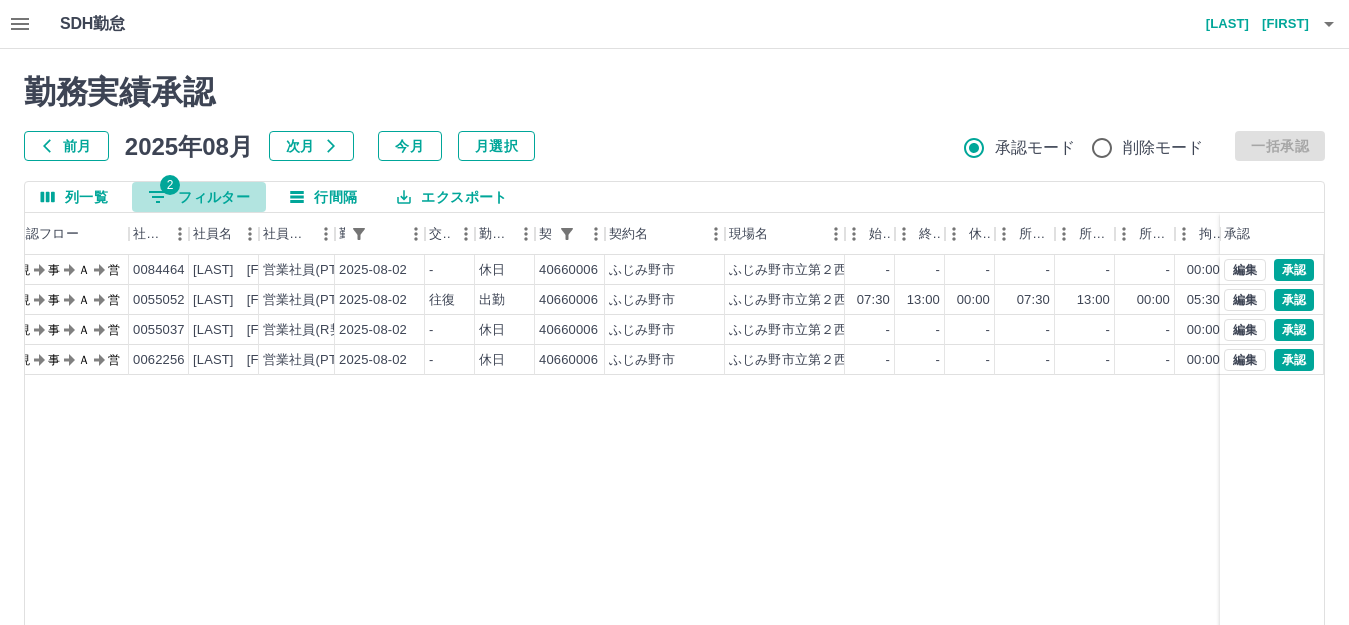 click on "2 フィルター" at bounding box center (199, 197) 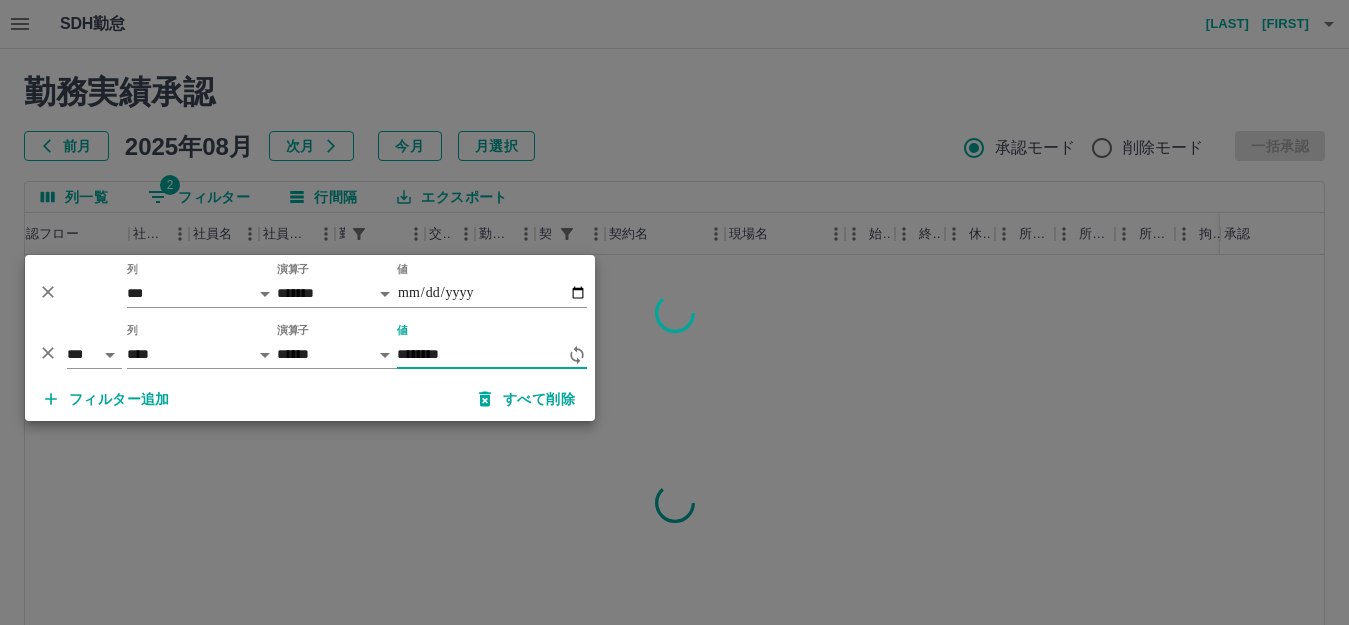 type on "********" 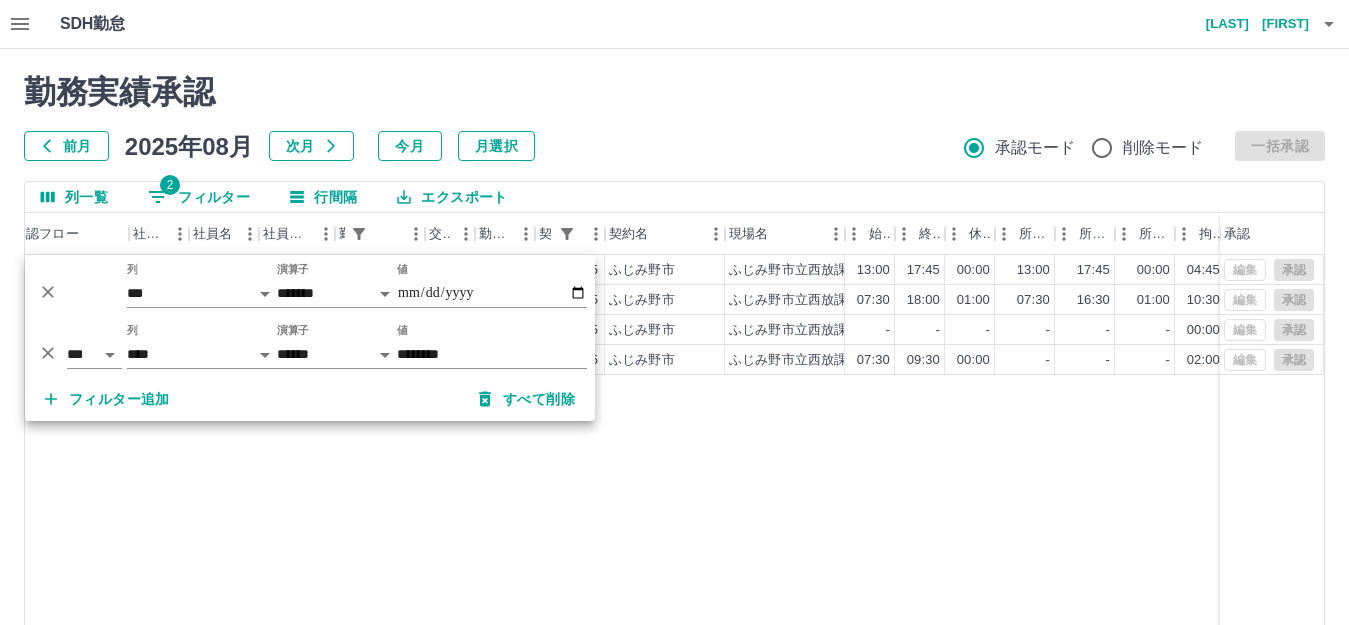 click on "現 事 Ａ 営 0086036 土橋　美香 営業社員(PT契約) 2025-08-02 往復 出勤 40660005 ふじみ野市 ふじみ野市立西放課後児童クラブ 13:00 17:45 00:00 13:00 17:45 00:00 04:45 04:45 00:00 AM承認待 現 事 Ａ 営 0068405 大矢　葵 営業社員(P契約) 2025-08-02 往復 振出 40660005 ふじみ野市 ふじみ野市立西放課後児童クラブ 07:30 18:00 01:00 07:30 16:30 01:00 10:30 09:30 00:00 8/16の分の振替出勤日、シフト調整1.5h時間外 AM承認待 現 事 Ａ 営 0076055 三野輪　蘭 営業社員(PT契約) 2025-08-02  -  休日 40660005 ふじみ野市 ふじみ野市立西放課後児童クラブ - - - - - - 00:00 00:00 00:00 営業所長承認待 現 事 Ａ 営 0056081 佐々木　晴美 営業社員(R契約) 2025-08-02 往復 休出 40660005 ふじみ野市 ふじみ野市立西放課後児童クラブ 07:30 09:30 00:00 - - - 02:00 02:00 00:00 2.0h休出　上福岡七夕まつりの飾りつけ AM承認待 編集 承認 編集 承認 編集 承認" at bounding box center [832, 511] 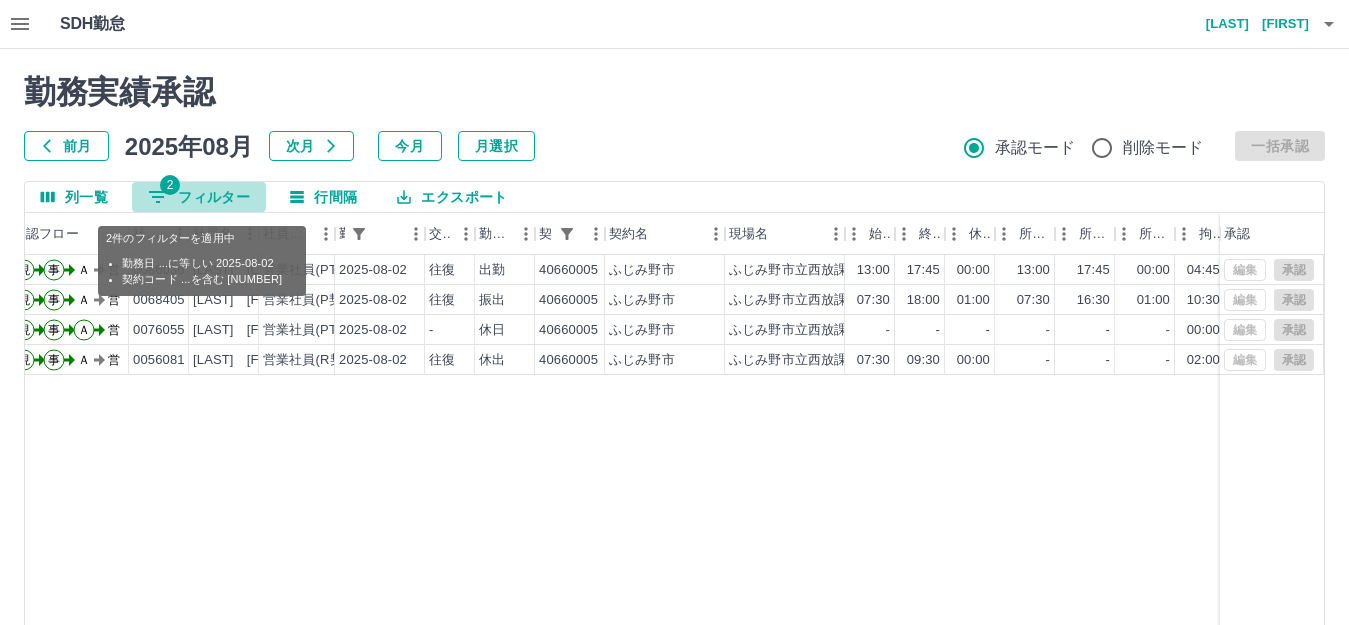 click on "2 フィルター" at bounding box center [199, 197] 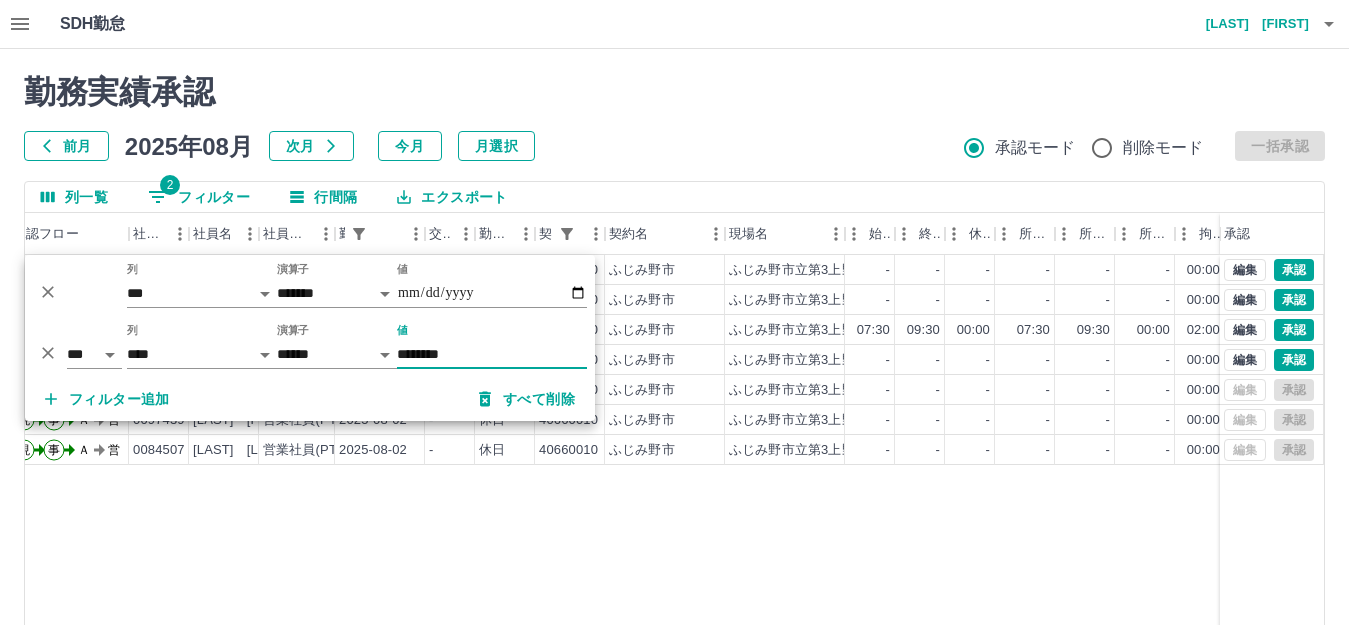 type on "********" 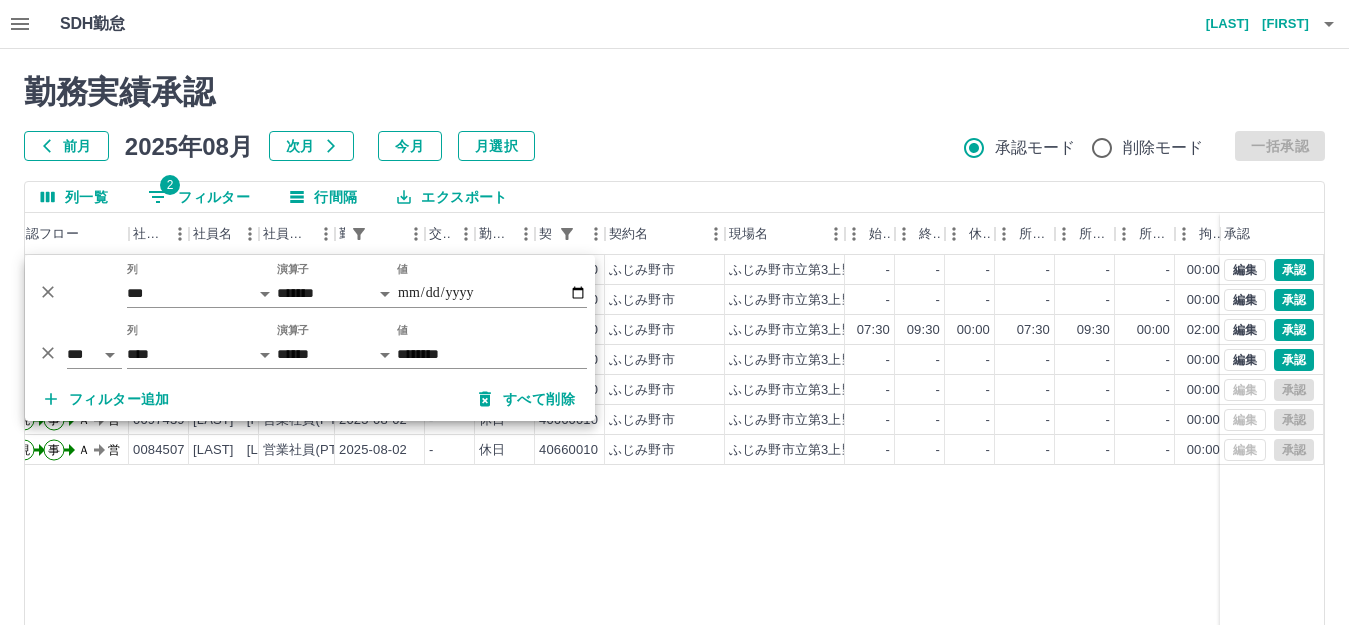 click on "現 事 Ａ 営 0080813 佐野　加代子 営業社員(PT契約) 2025-08-02  -  休日 40660010 ふじみ野市 ふじみ野市立第3上野台・第4上野台放課後児童クラブ - - - - - - 00:00 00:00 00:00 現場責任者承認待 現 事 Ａ 営 0089420 岡野　重幸 営業社員(PT契約) 2025-08-02  -  休日 40660010 ふじみ野市 ふじみ野市立第3上野台・第4上野台放課後児童クラブ - - - - - - 00:00 00:00 00:00 現場責任者承認待 現 事 Ａ 営 0055045 熊谷　興史 営業社員(R契約) 2025-08-02 往復 出勤 40660010 ふじみ野市 ふじみ野市立第3上野台・第4上野台放課後児童クラブ 07:30 09:30 00:00 07:30 09:30 00:00 02:00 02:00 00:00 休日出勤 現場責任者承認待 現 事 Ａ 営 0076828 青山　清子 営業社員(PT契約) 2025-08-02  -  休日 40660010 ふじみ野市 ふじみ野市立第3上野台・第4上野台放課後児童クラブ - - - - - - 00:00 00:00 00:00 現場責任者承認待 現 事 Ａ 営 0066791 2025-08-02" at bounding box center [832, 511] 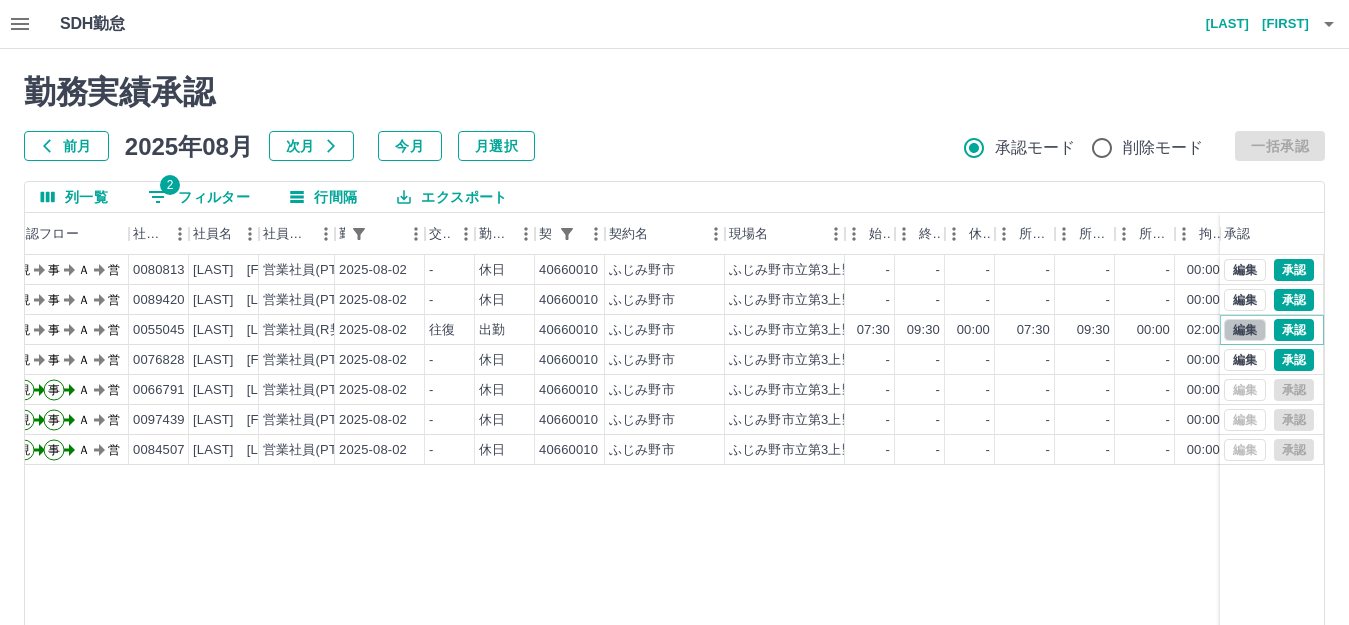 click on "編集" at bounding box center [1245, 330] 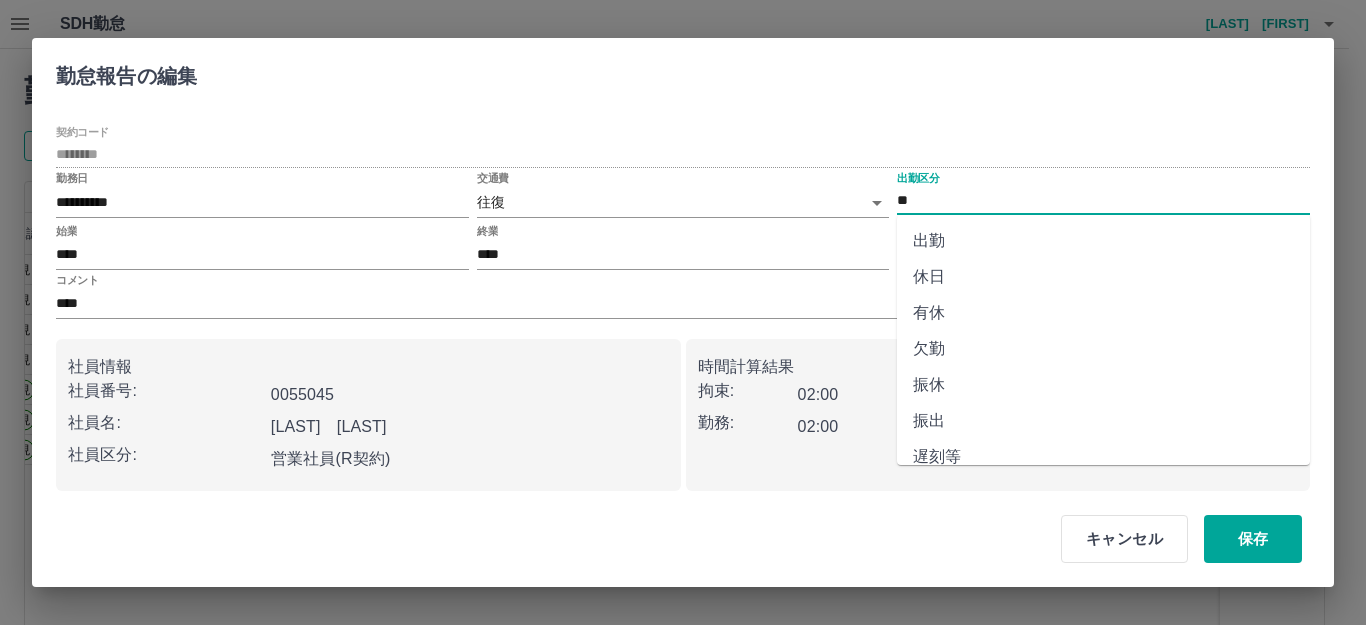 click on "**" at bounding box center [1103, 200] 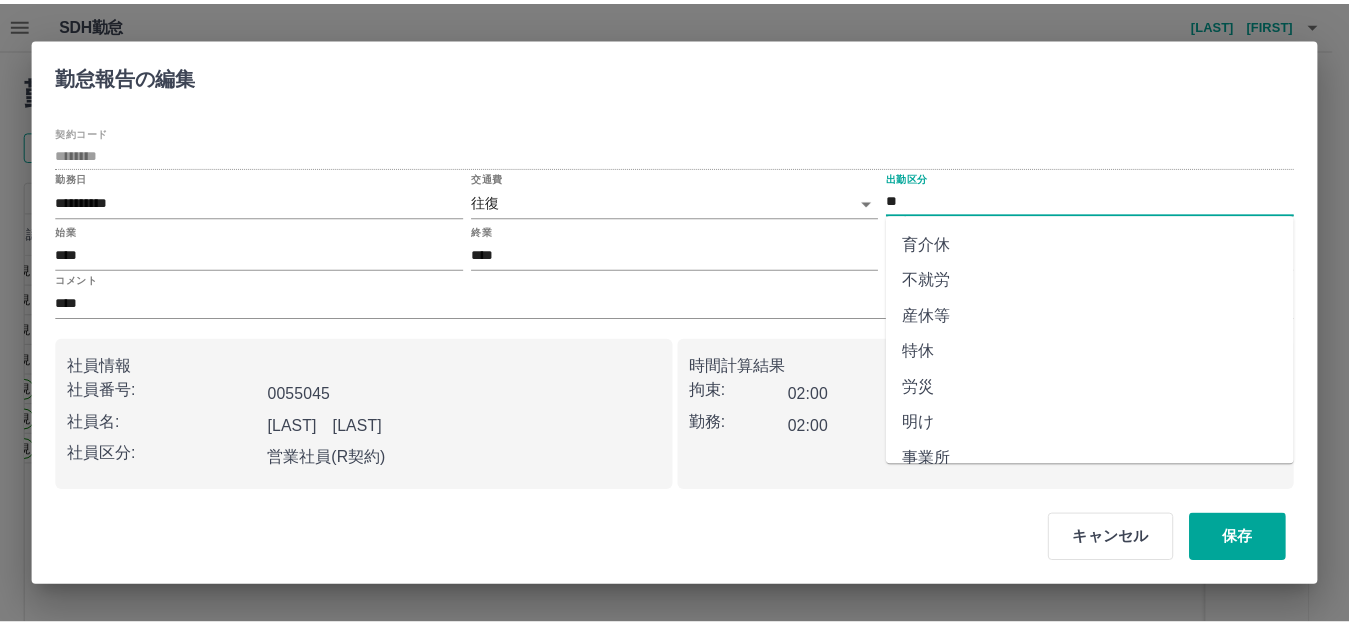 scroll, scrollTop: 200, scrollLeft: 0, axis: vertical 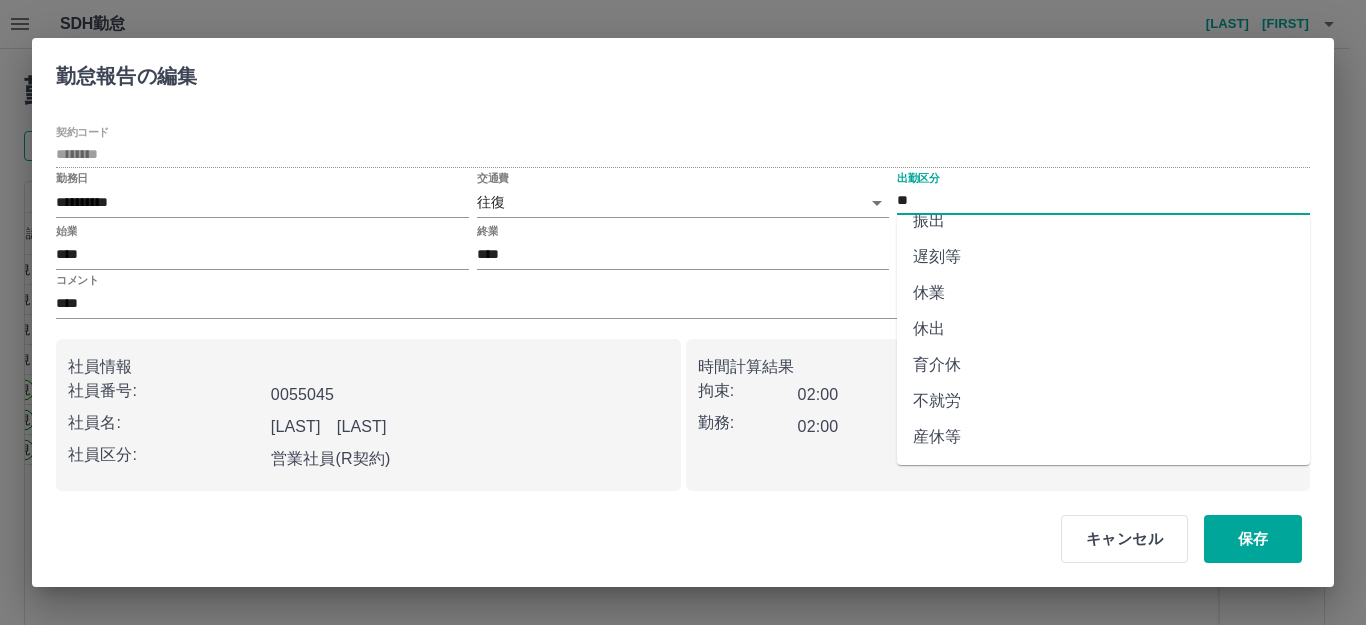click on "休出" at bounding box center [1103, 329] 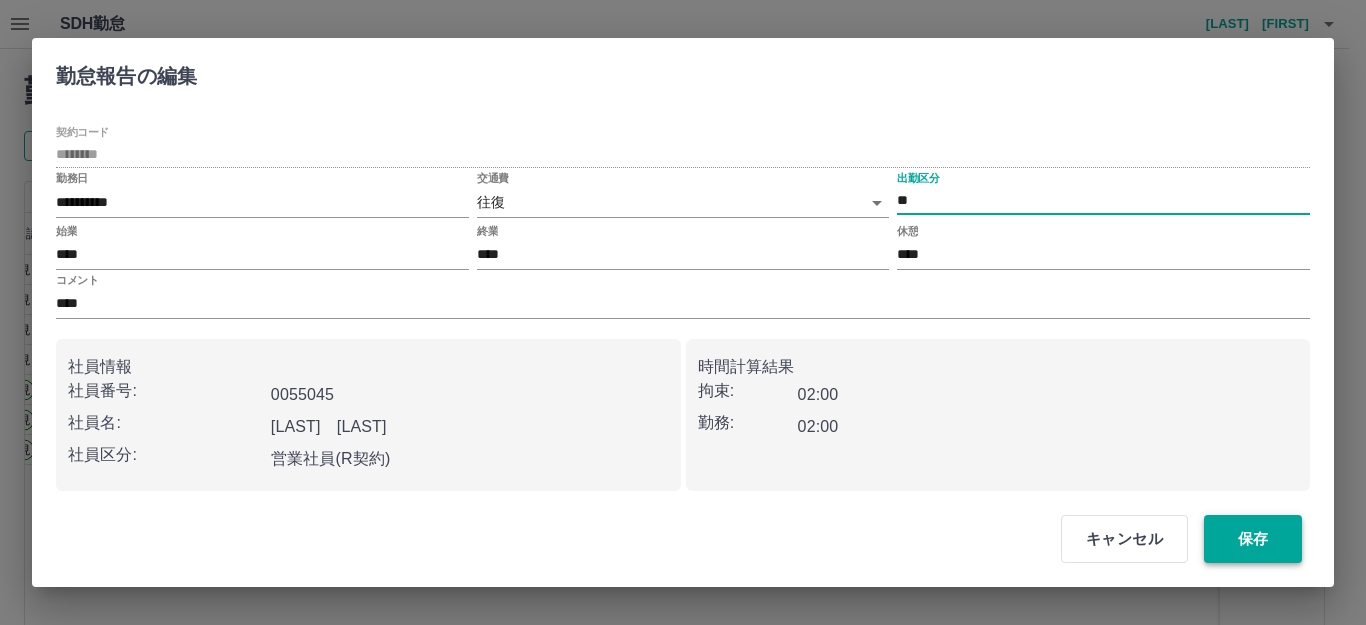 click on "保存" at bounding box center (1253, 539) 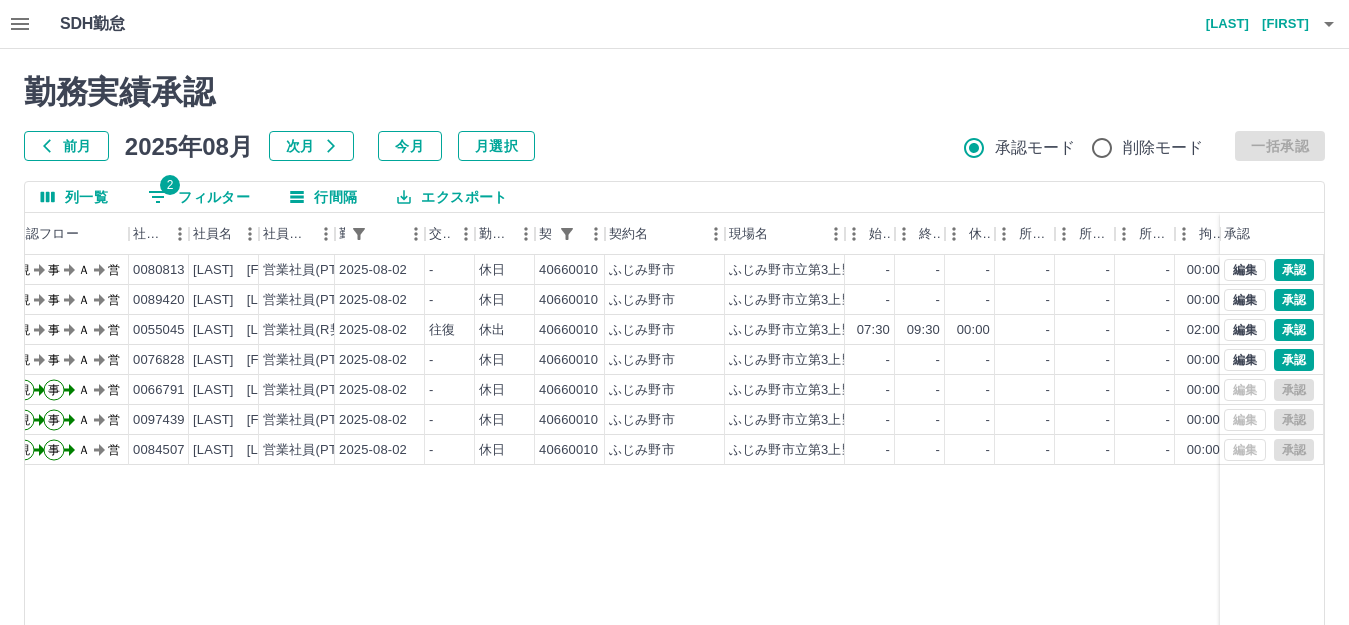 click on "2 フィルター" at bounding box center (199, 197) 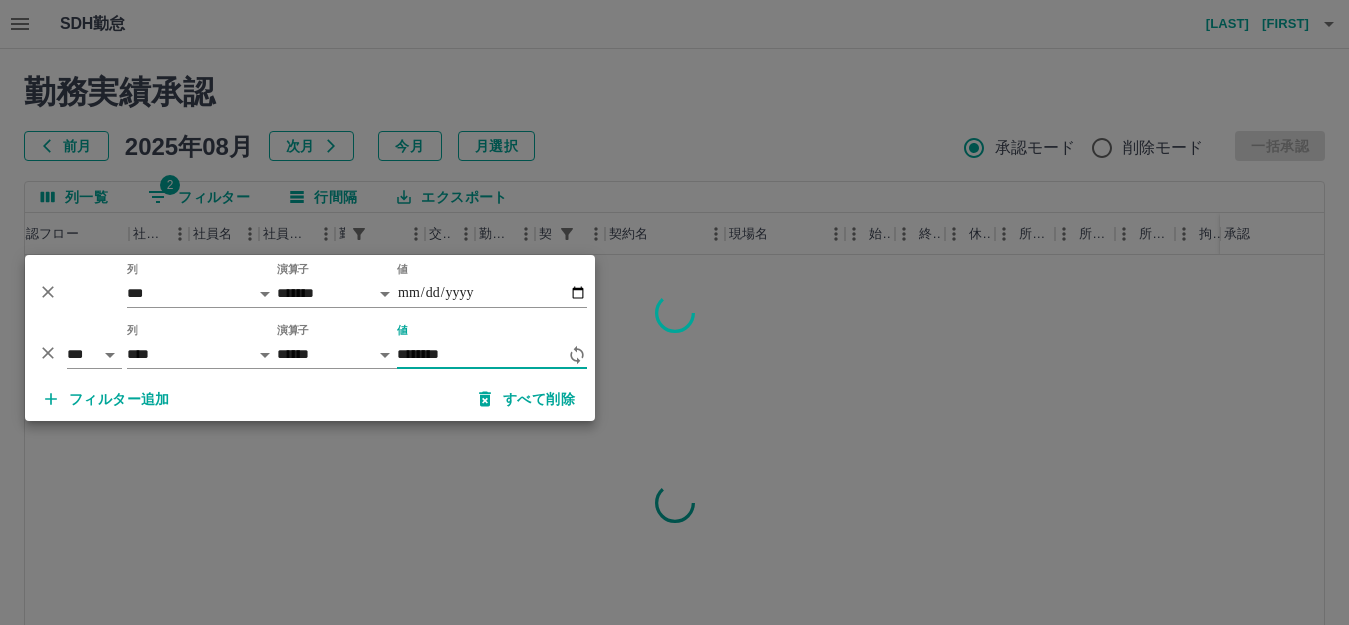 type on "********" 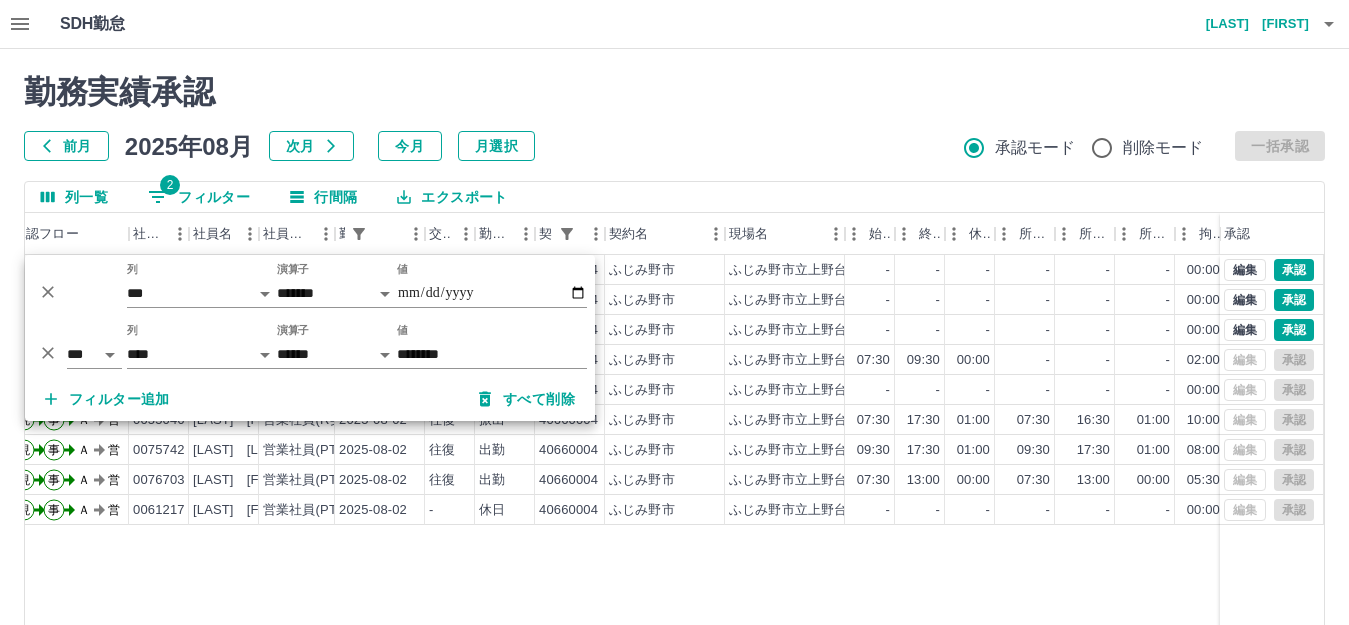click on "前月 2025年08月 次月 今月 月選択 承認モード 削除モード 一括承認" at bounding box center [674, 146] 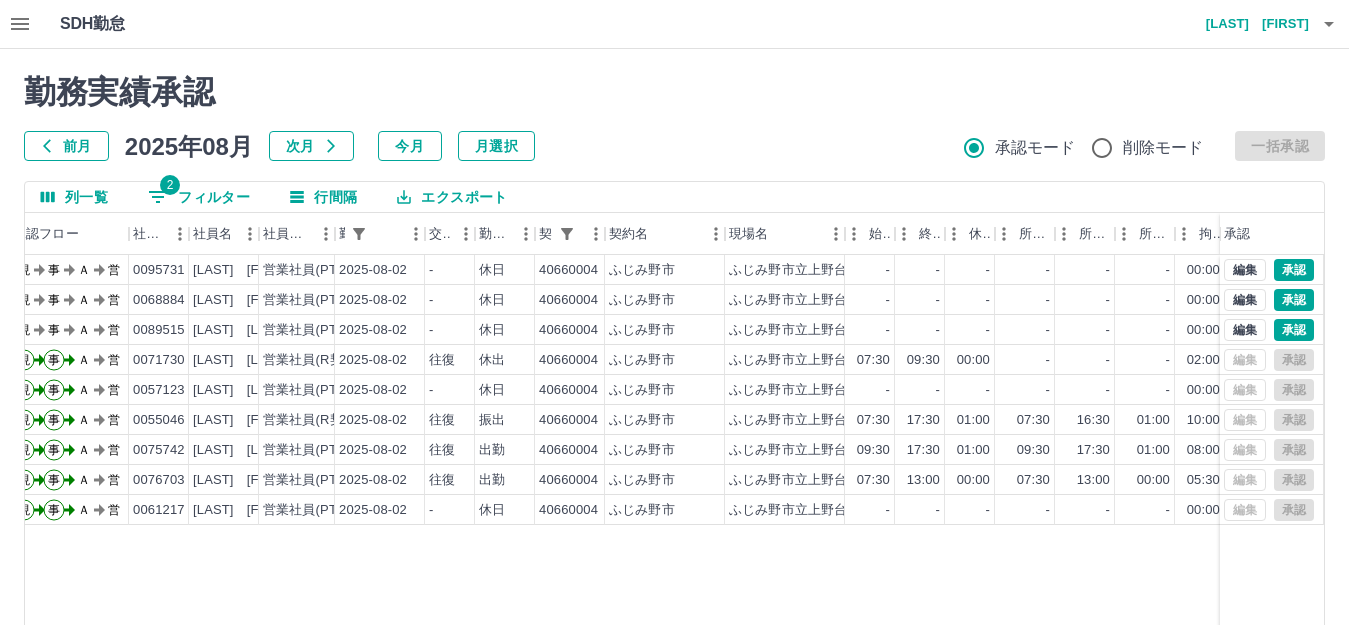 click on "2 フィルター" at bounding box center [199, 197] 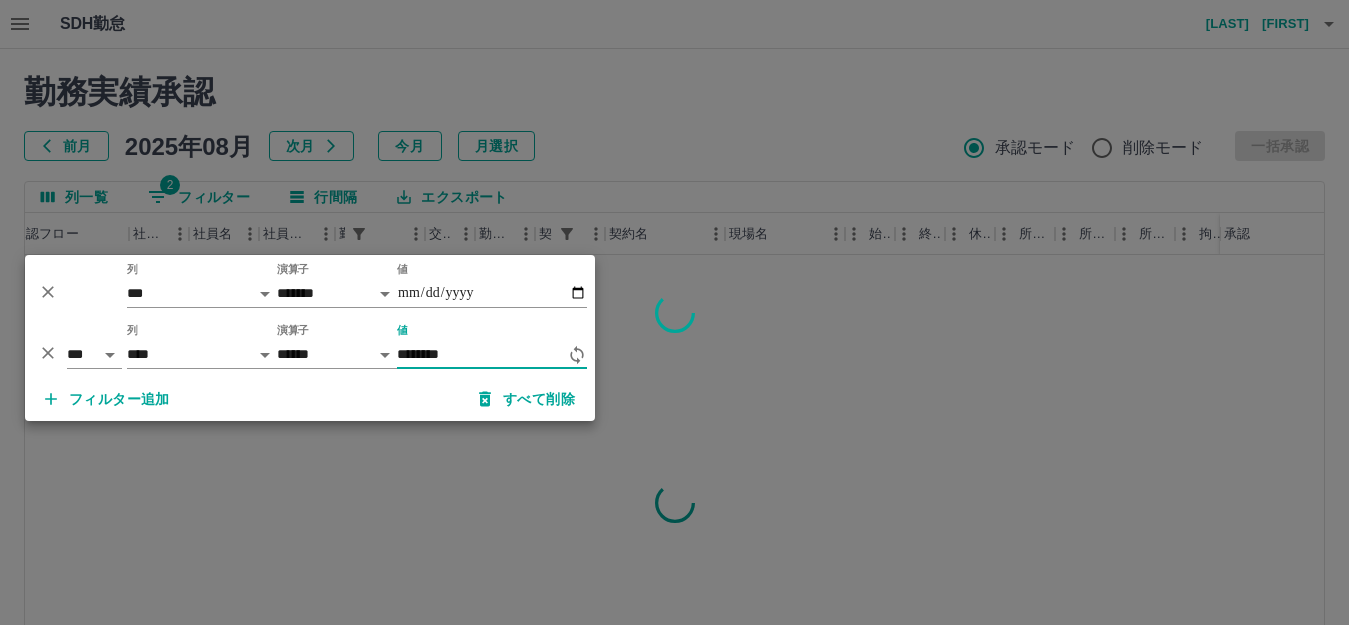 type on "********" 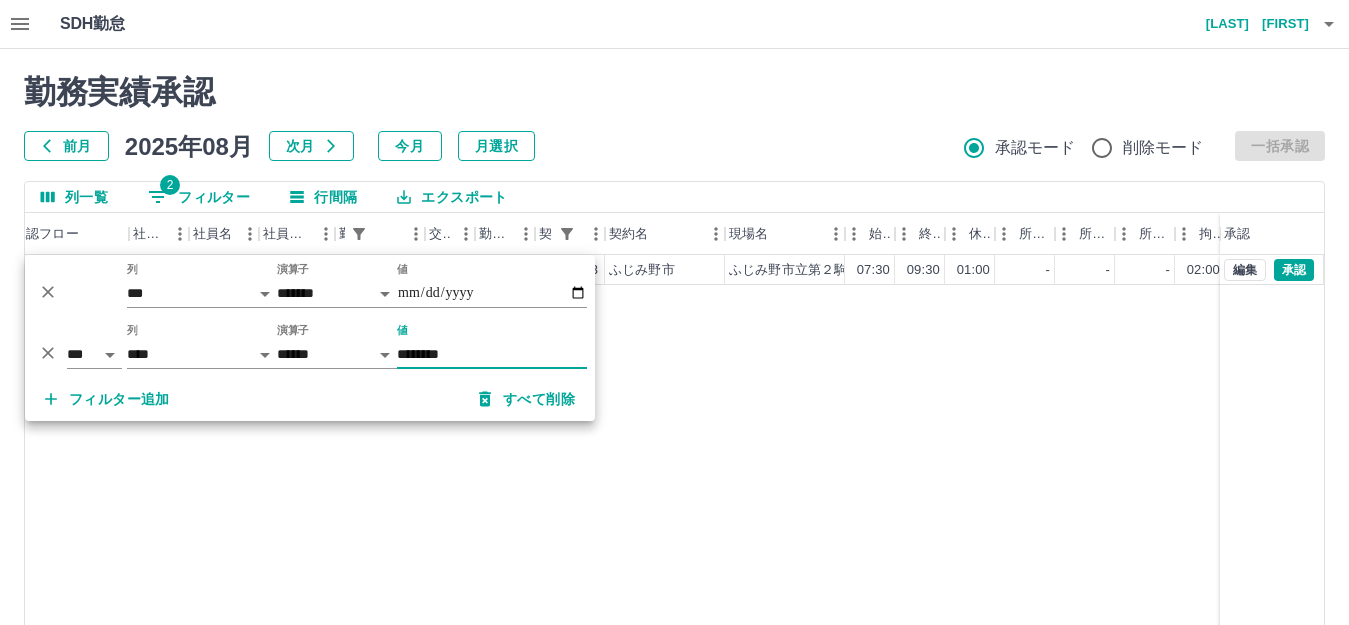 click on "現 事 Ａ 営 [CONTRACT_CODE] [LAST]　[FIRST] 営業社員(P契約) [DATE] 往復 休出 [PHONE_NUMBER] [CITY] [FACILITY_NAME] [TIME] [TIME] [NUMBER]:[NUMBER] - - - [NUMBER]:[NUMBER] [NUMBER]:[NUMBER] [NUMBER]:[NUMBER] 七夕プロジェクト 現場責任者承認待 編集 承認" at bounding box center (832, 511) 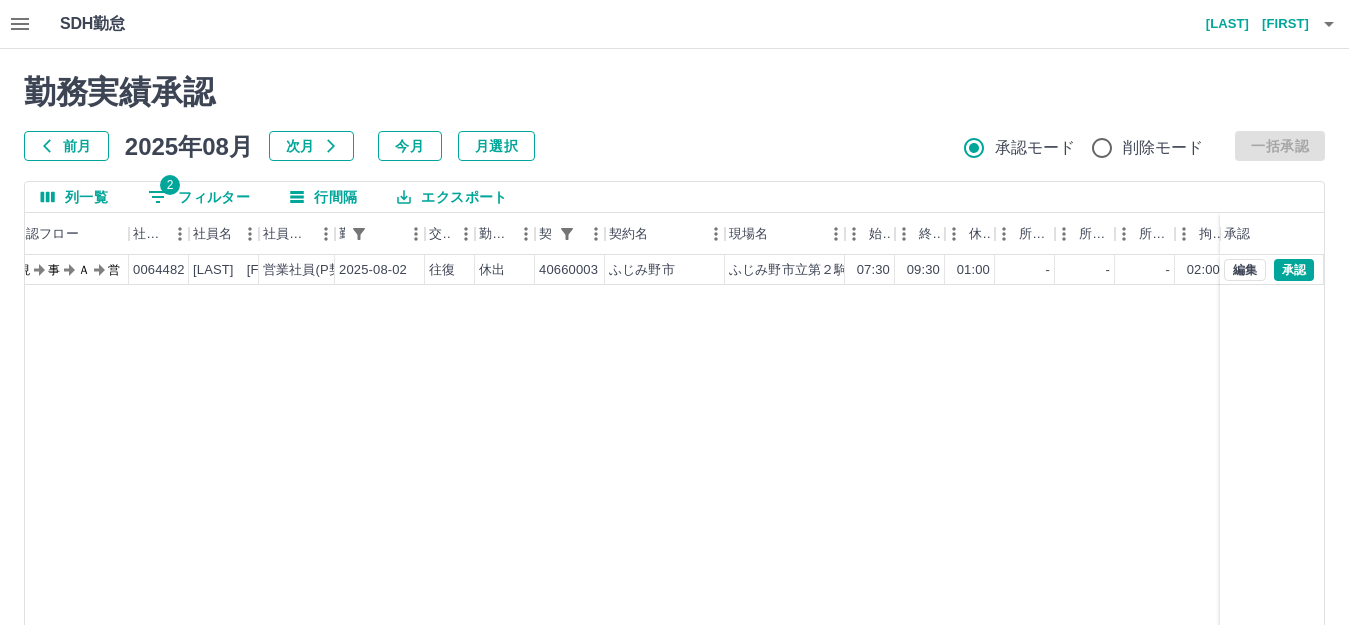 click on "2 フィルター" at bounding box center (199, 197) 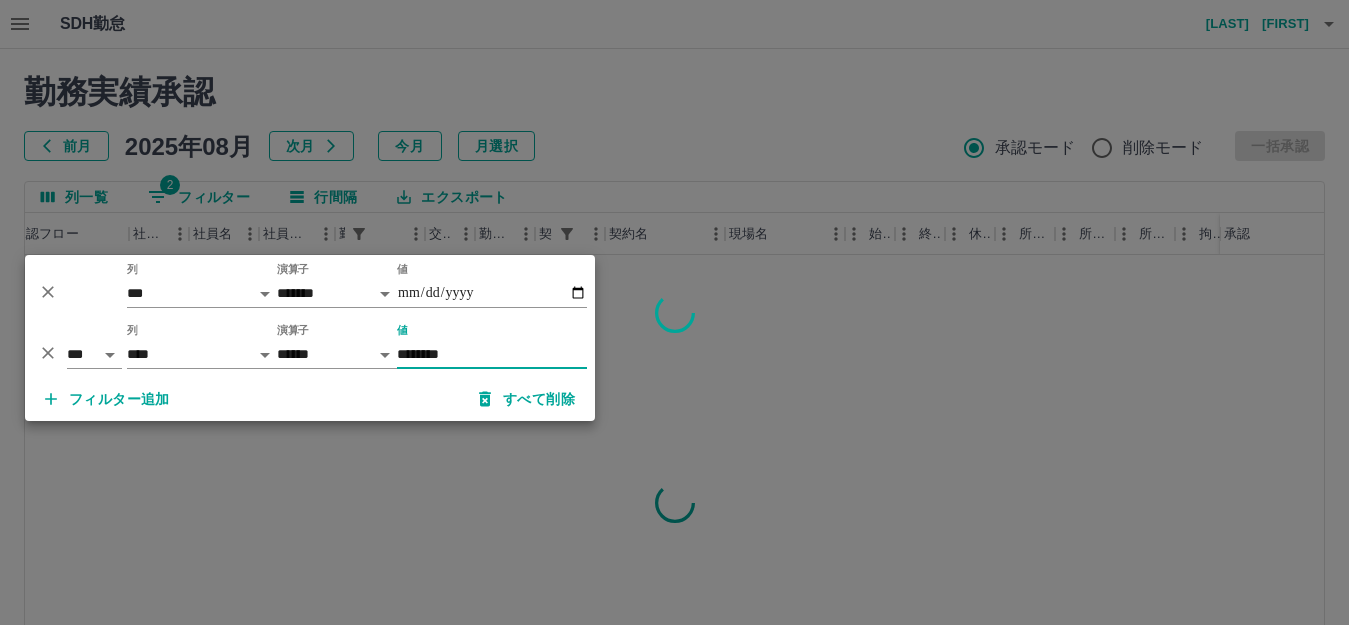 type on "********" 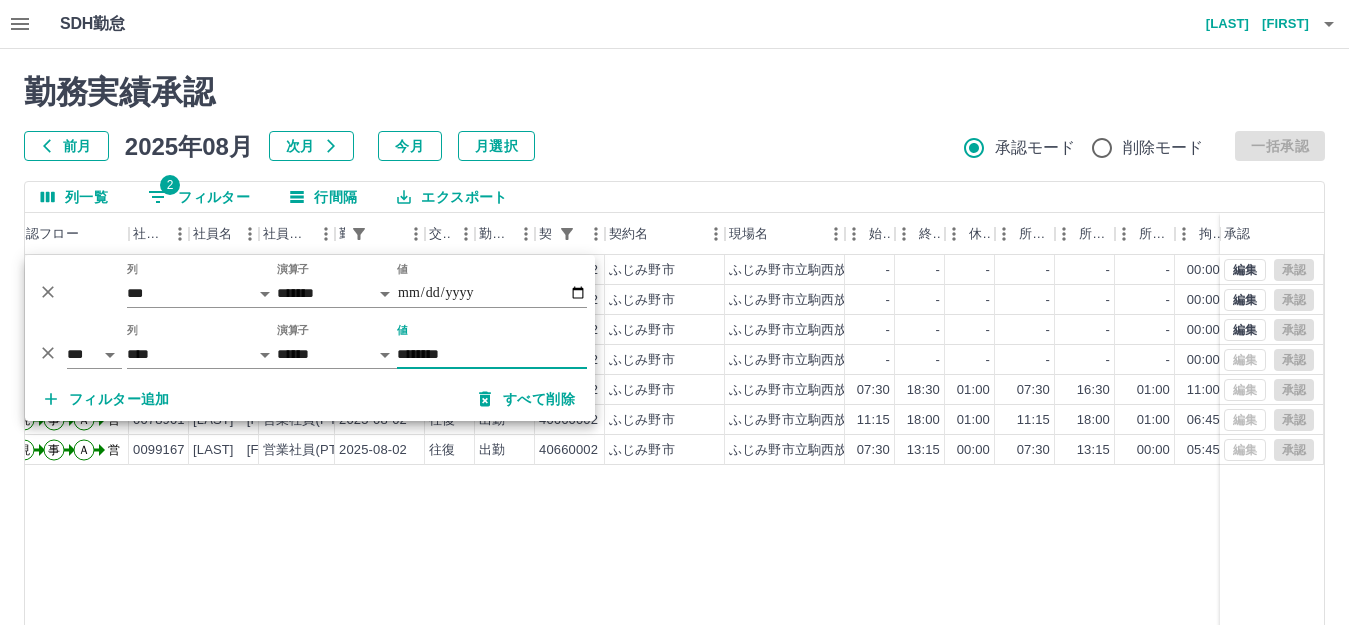 click on "現 事 Ａ 営 [CONTRACT_CODE] [LAST]　[FIRST] 営業社員(PT契約) [DATE]  -  休日 [PHONE_NUMBER] [CITY] [FACILITY_NAME] - - - - - - [NUMBER]:[NUMBER] [NUMBER]:[NUMBER] [NUMBER]:[NUMBER] 事務担当者承認待 現 事 Ａ 営 [CONTRACT_CODE] [LAST]　[FIRST] 営業社員(PT契約) [DATE]  -  休日 [PHONE_NUMBER] [CITY] [FACILITY_NAME] - - - - - - [NUMBER]:[NUMBER] [NUMBER]:[NUMBER] [NUMBER]:[NUMBER] 事務担当者承認待 現 事 Ａ 営 [CONTRACT_CODE] [LAST]　[FIRST] 営業社員(PT契約) [DATE]  -  休日 [PHONE_NUMBER] [CITY] [FACILITY_NAME] - - - - - - [NUMBER]:[NUMBER] [NUMBER]:[NUMBER] [NUMBER]:[NUMBER] 事務担当者承認待 現 事 Ａ 営 [CONTRACT_CODE] [LAST]　[FIRST] 営業社員(PT契約) [DATE]  -  休日 [PHONE_NUMBER] [CITY] [FACILITY_NAME] - - - - - - [NUMBER]:[NUMBER] [NUMBER]:[NUMBER] [NUMBER]:[NUMBER] AM承認待 現 事 Ａ 営 [CONTRACT_CODE] [LAST]　[FIRST] 営業社員(R契約) [DATE] 往復 出勤 [PHONE_NUMBER] [CITY] [FACILITY_NAME] [TIME] [TIME] [NUMBER]:[NUMBER]" at bounding box center (832, 511) 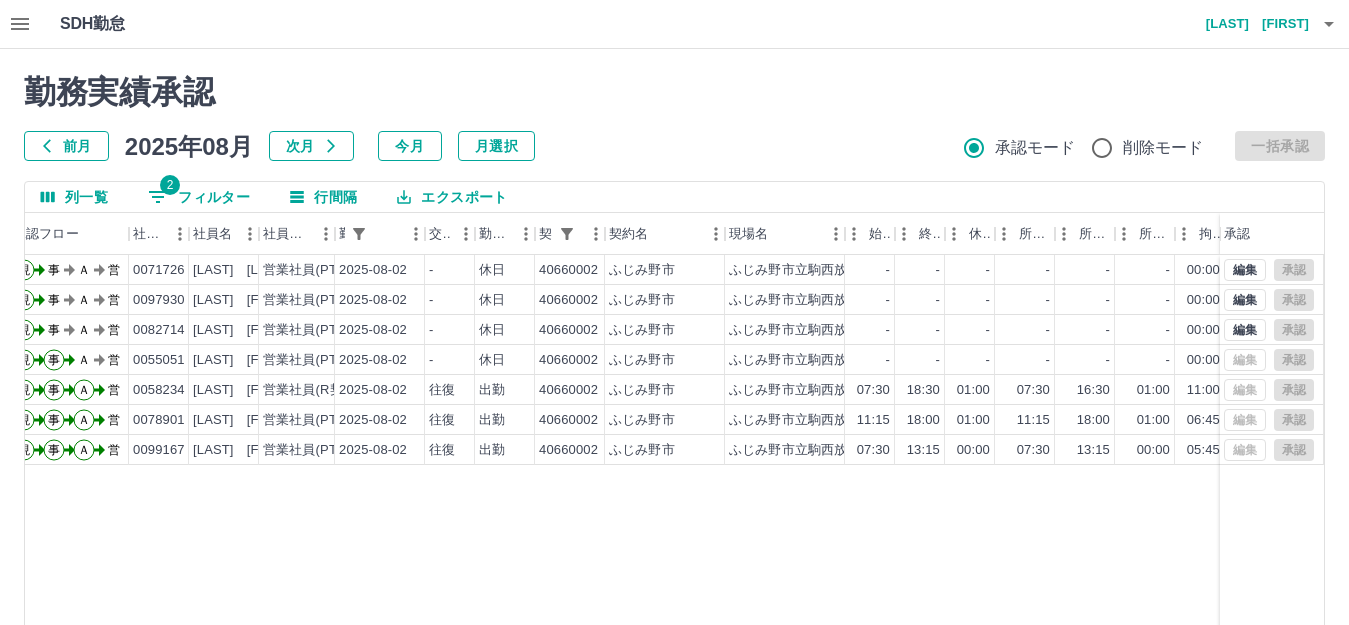 click on "2 フィルター" at bounding box center [199, 197] 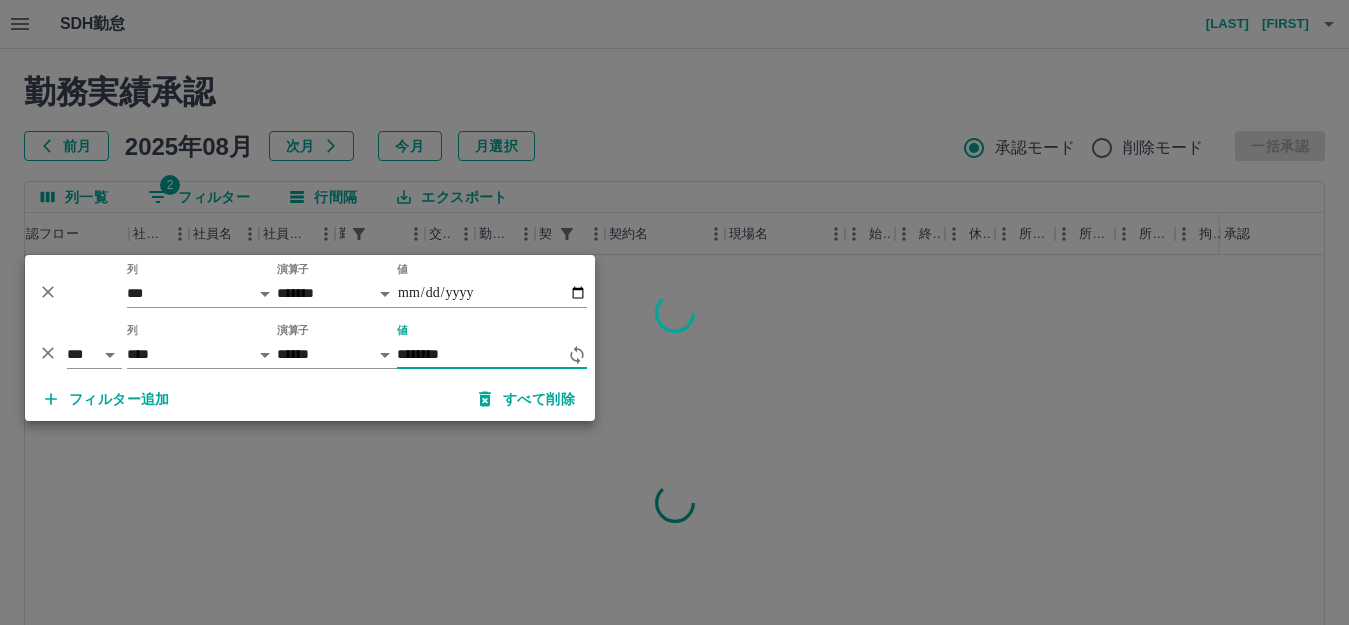 type on "********" 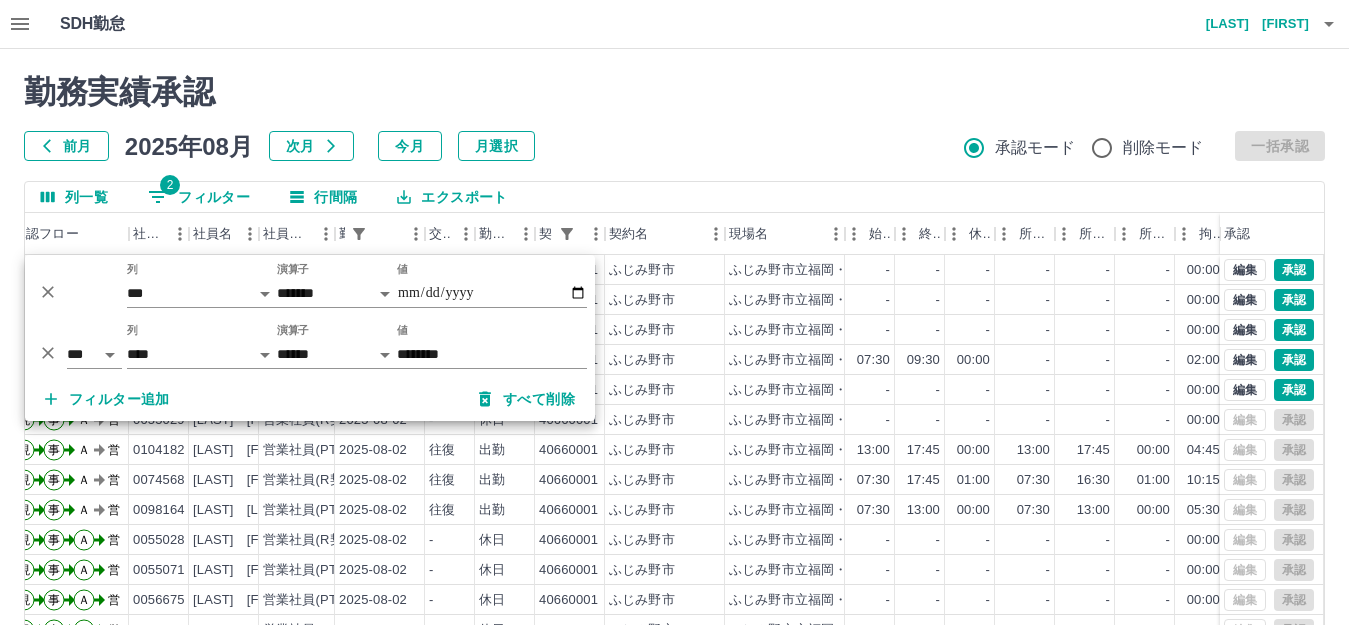 click on "勤務実績承認 前月 2025年08月 次月 今月 月選択 承認モード 削除モード 一括承認" at bounding box center (674, 117) 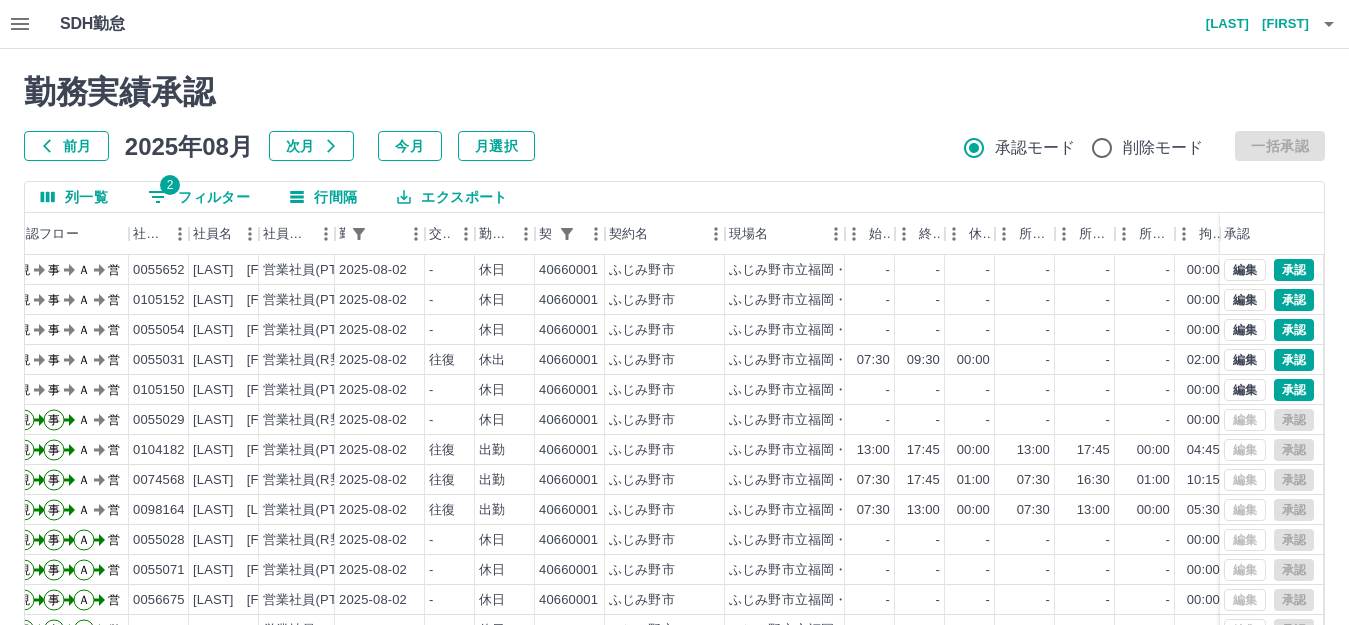 click on "2 フィルター" at bounding box center [199, 197] 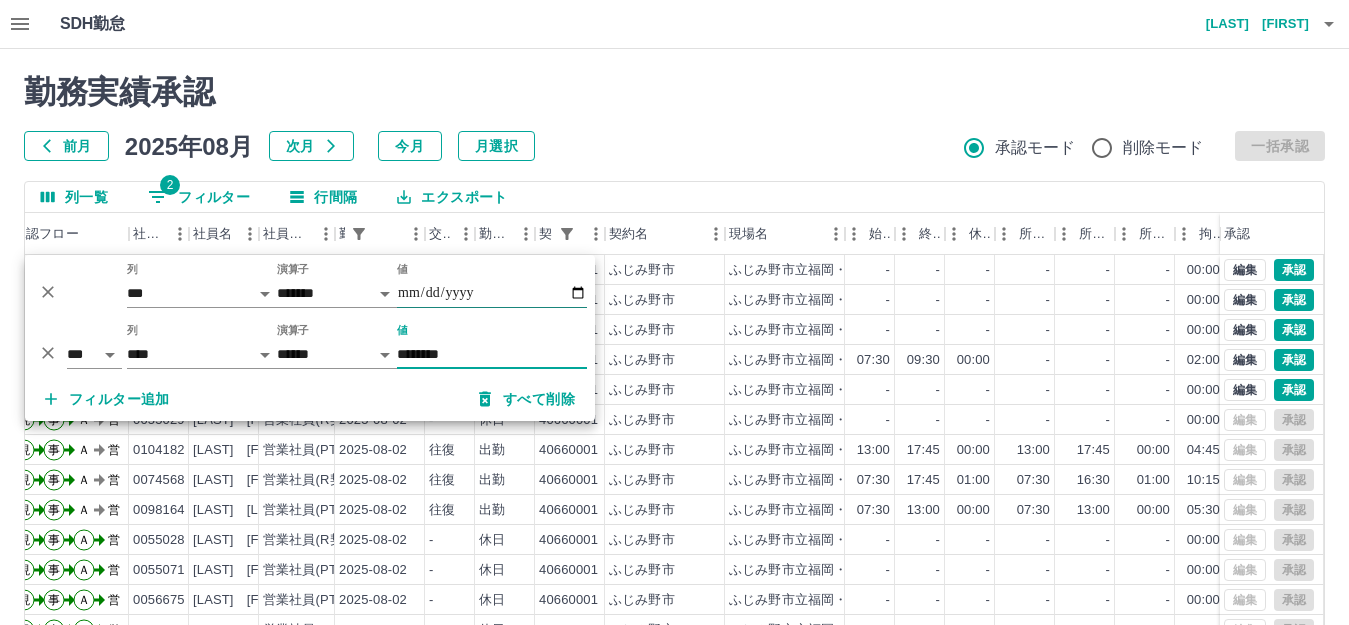 click on "**********" at bounding box center [492, 293] 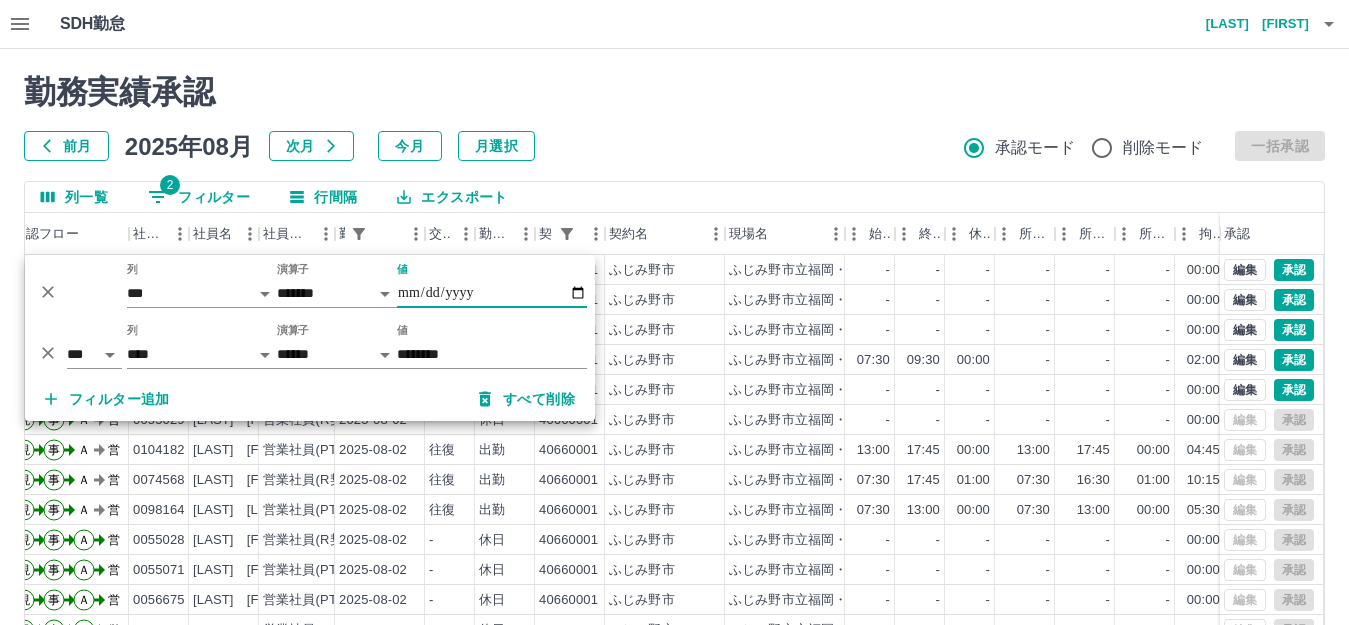 type on "**********" 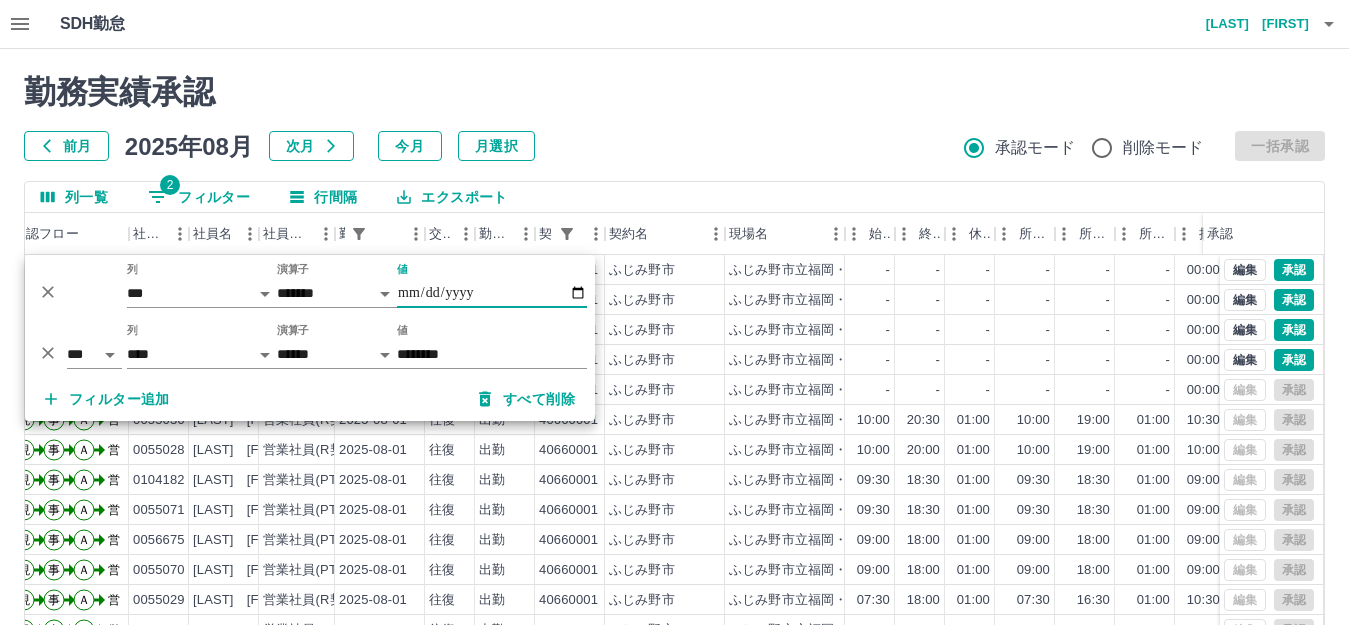 click on "前月 2025年08月 次月 今月 月選択 承認モード 削除モード 一括承認" at bounding box center [674, 146] 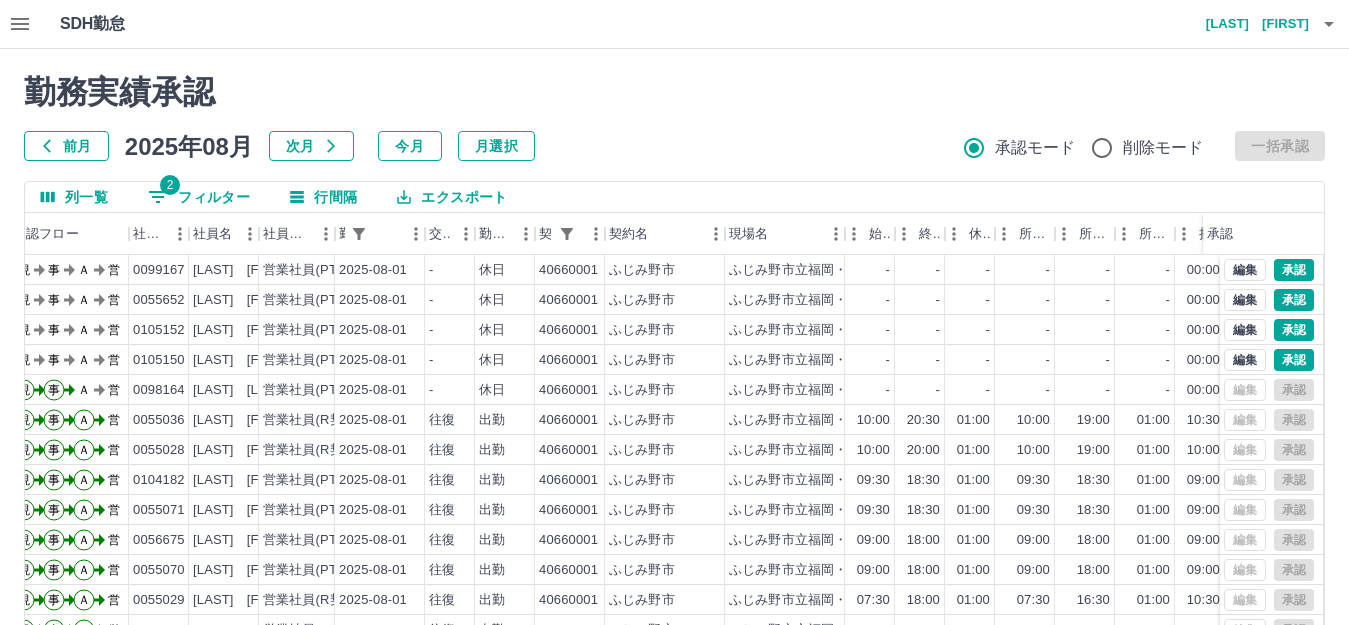 click on "勤務実績承認" at bounding box center [674, 92] 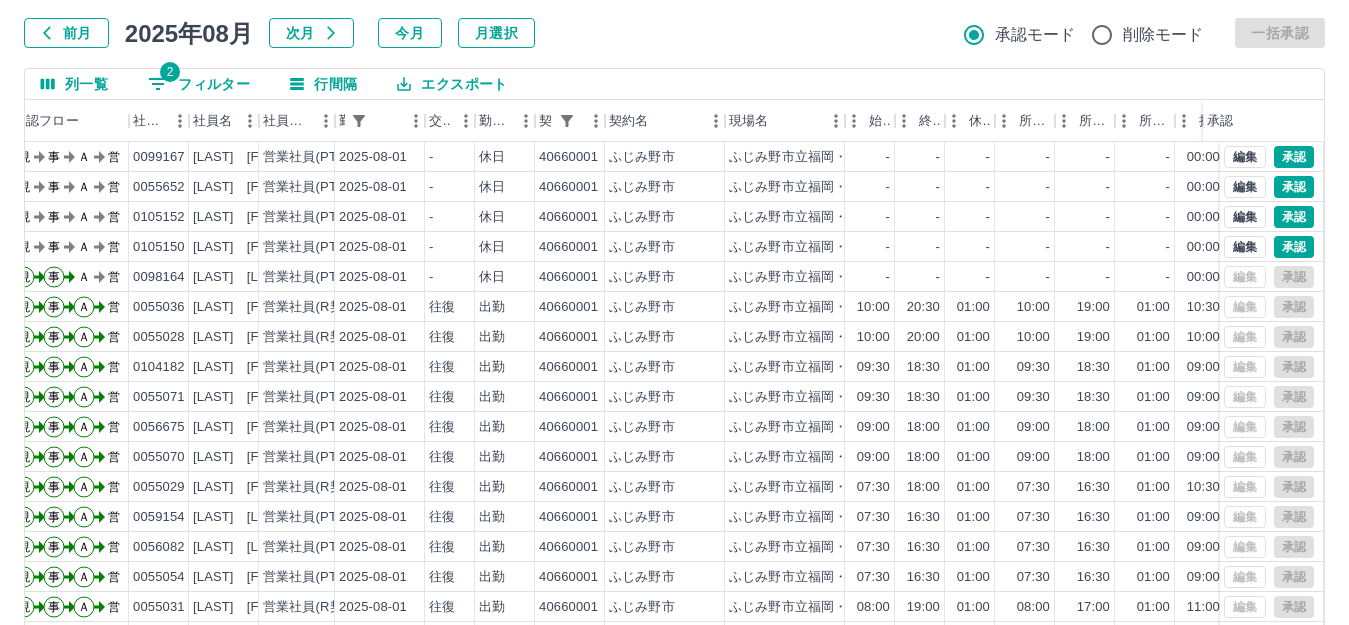 scroll, scrollTop: 0, scrollLeft: 0, axis: both 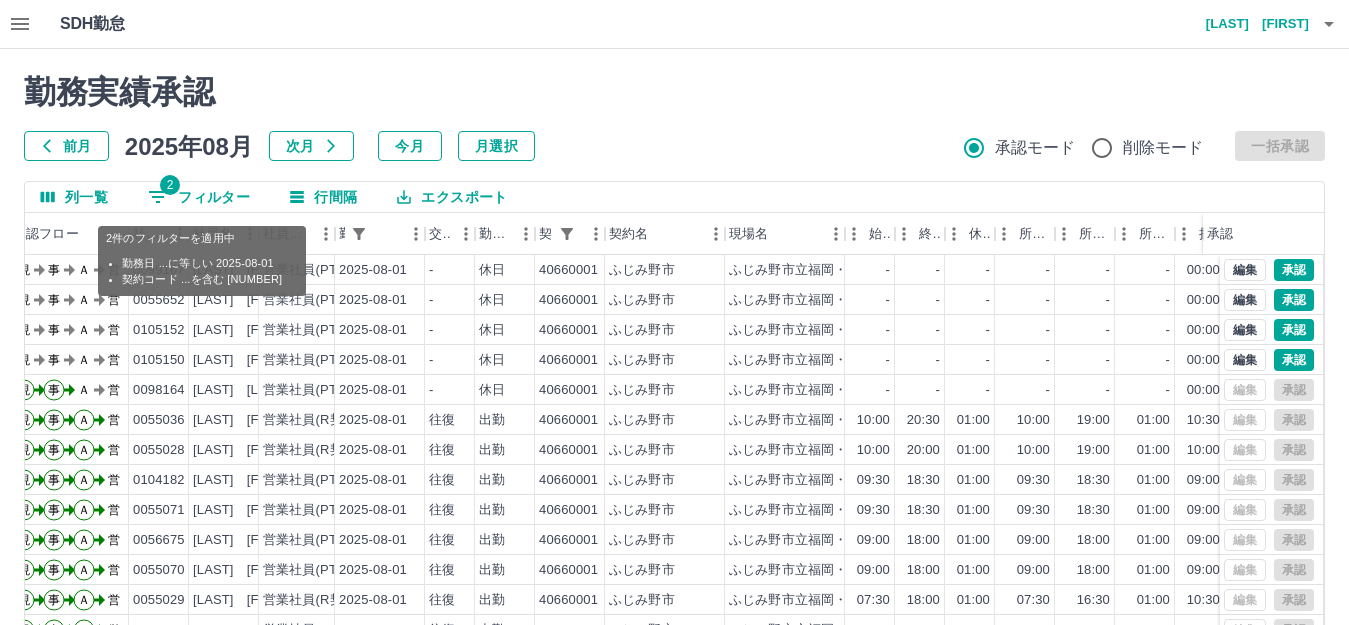 click on "2 フィルター" at bounding box center (199, 197) 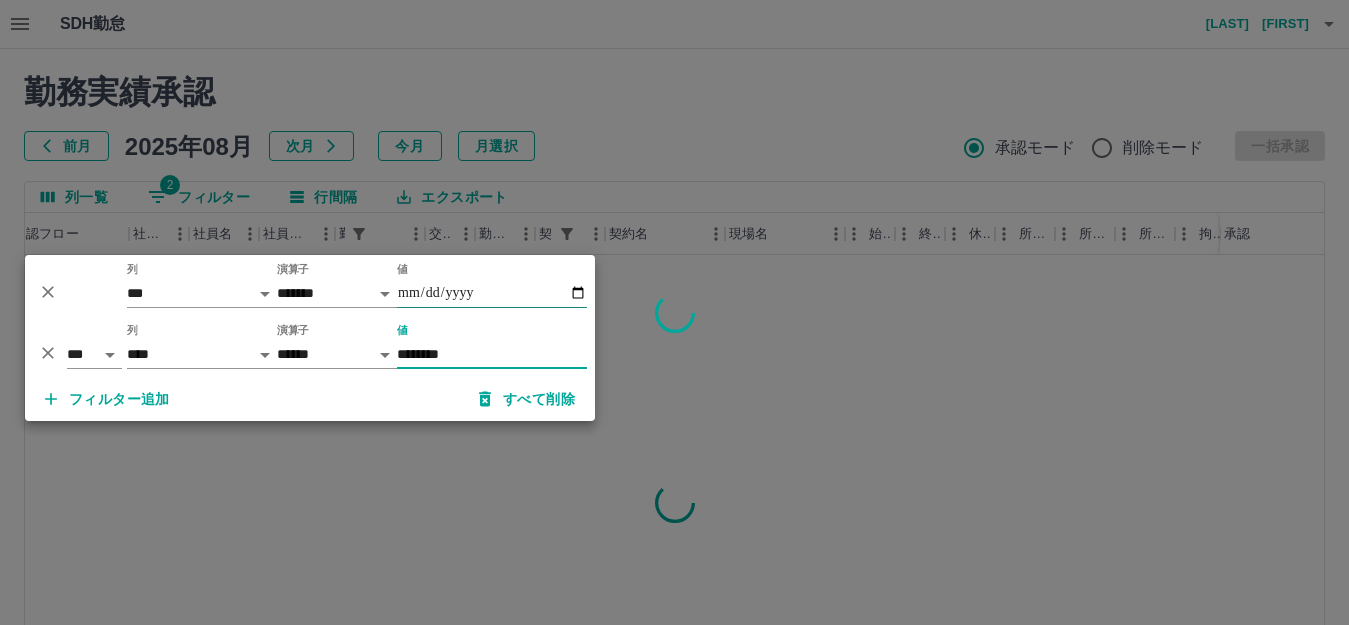 scroll, scrollTop: 0, scrollLeft: 66, axis: horizontal 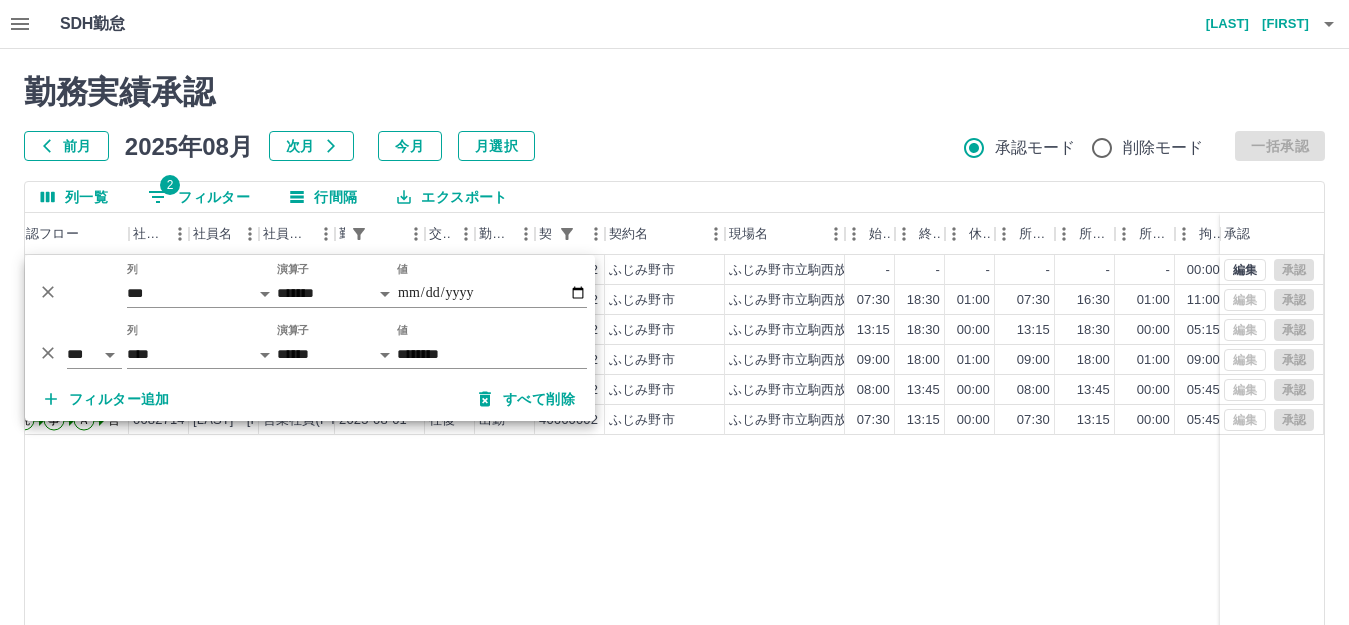 click on "現 事 Ａ 営 [CONTRACT_CODE] [LAST]　[FIRST] 営業社員(PT契約) [DATE]  -  休日 [PHONE_NUMBER] [CITY] [FACILITY_NAME] - - - - - - [NUMBER]:[NUMBER] [NUMBER]:[NUMBER] [NUMBER]:[NUMBER] 事務担当者承認待 現 事 Ａ 営 [CONTRACT_CODE] [LAST]　[FIRST] 営業社員(R契約) [DATE] 往復 出勤 [PHONE_NUMBER] [CITY] [FACILITY_NAME] [TIME] [TIME] [NUMBER]:[NUMBER] [TIME] [TIME] [NUMBER]:[NUMBER] [NUMBER]:[NUMBER] [NUMBER]:[NUMBER] [NUMBER]:[NUMBER] 2時間残業　人員確保の為 営業所長承認待 現 事 Ａ 営 [CONTRACT_CODE] [LAST]　[FIRST] 営業社員(PT契約) [DATE] 往復 出勤 [PHONE_NUMBER] [CITY] [FACILITY_NAME] [TIME] [TIME] [NUMBER]:[NUMBER] [TIME] [TIME] [NUMBER]:[NUMBER] [NUMBER]:[NUMBER] [NUMBER]:[NUMBER] [NUMBER]:[NUMBER] 営業所長承認待 現 事 Ａ 営 [CONTRACT_CODE] [LAST]　[FIRST] 営業社員(PT契約) [DATE] 往復 出勤 [PHONE_NUMBER] [CITY] [FACILITY_NAME] [TIME] [TIME] [NUMBER]:[NUMBER] [TIME] [TIME] [NUMBER]:[NUMBER] [NUMBER]:[NUMBER] [NUMBER]:[NUMBER] [NUMBER]:[NUMBER] 営業所長承認待 現 事 Ａ 営 [CONTRACT_CODE] [LAST]　[FIRST] 2025-08-01 往復" at bounding box center [832, 511] 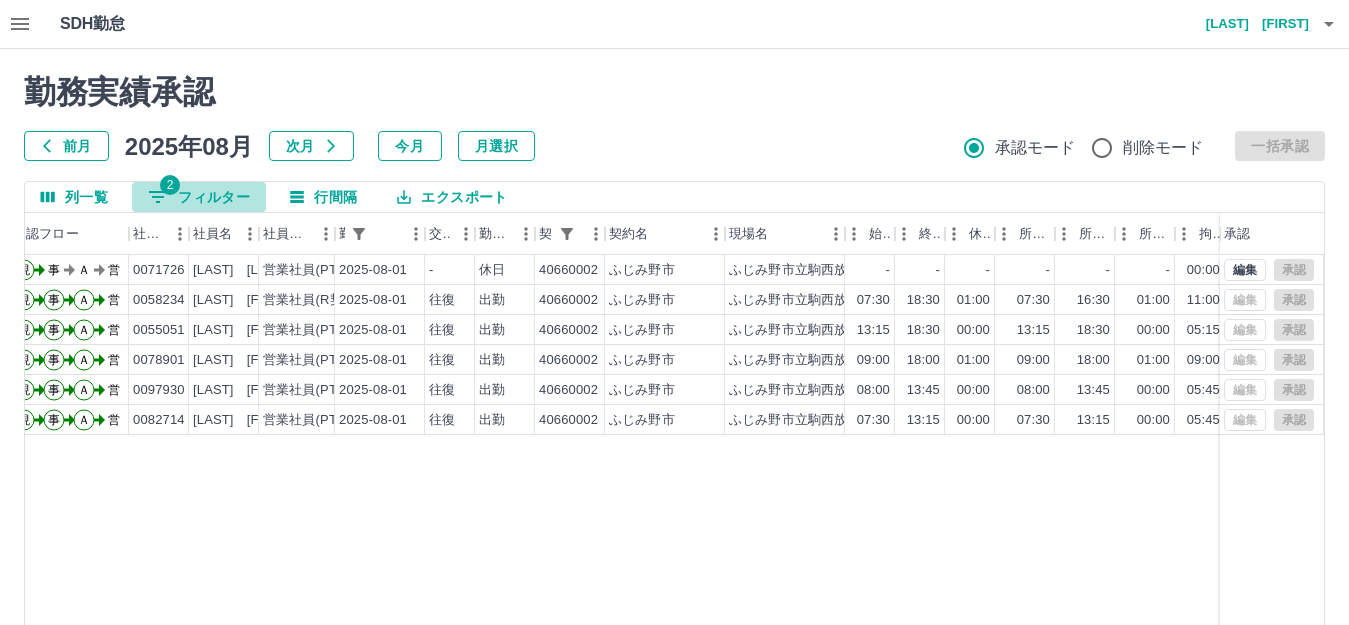 click on "2 フィルター" at bounding box center (199, 197) 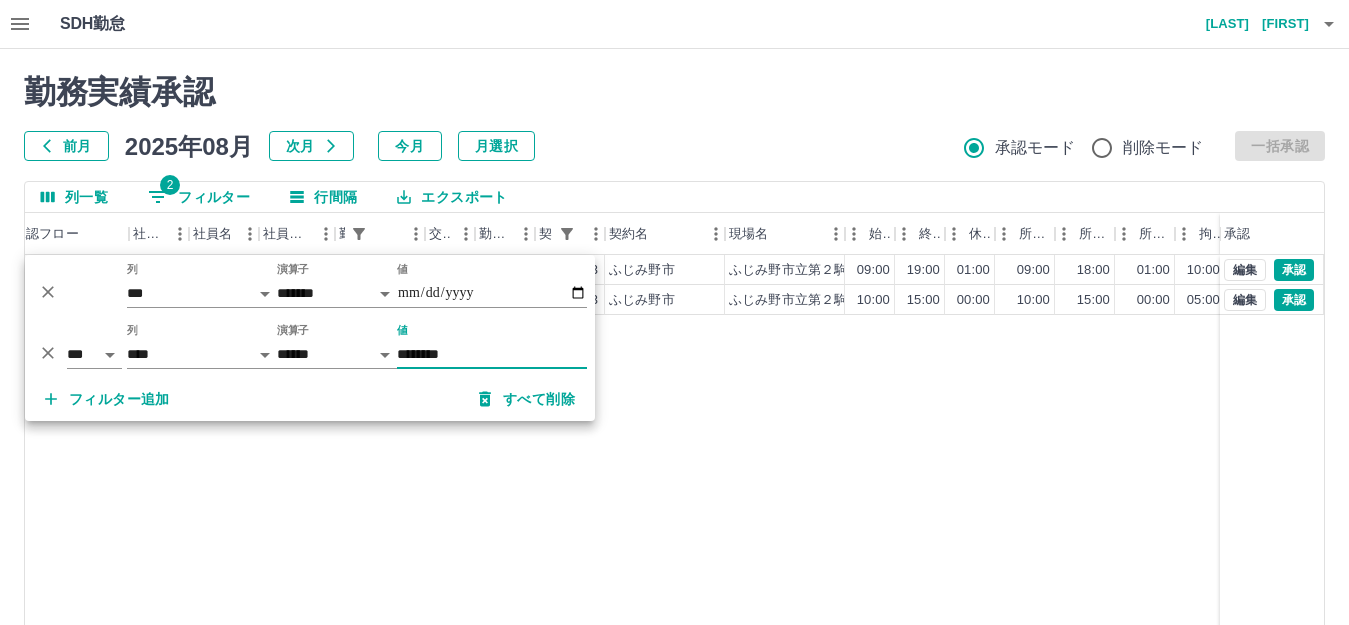 type on "********" 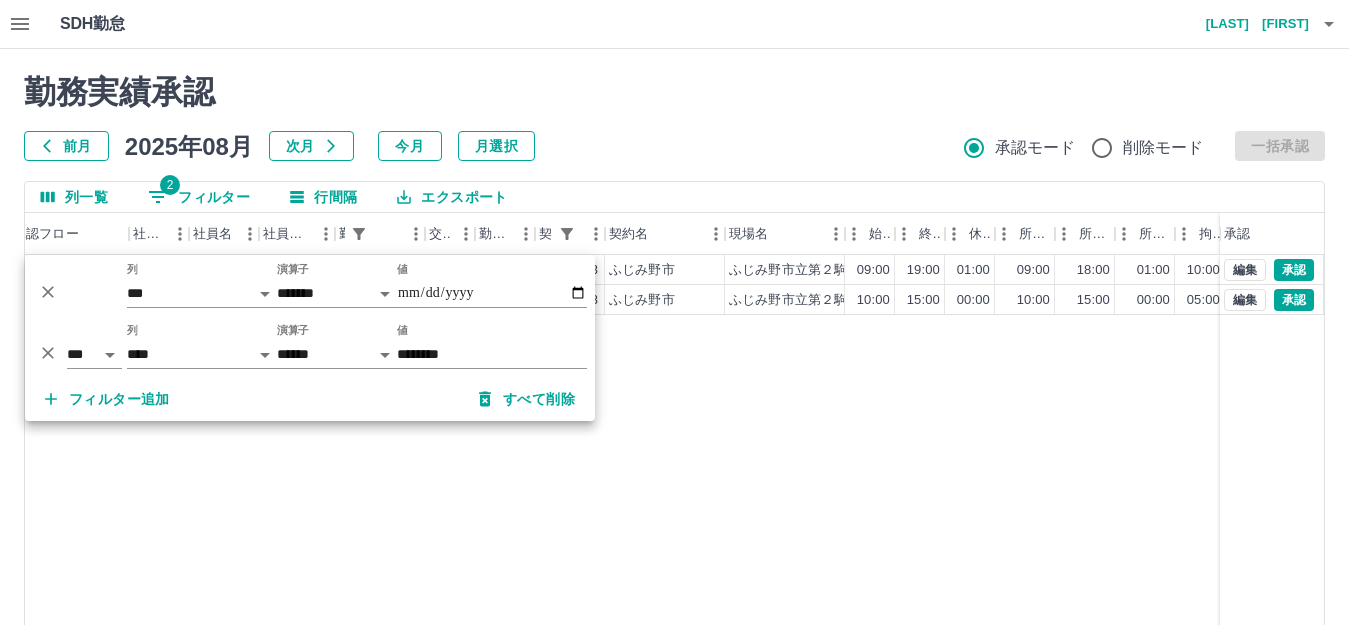 drag, startPoint x: 790, startPoint y: 507, endPoint x: 821, endPoint y: 447, distance: 67.53518 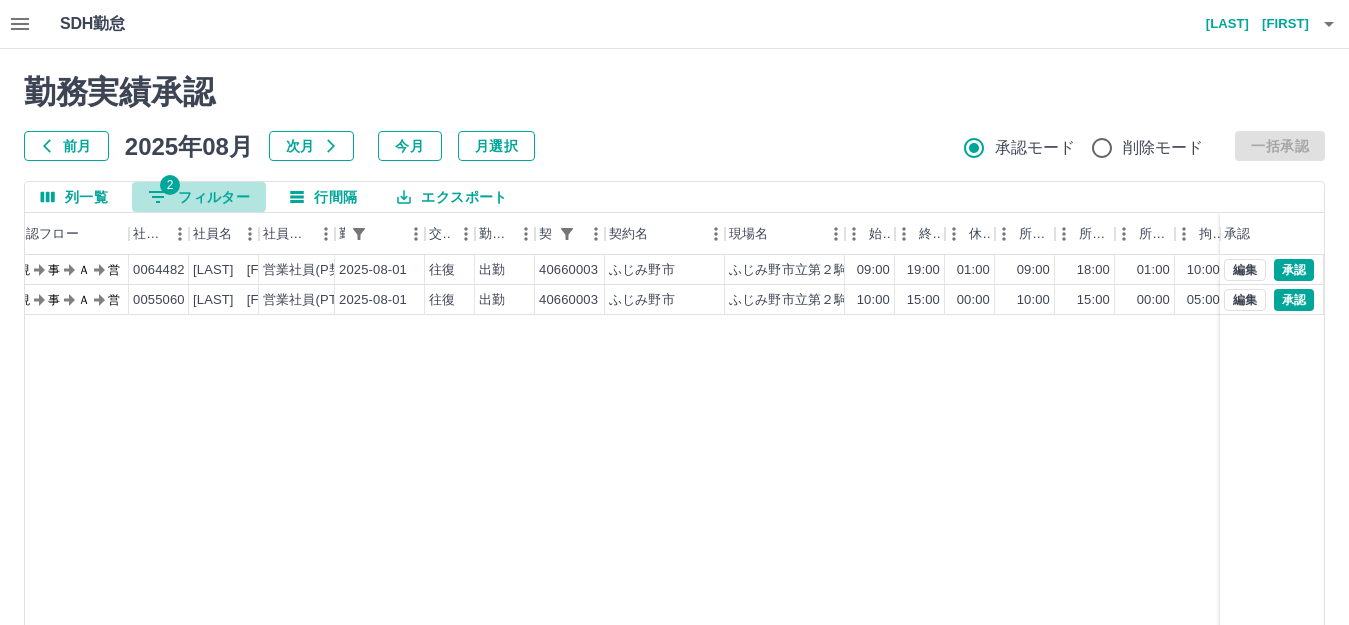 click on "2 フィルター" at bounding box center (199, 197) 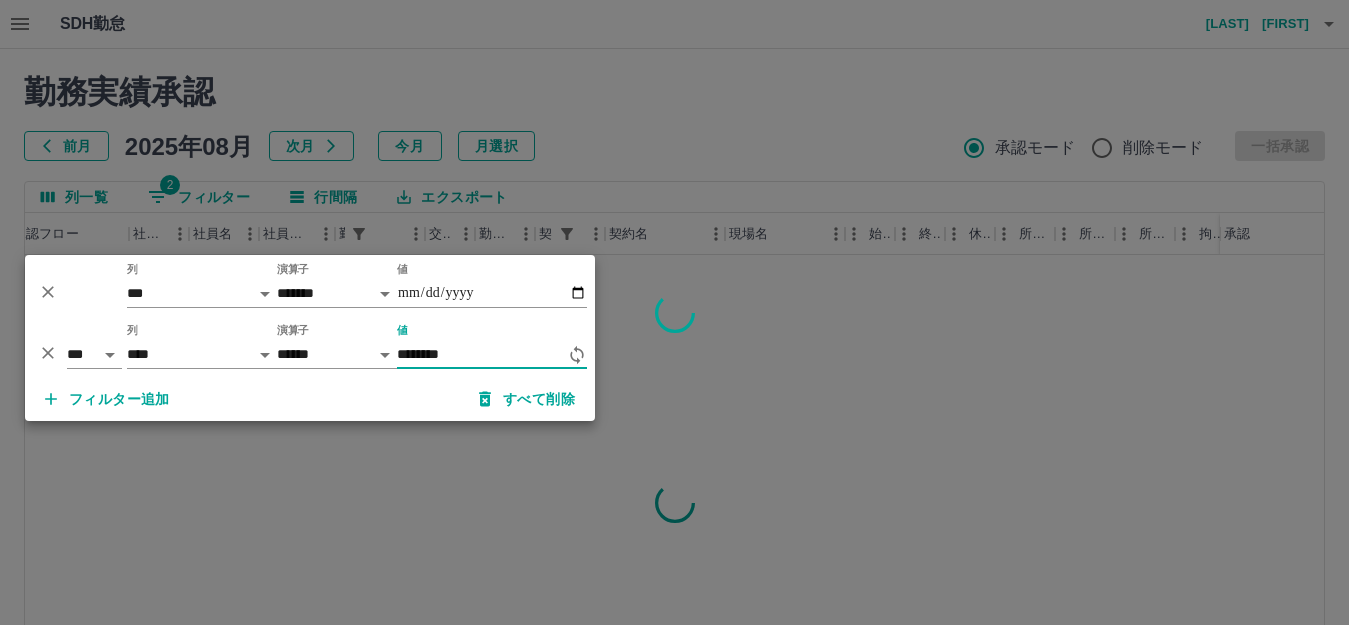 type on "********" 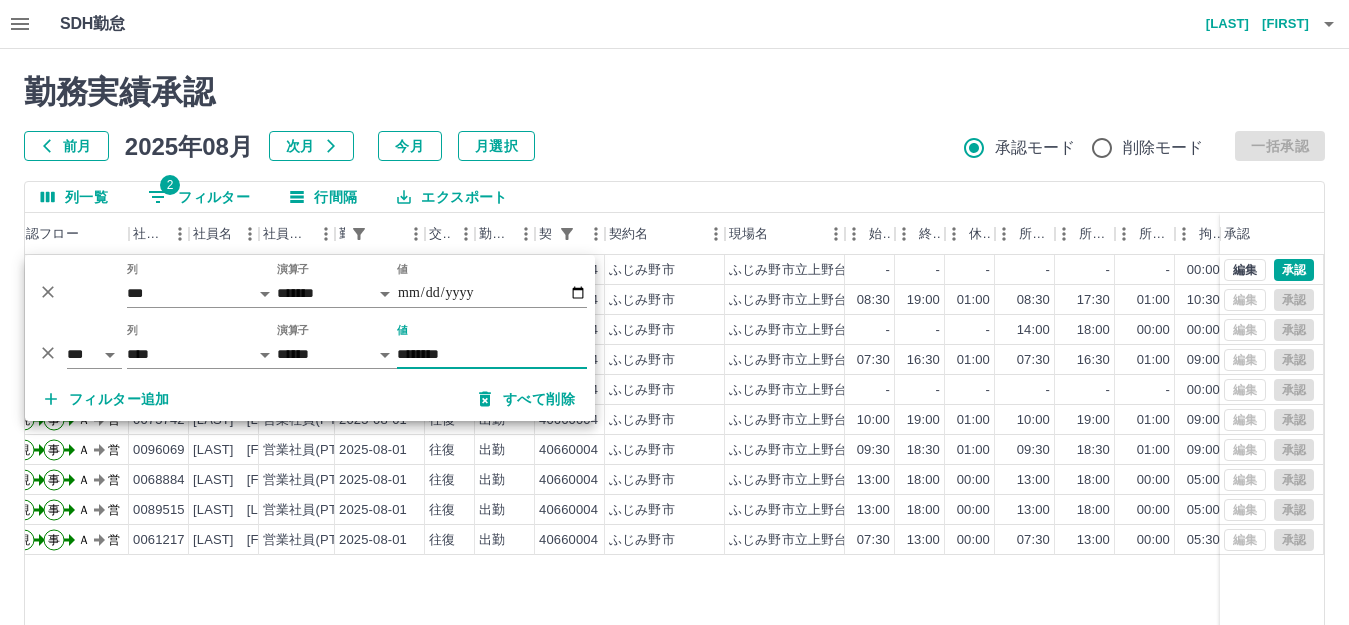 click on "前月 2025年08月 次月 今月 月選択 承認モード 削除モード 一括承認" at bounding box center (674, 146) 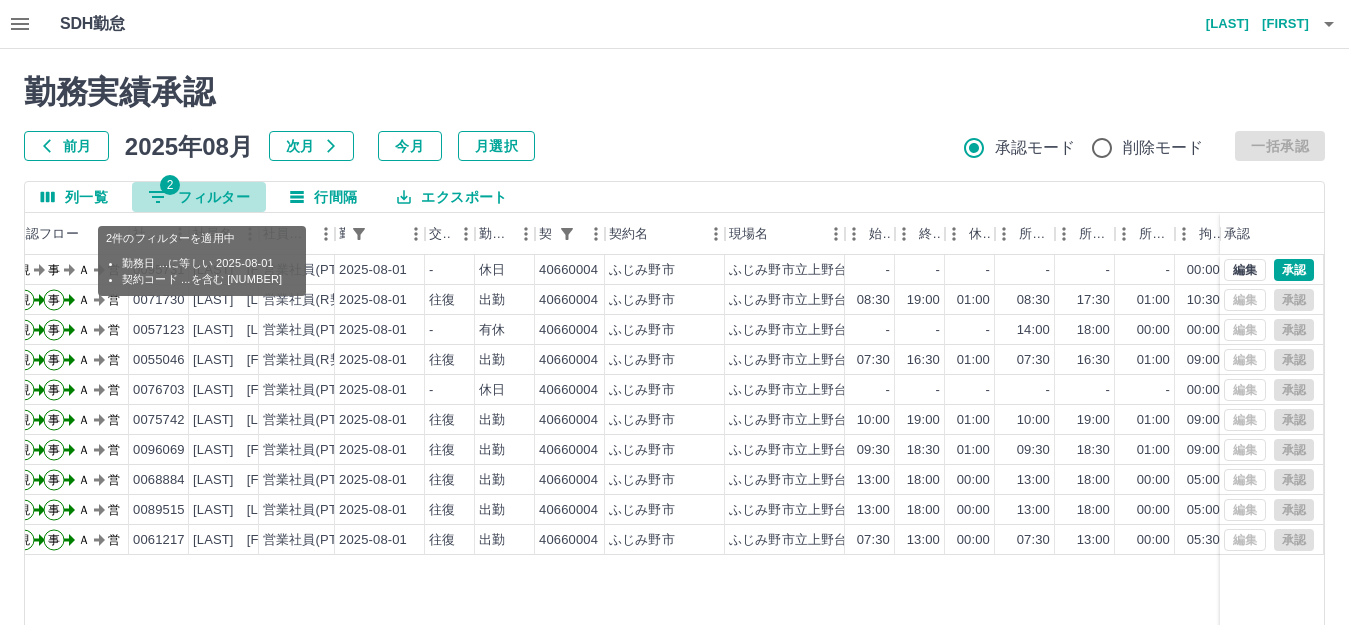 click on "2 フィルター" at bounding box center [199, 197] 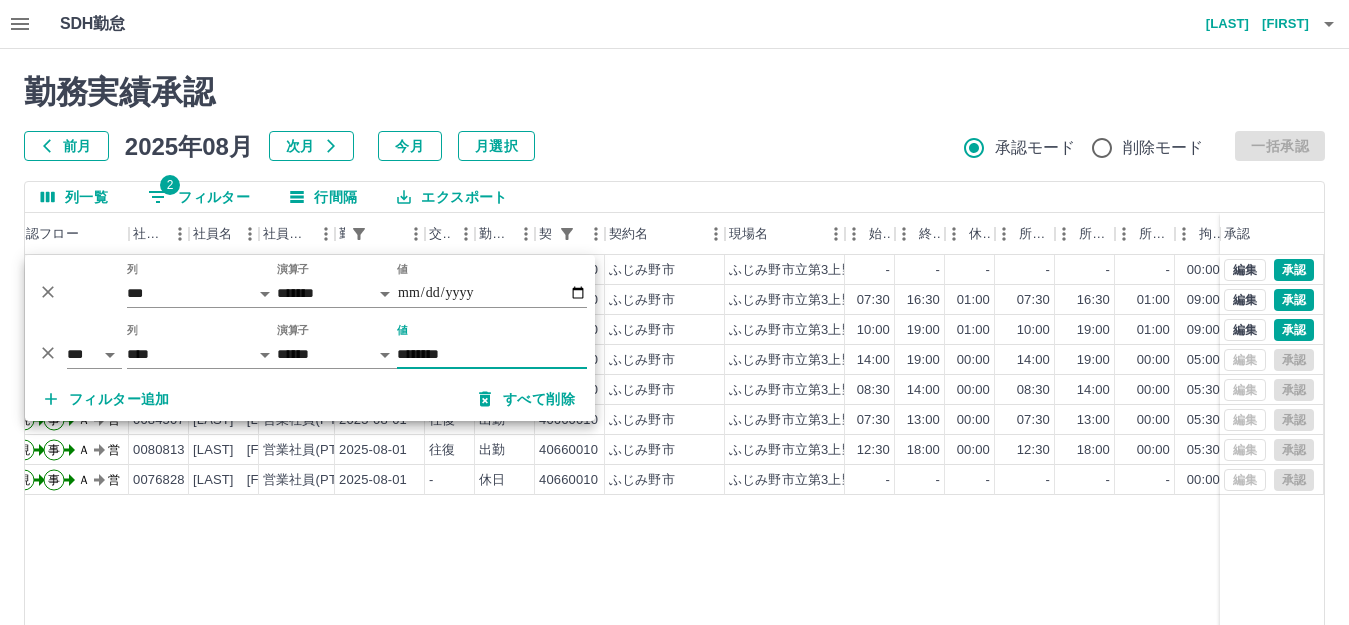 type on "********" 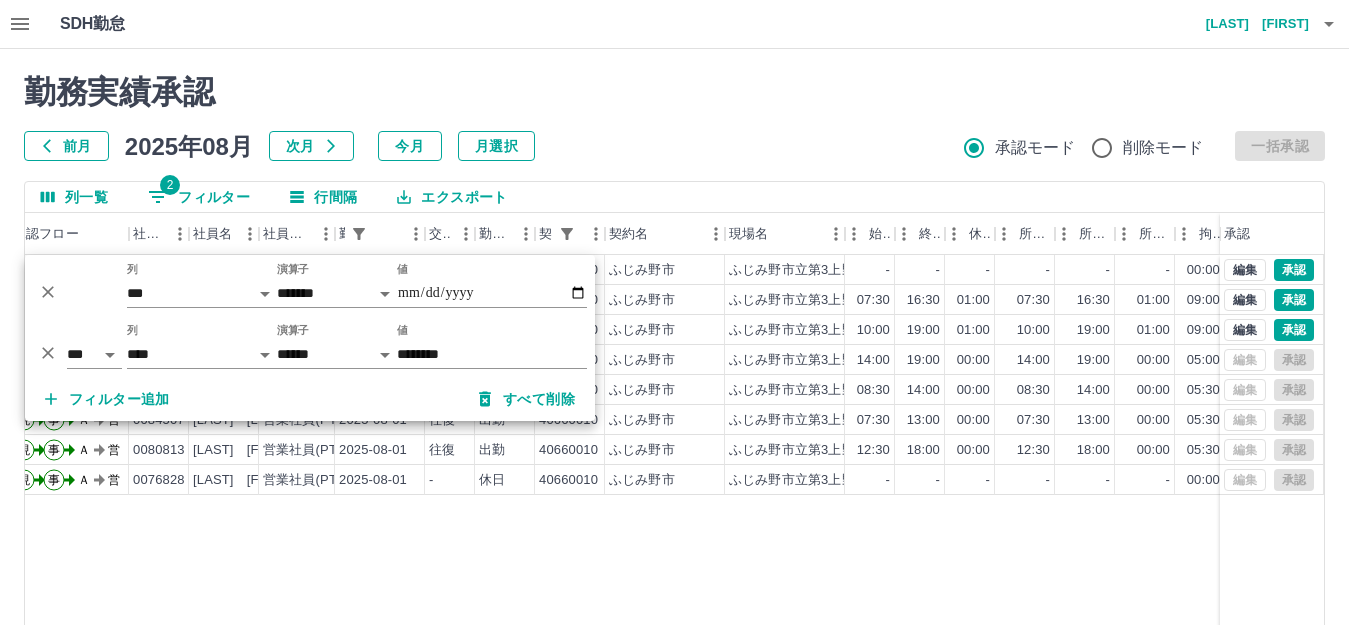 click on "勤務実績承認 前月 2025年08月 次月 今月 月選択 承認モード 削除モード 一括承認" at bounding box center (674, 117) 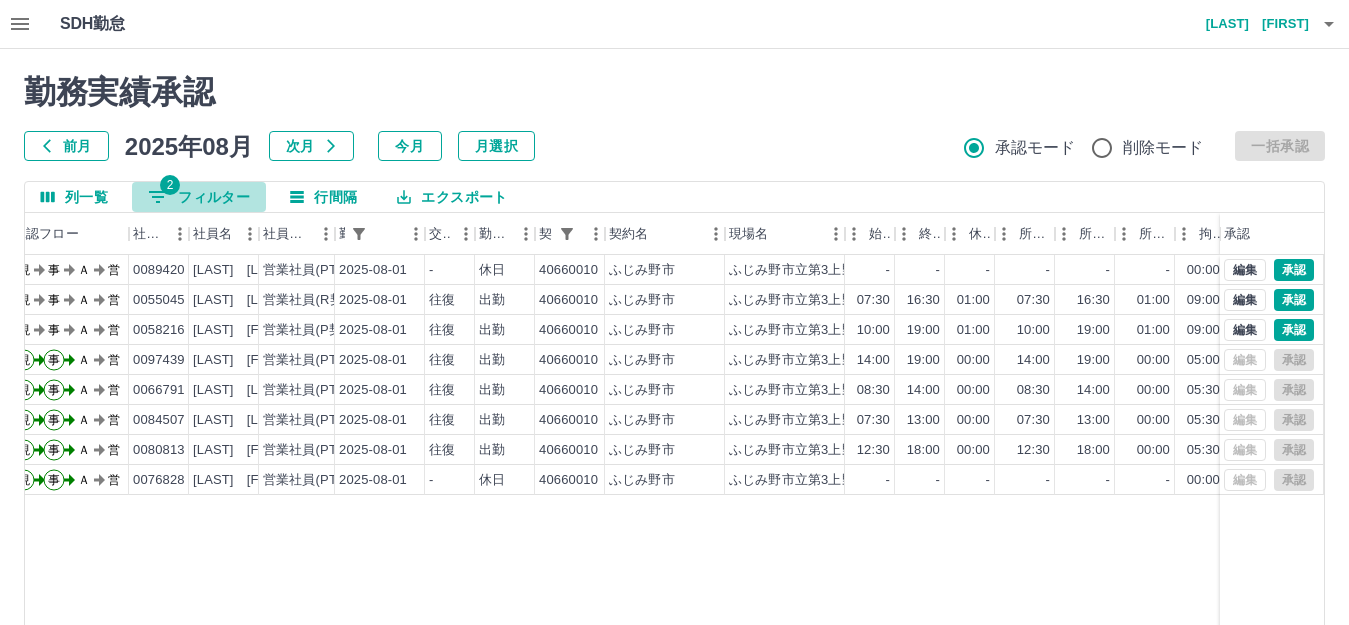 click on "2 フィルター" at bounding box center [199, 197] 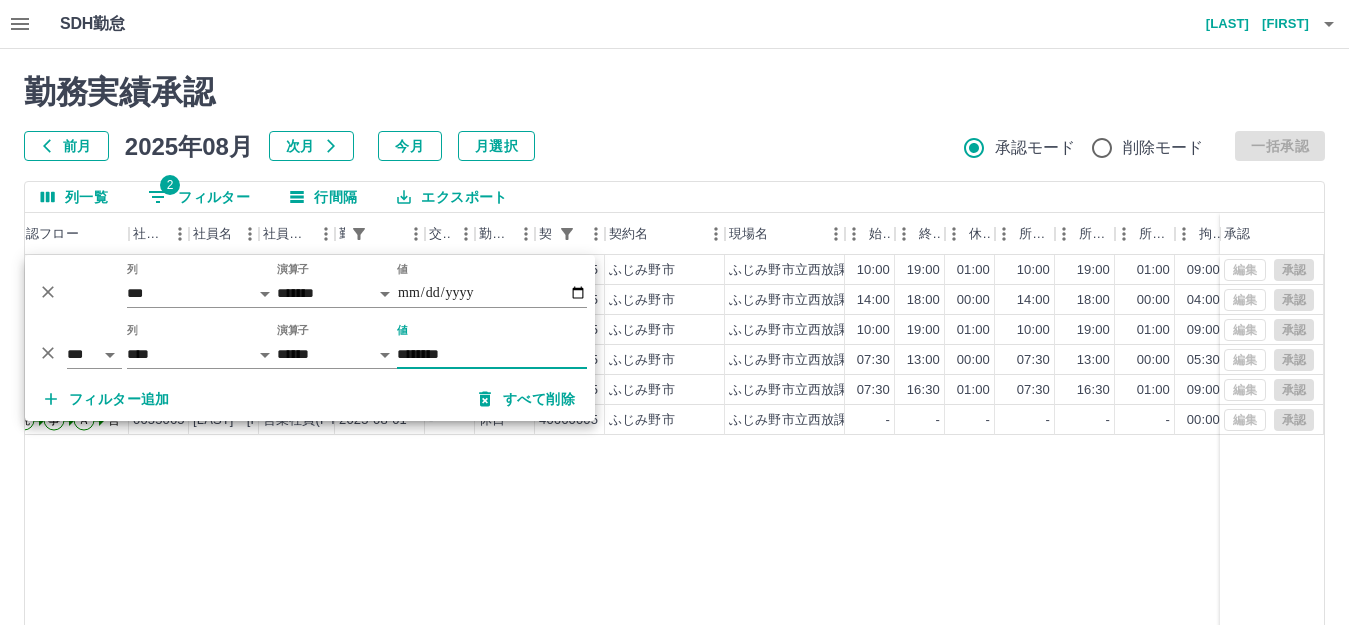 type on "********" 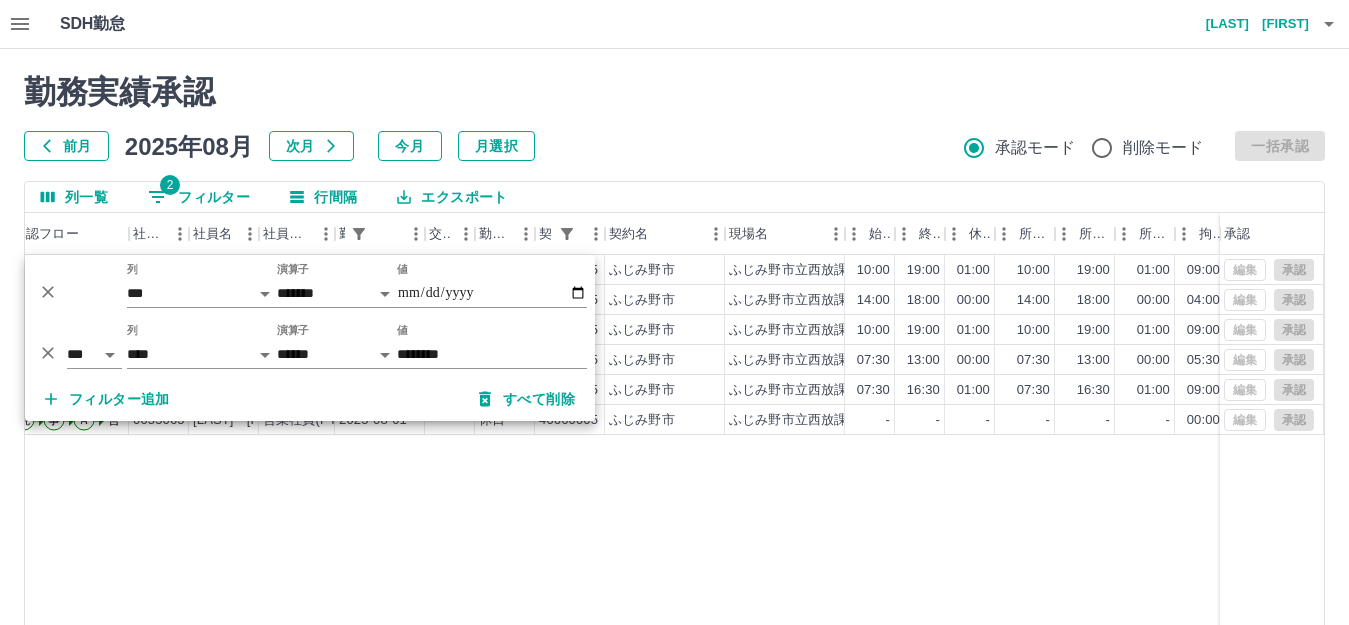 click on "勤務実績承認 前月 2025年08月 次月 今月 月選択 承認モード 削除モード 一括承認" at bounding box center [674, 117] 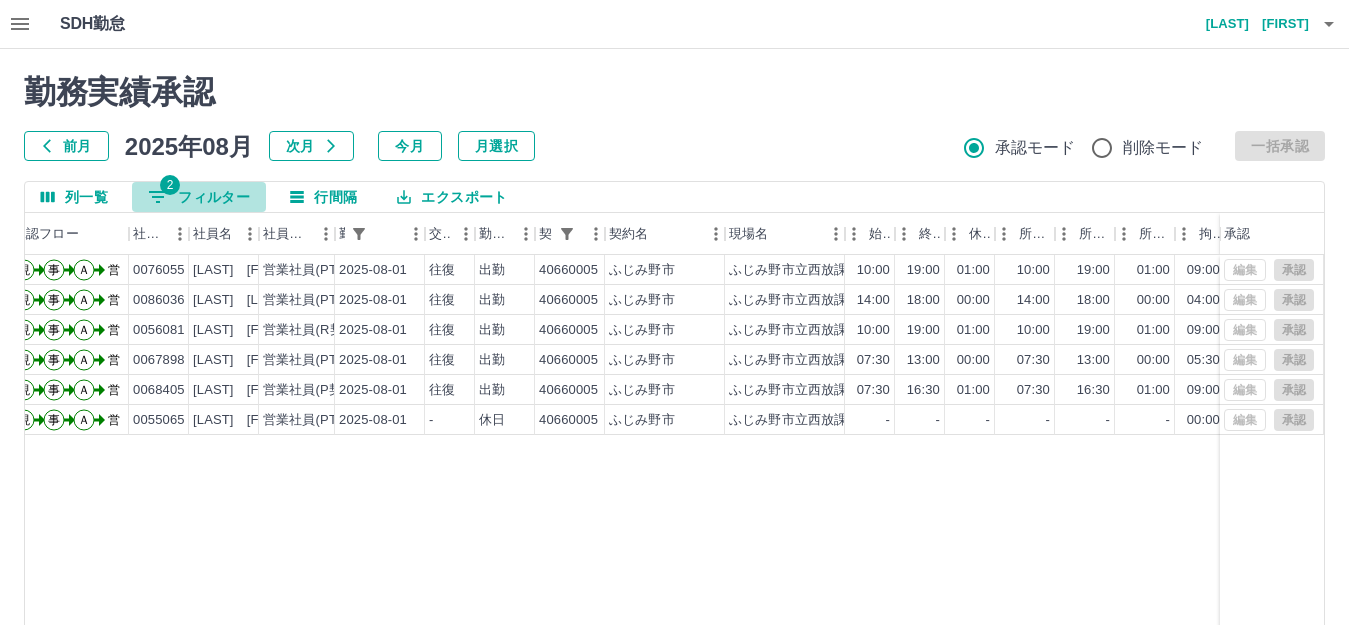 click on "2 フィルター" at bounding box center [199, 197] 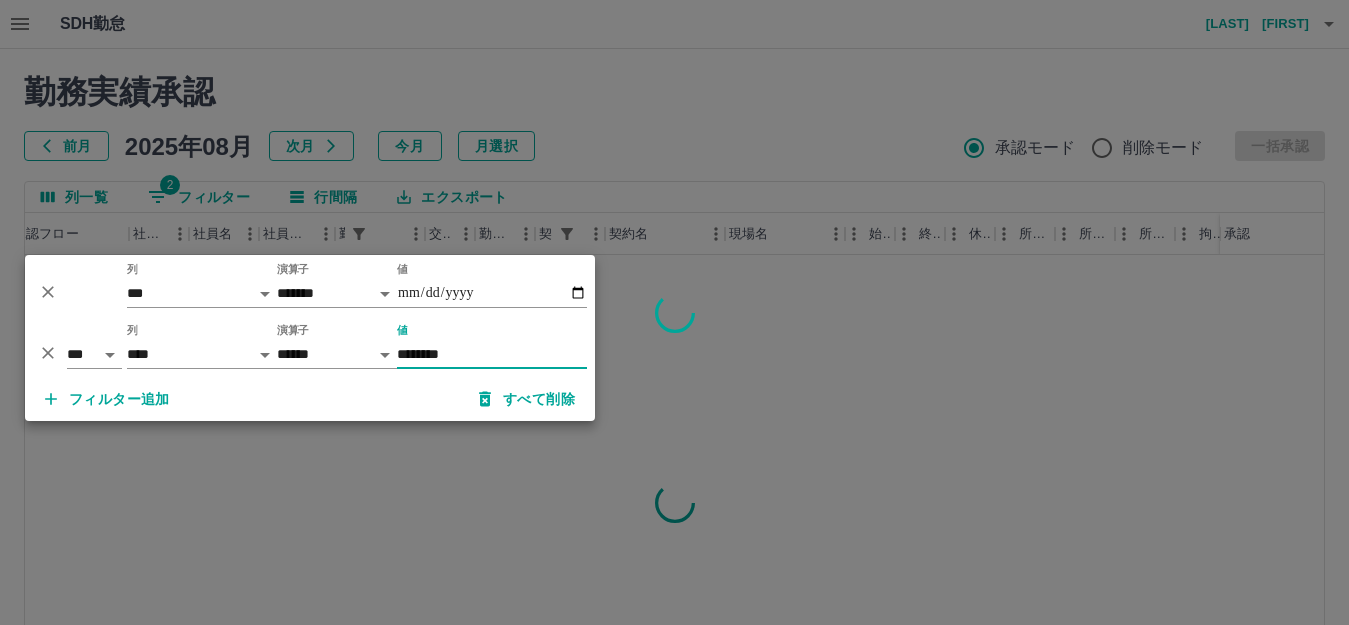 type on "********" 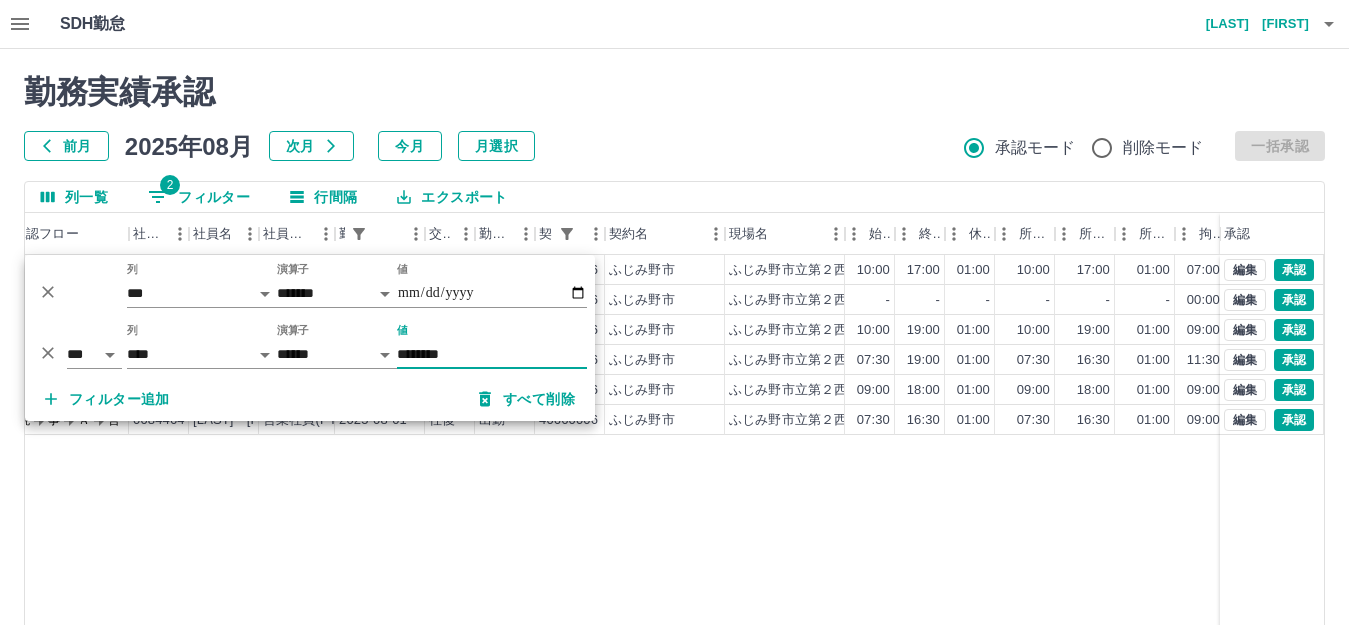click on "前月 2025年08月 次月 今月 月選択 承認モード 削除モード 一括承認" at bounding box center (674, 146) 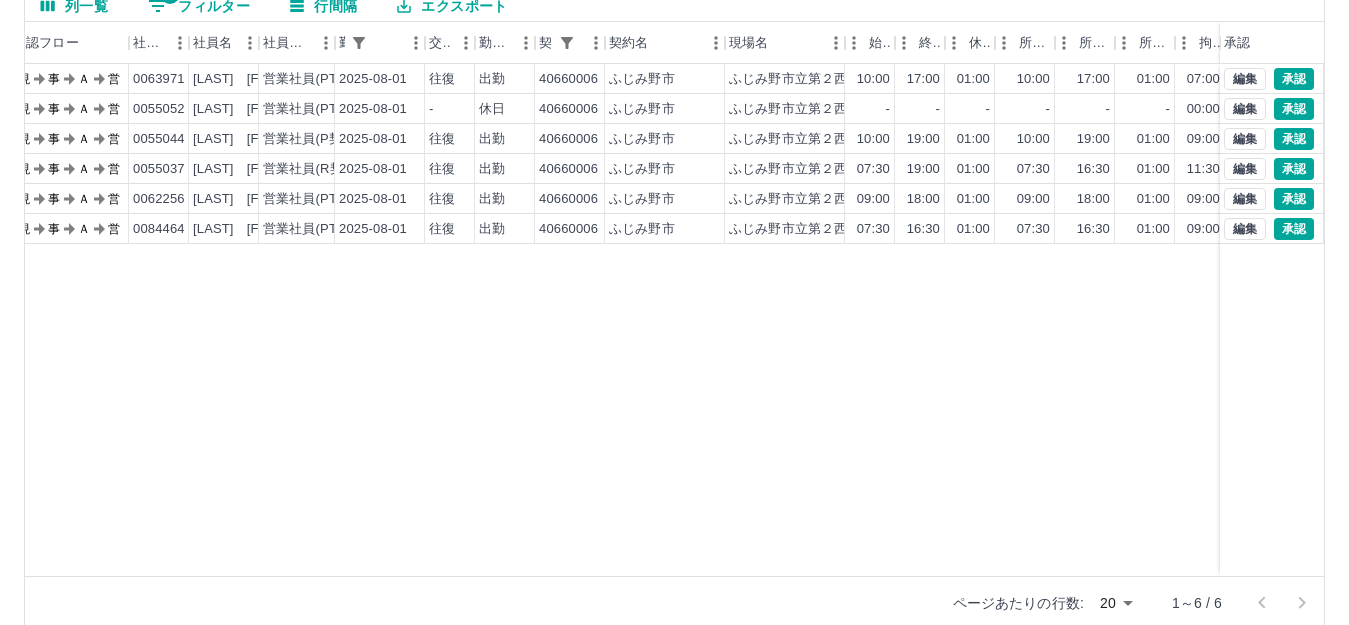 scroll, scrollTop: 200, scrollLeft: 0, axis: vertical 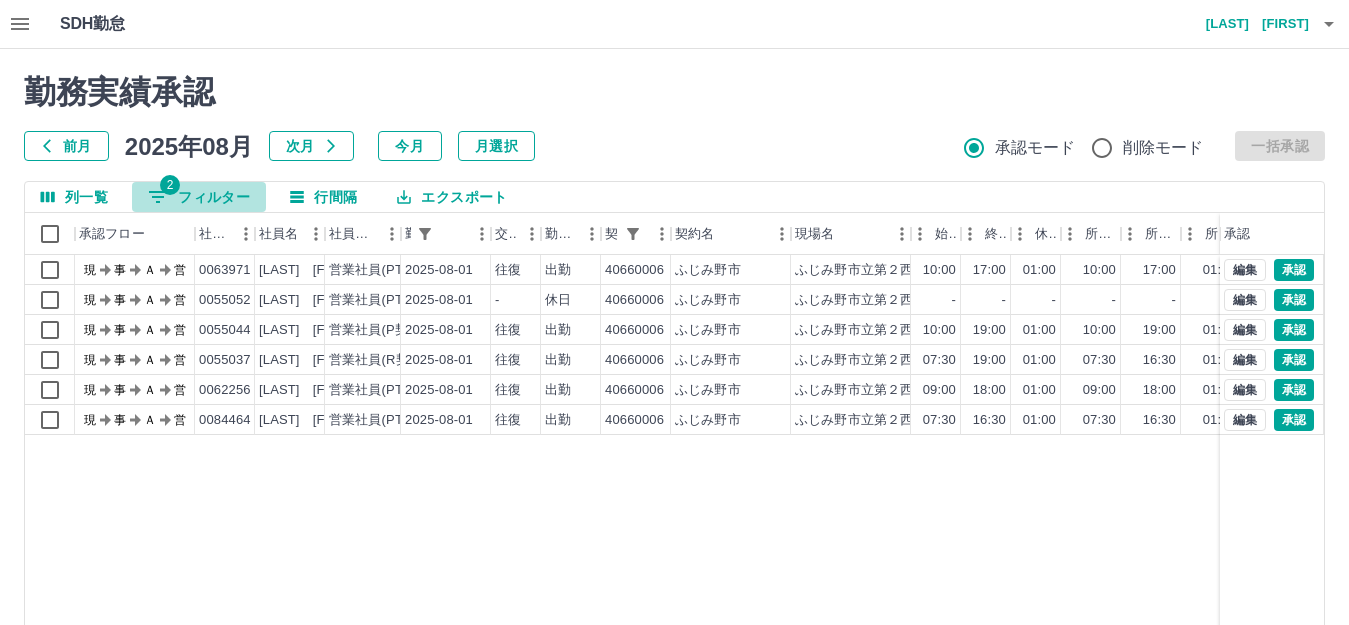 click on "2 フィルター" at bounding box center (199, 197) 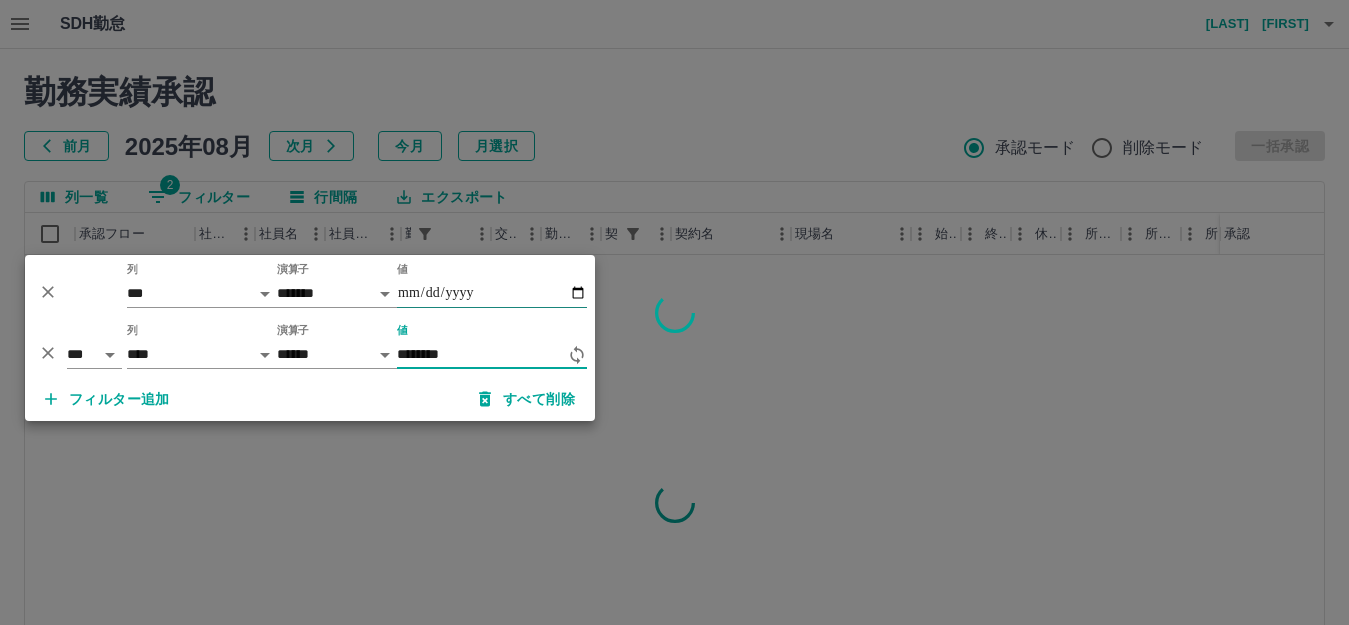 type on "********" 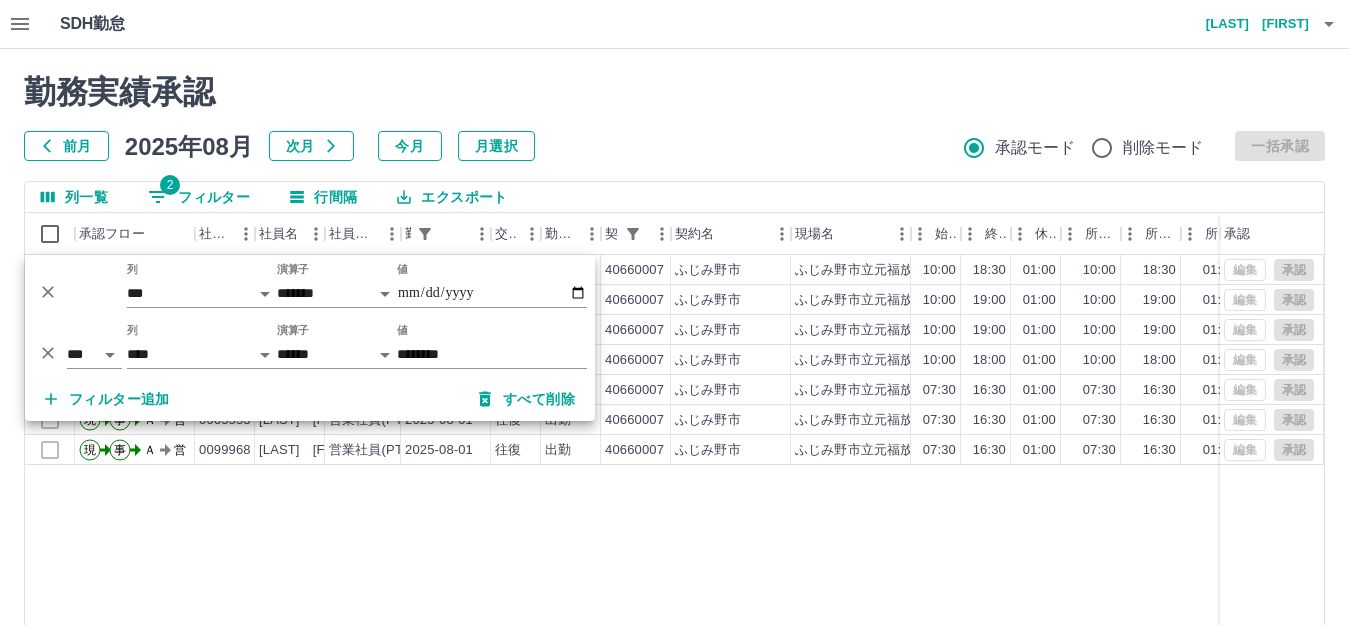 click on "勤務実績承認 前月 2025年08月 次月 今月 月選択 承認モード 削除モード 一括承認" at bounding box center (674, 117) 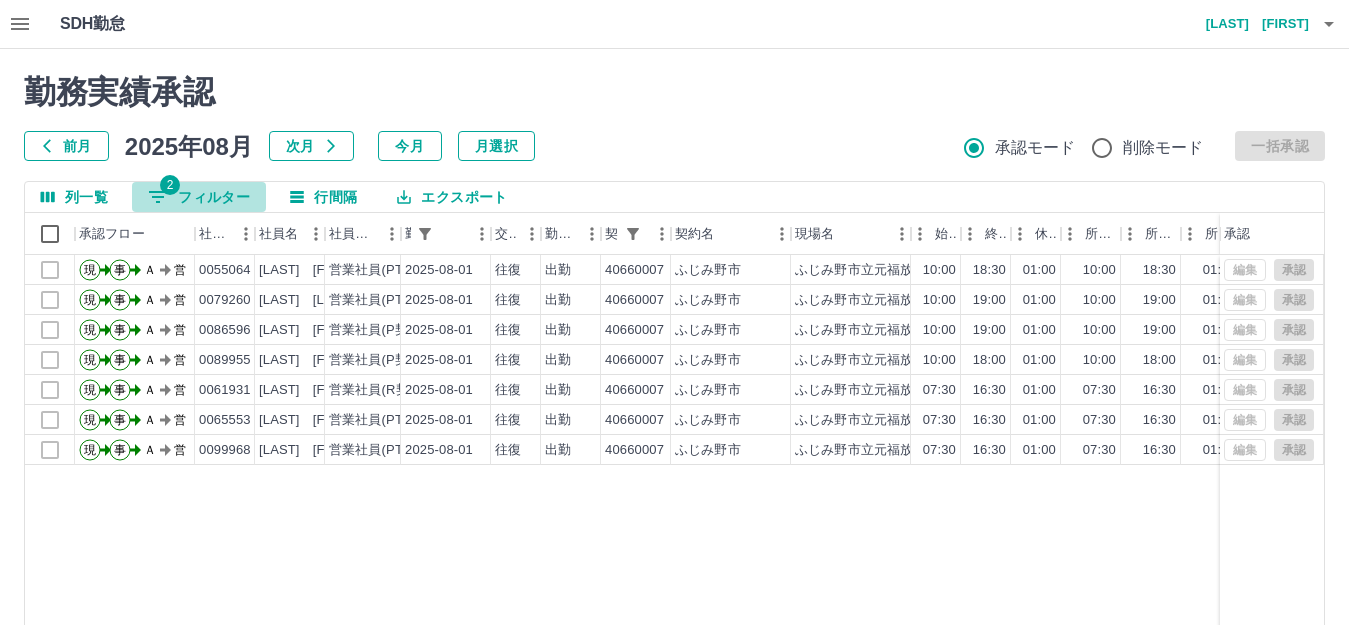 click on "2 フィルター" at bounding box center (199, 197) 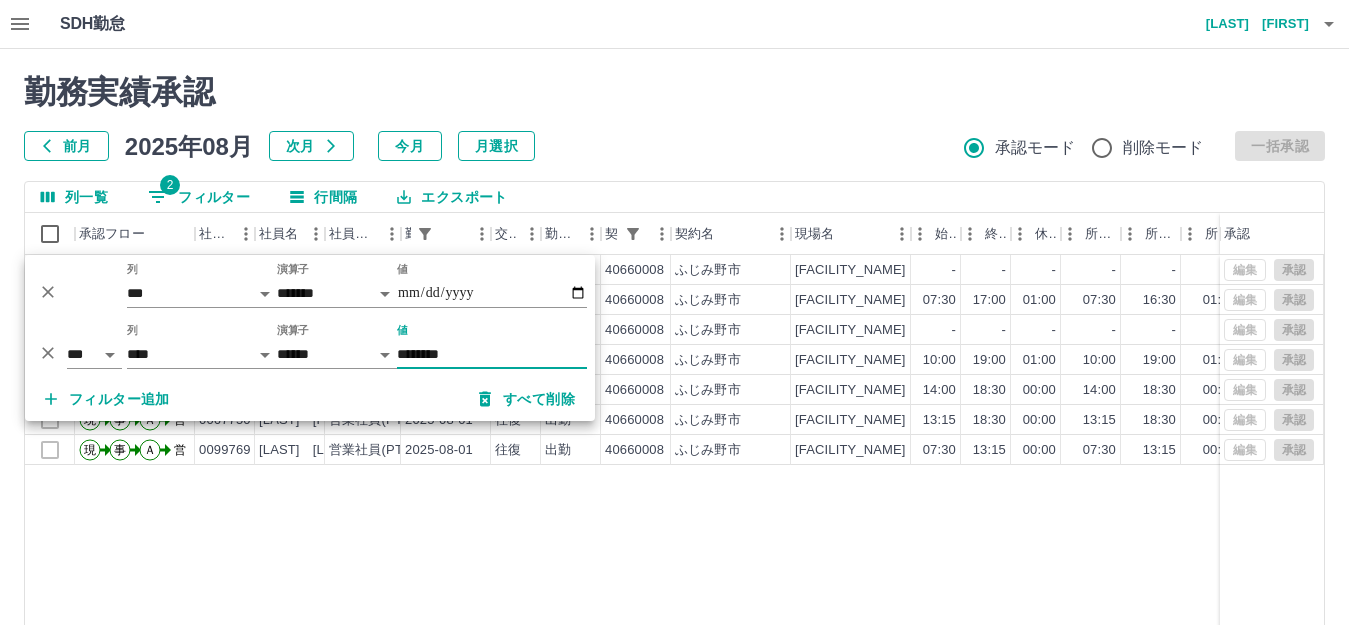 type on "********" 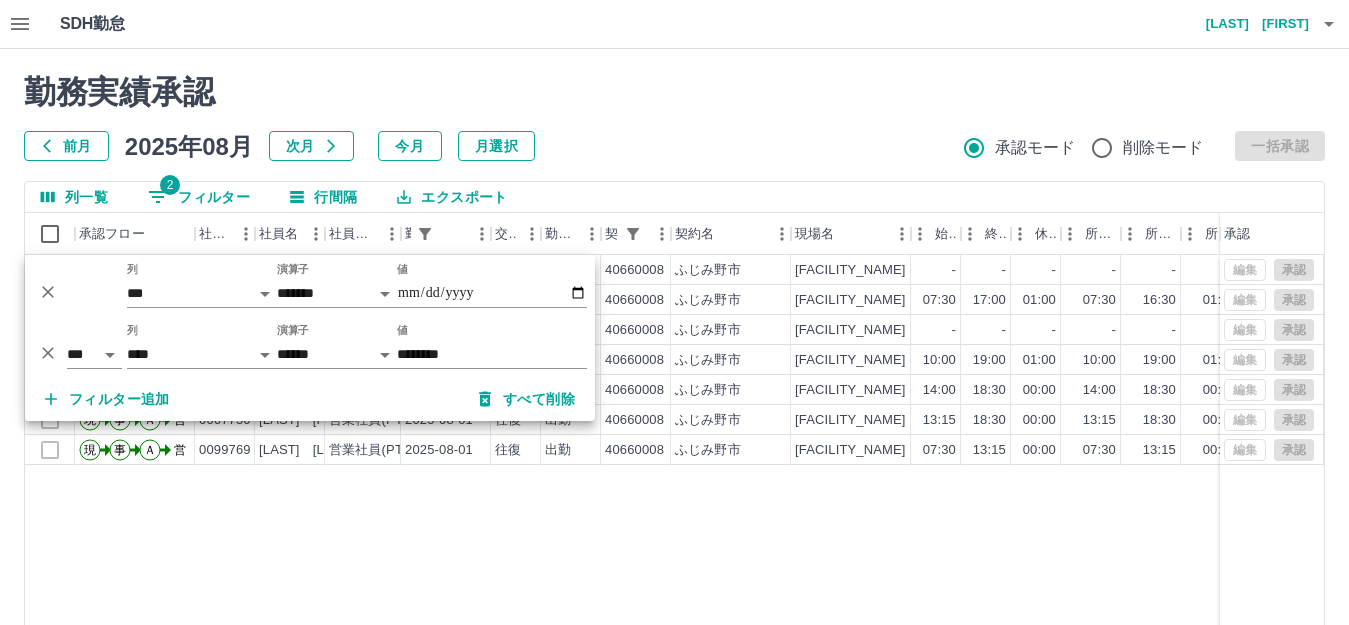 click on "勤務実績承認" at bounding box center [674, 92] 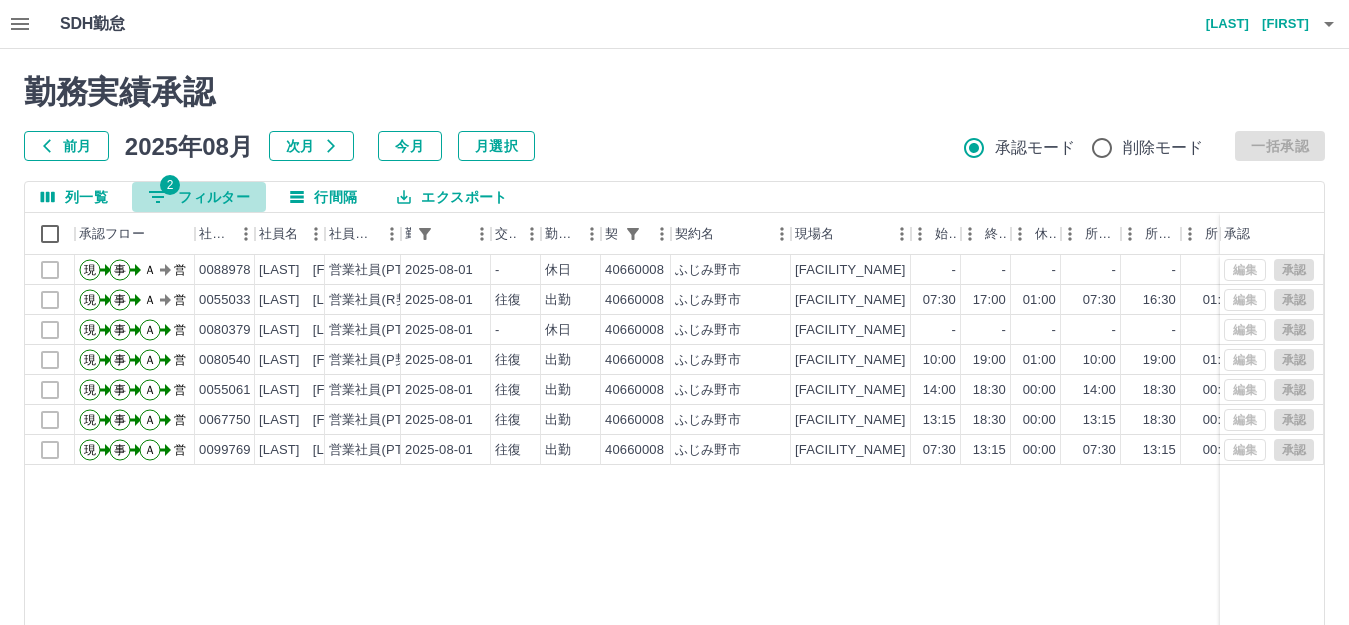 click on "2 フィルター" at bounding box center (199, 197) 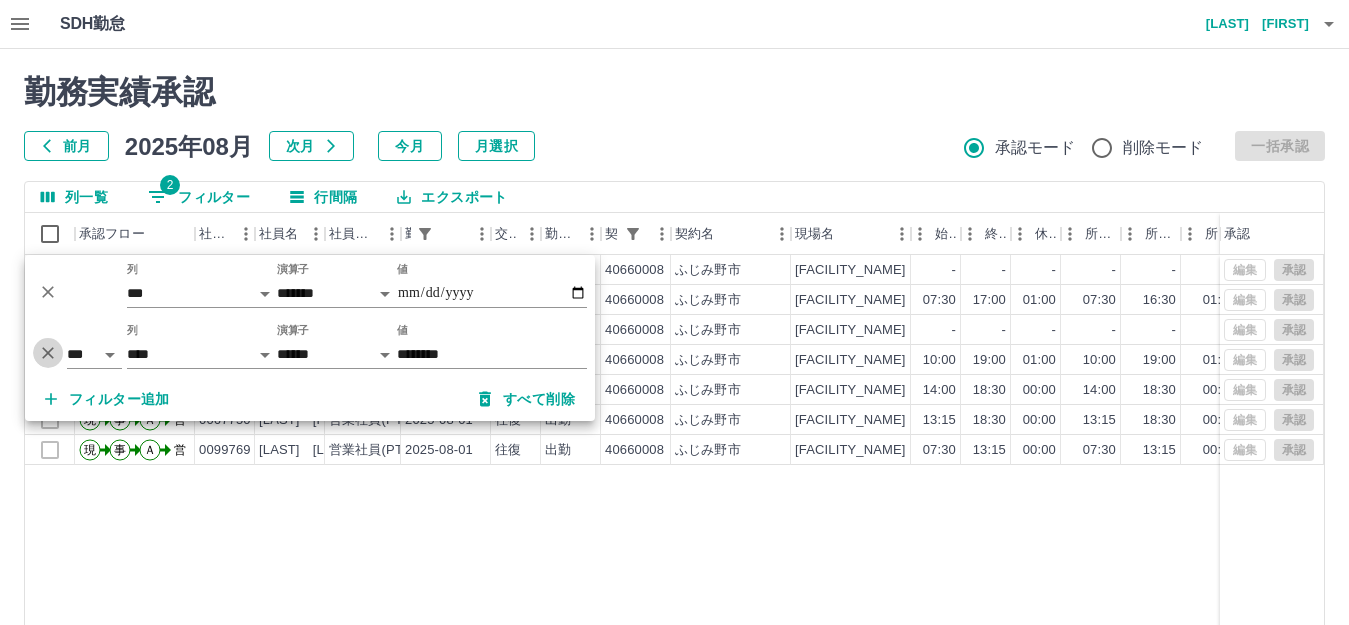 click 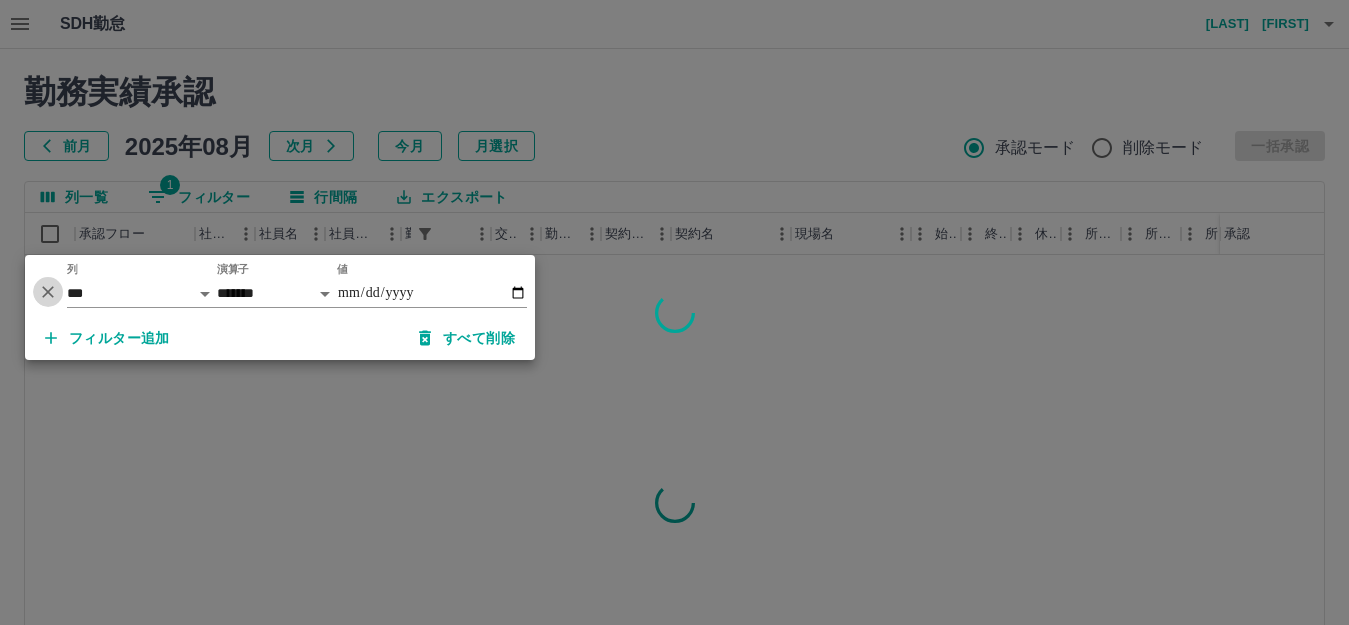 click 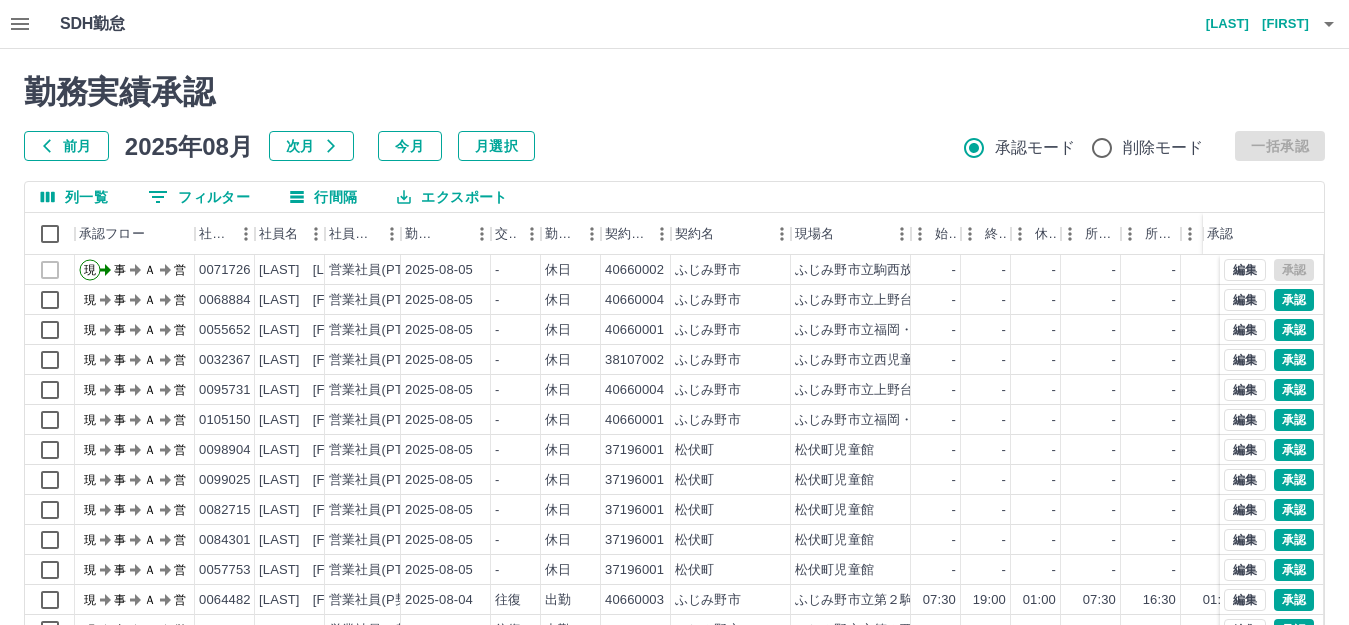 drag, startPoint x: 171, startPoint y: 199, endPoint x: 192, endPoint y: 204, distance: 21.587032 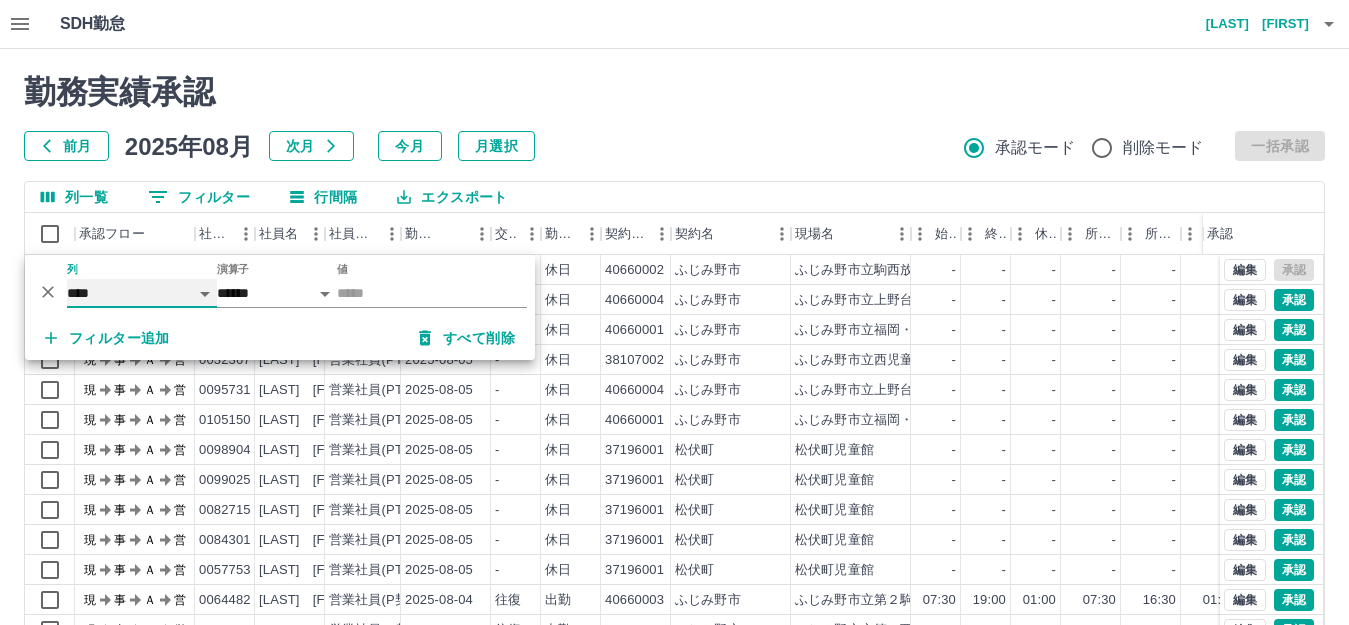 click on "**** *** **** *** *** **** ***** *** *** ** ** ** **** **** **** ** ** *** **** *****" at bounding box center (142, 293) 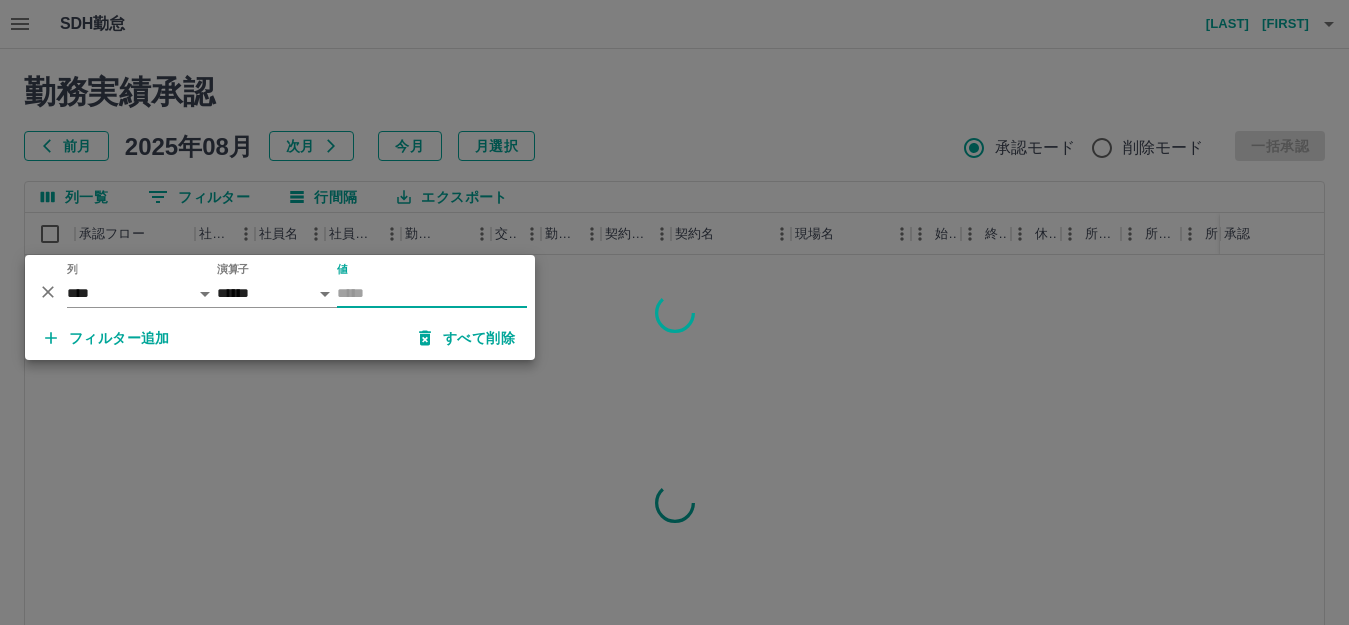 click on "値" at bounding box center (432, 293) 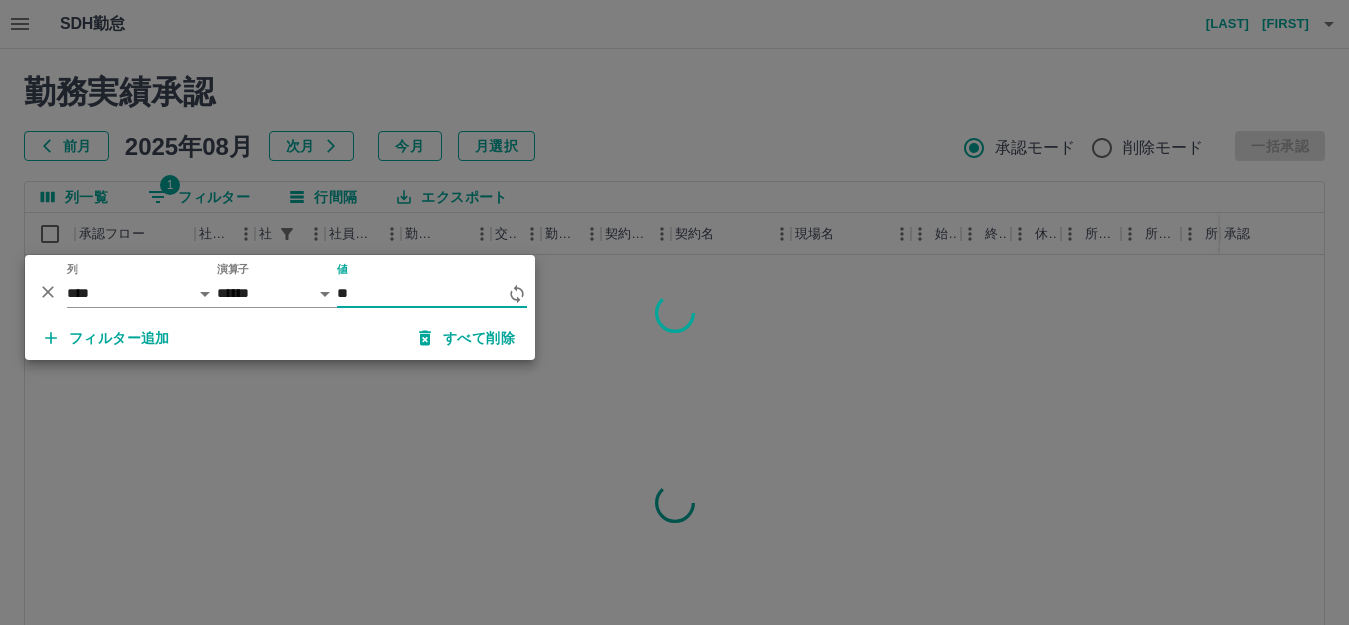 type on "*" 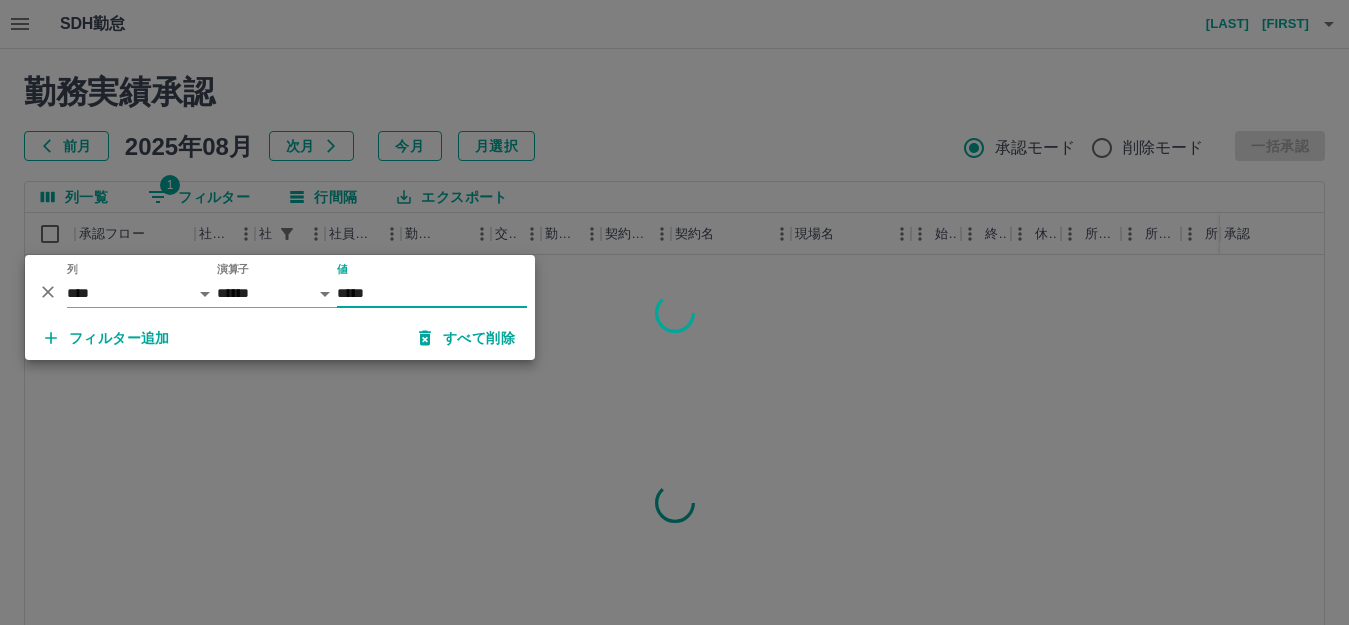 type on "*****" 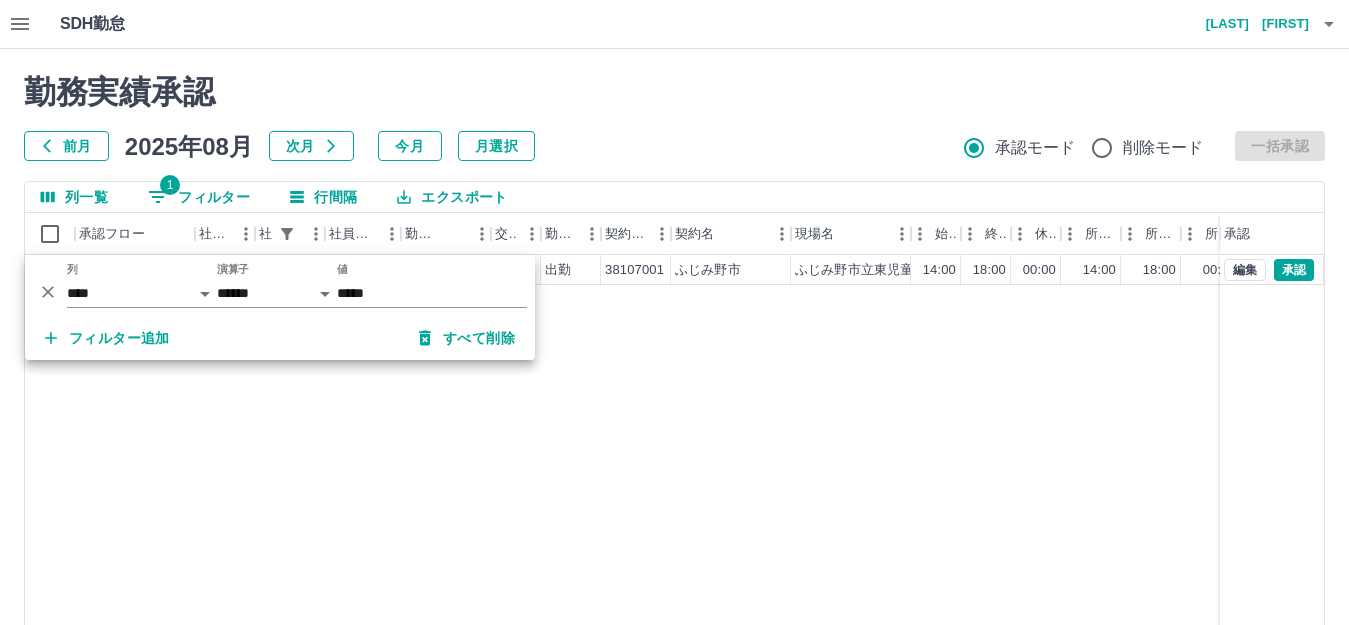 click on "現 事 Ａ 営 [CONTRACT_CODE] [LAST]　[FIRST] 営業社員(PT契約) [DATE] 往復 出勤 [PHONE_NUMBER] [CITY] [FACILITY_NAME] [TIME] [TIME] [NUMBER]:[NUMBER] [TIME] [TIME] [NUMBER]:[NUMBER] [NUMBER]:[NUMBER] [NUMBER]:[NUMBER] 現場責任者承認待 編集 承認" at bounding box center (898, 511) 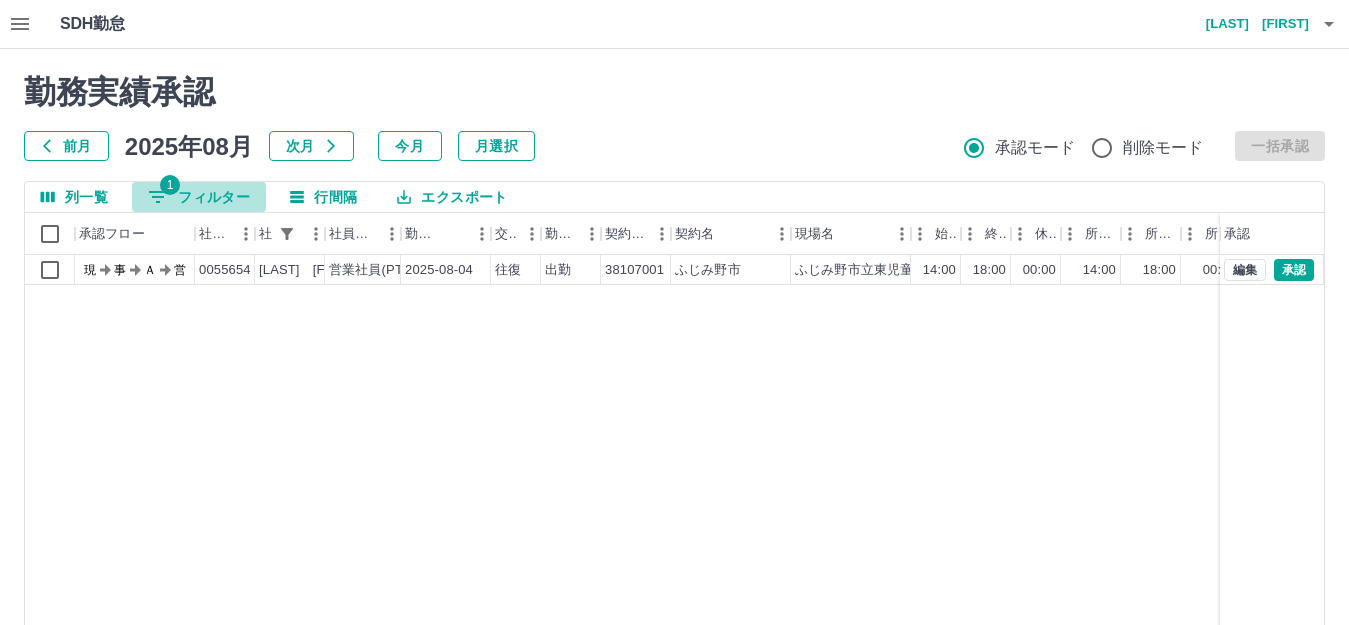 drag, startPoint x: 228, startPoint y: 194, endPoint x: 230, endPoint y: 210, distance: 16.124516 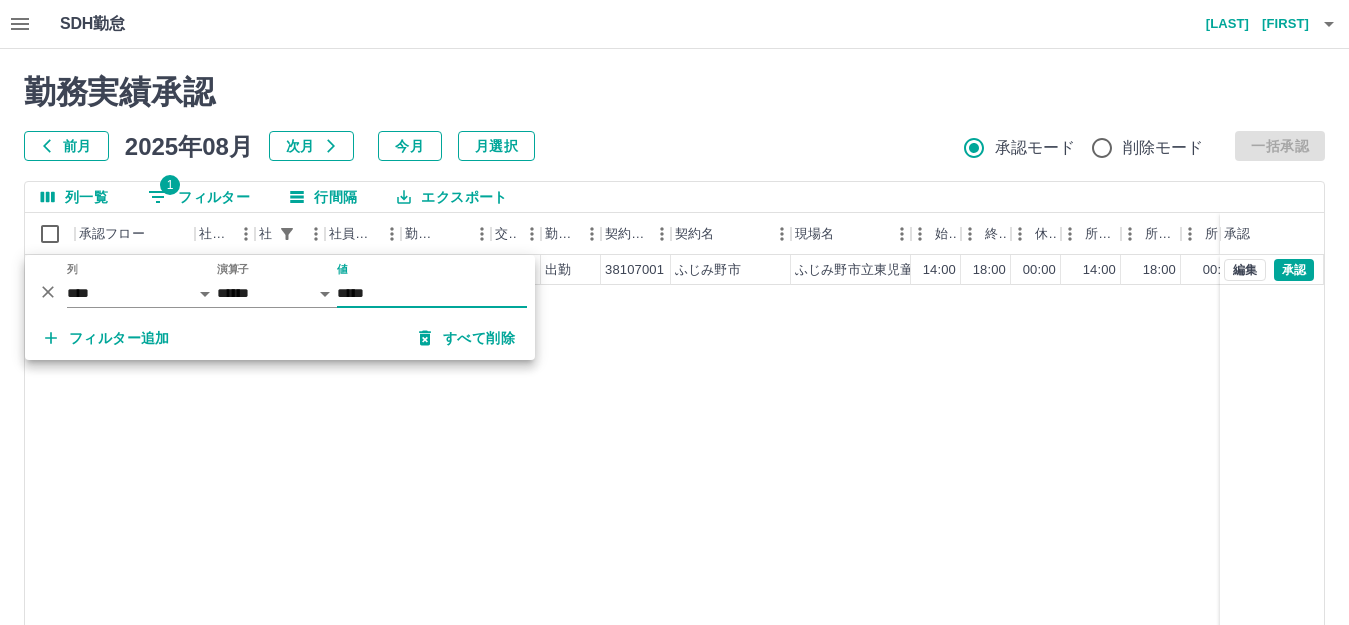 drag, startPoint x: 343, startPoint y: 294, endPoint x: 479, endPoint y: 293, distance: 136.00368 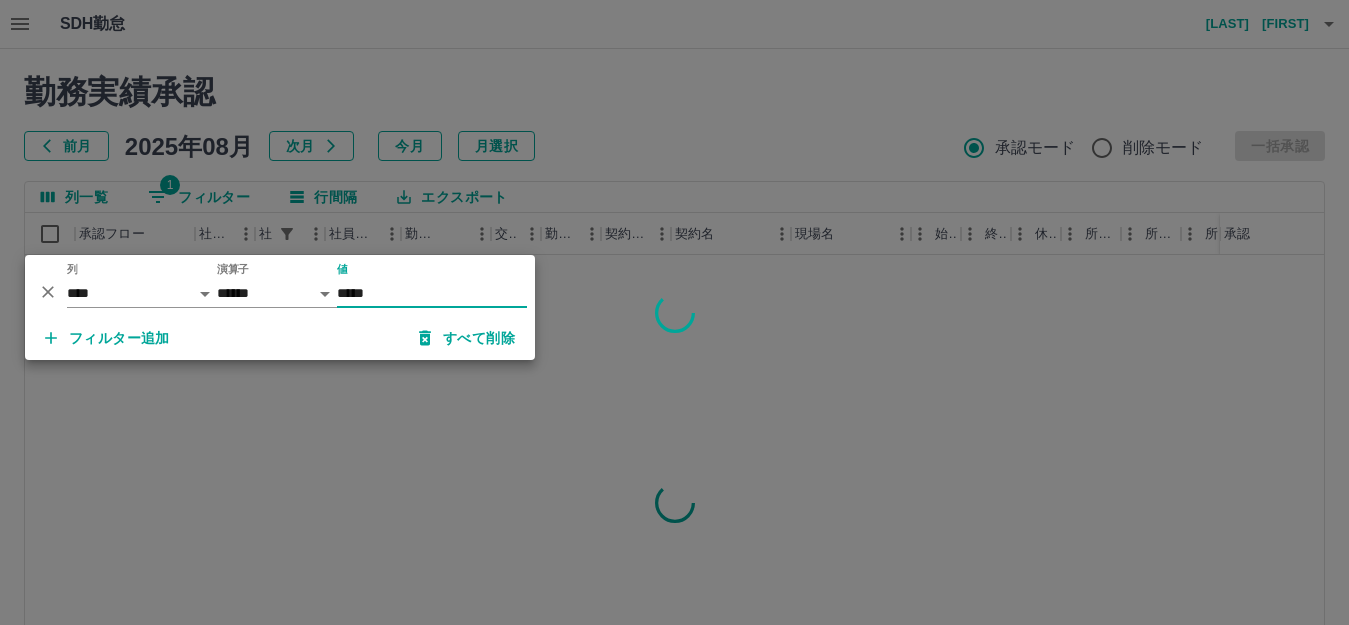type on "*****" 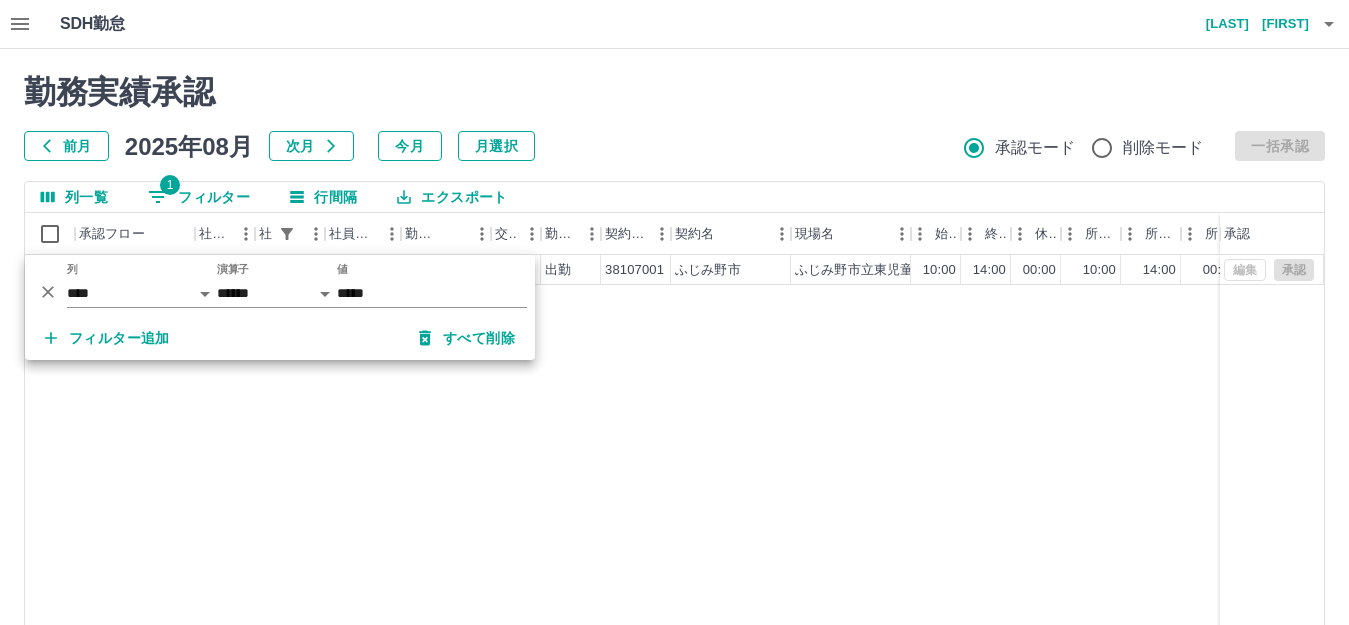 click on "現 事 Ａ 営 [CONTRACT_CODE] [LAST]　[FIRST] 営業社員(PT契約) [DATE] 往復 出勤 [PHONE_NUMBER] [CITY] [FACILITY_NAME] [TIME] [TIME] [NUMBER]:[NUMBER] [TIME] [TIME] [NUMBER]:[NUMBER] [NUMBER]:[NUMBER] [NUMBER]:[NUMBER] 営業所長承認待 編集 承認" at bounding box center (898, 511) 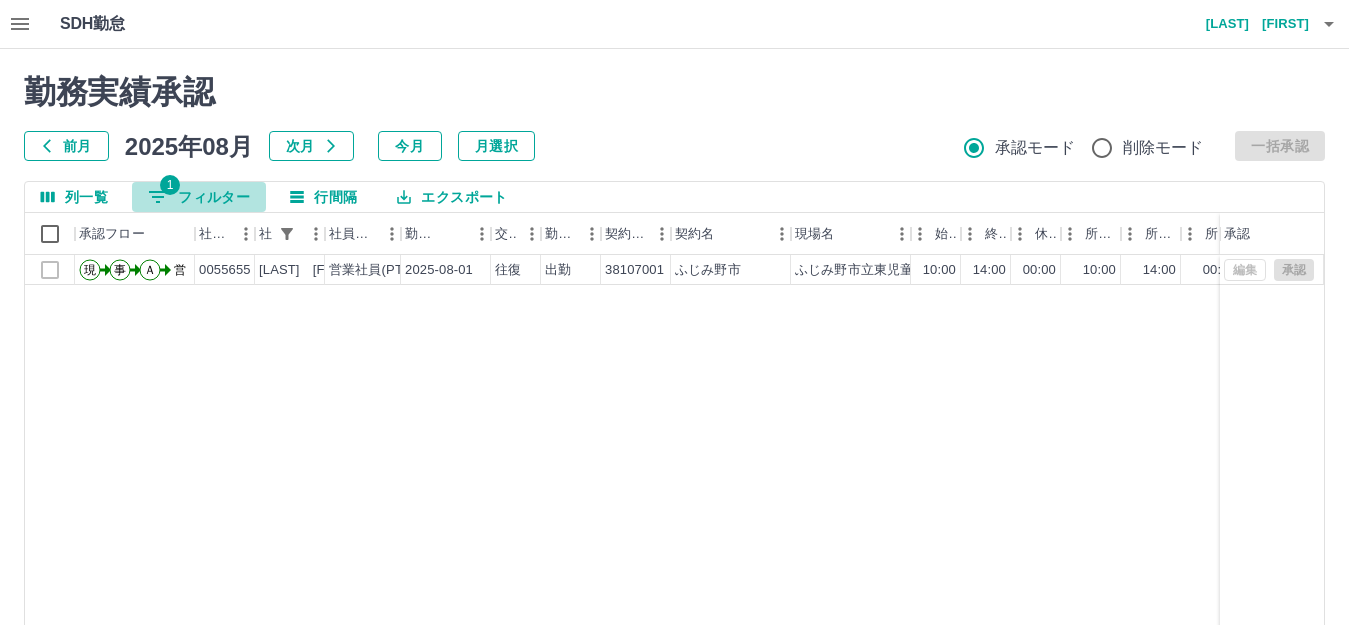 click on "1 フィルター" at bounding box center [199, 197] 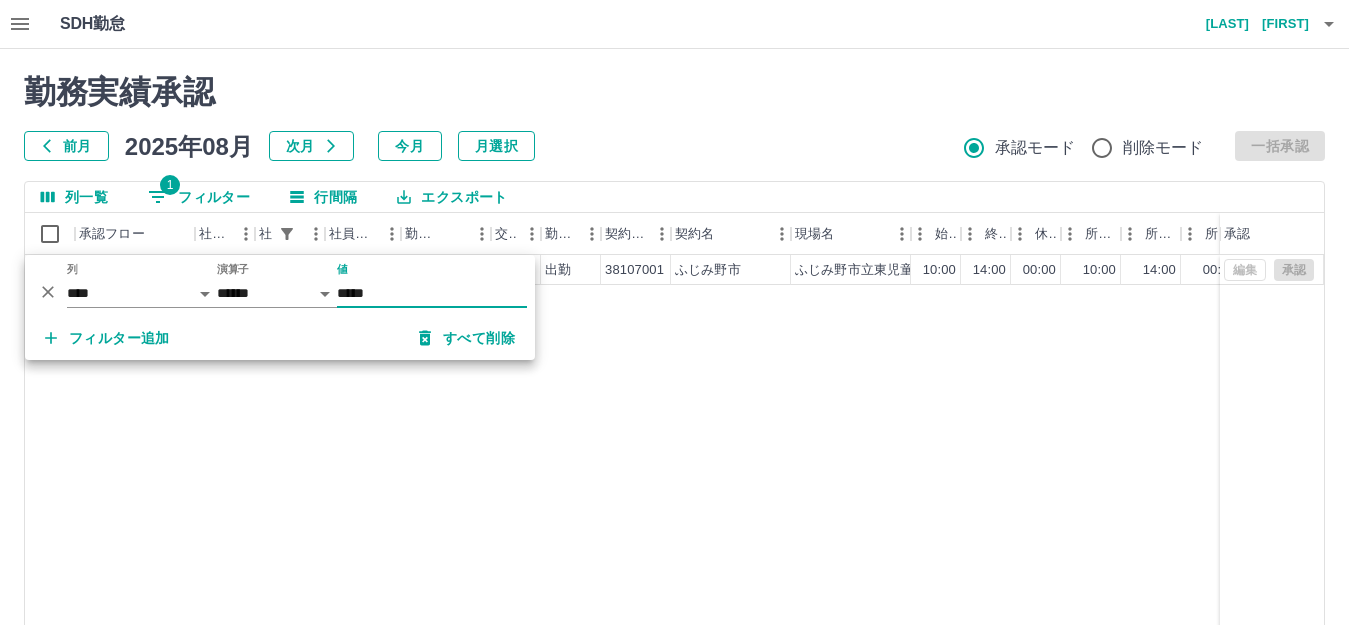 drag, startPoint x: 441, startPoint y: 289, endPoint x: 319, endPoint y: 285, distance: 122.06556 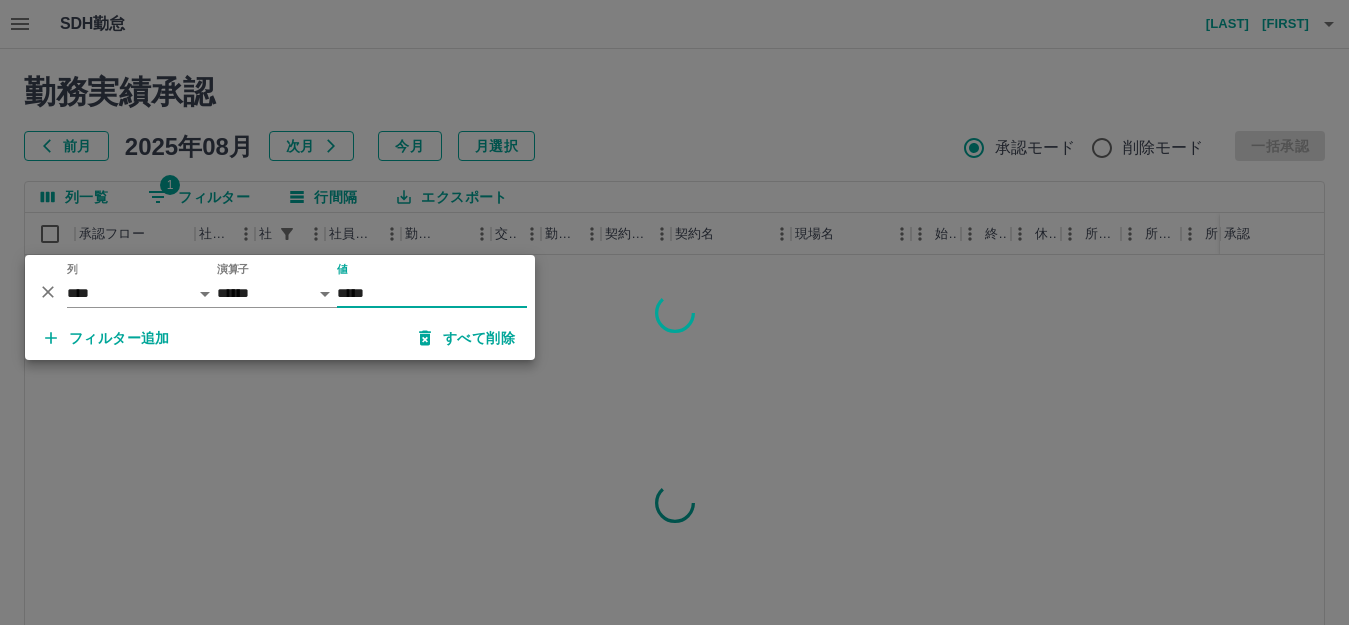 type on "*****" 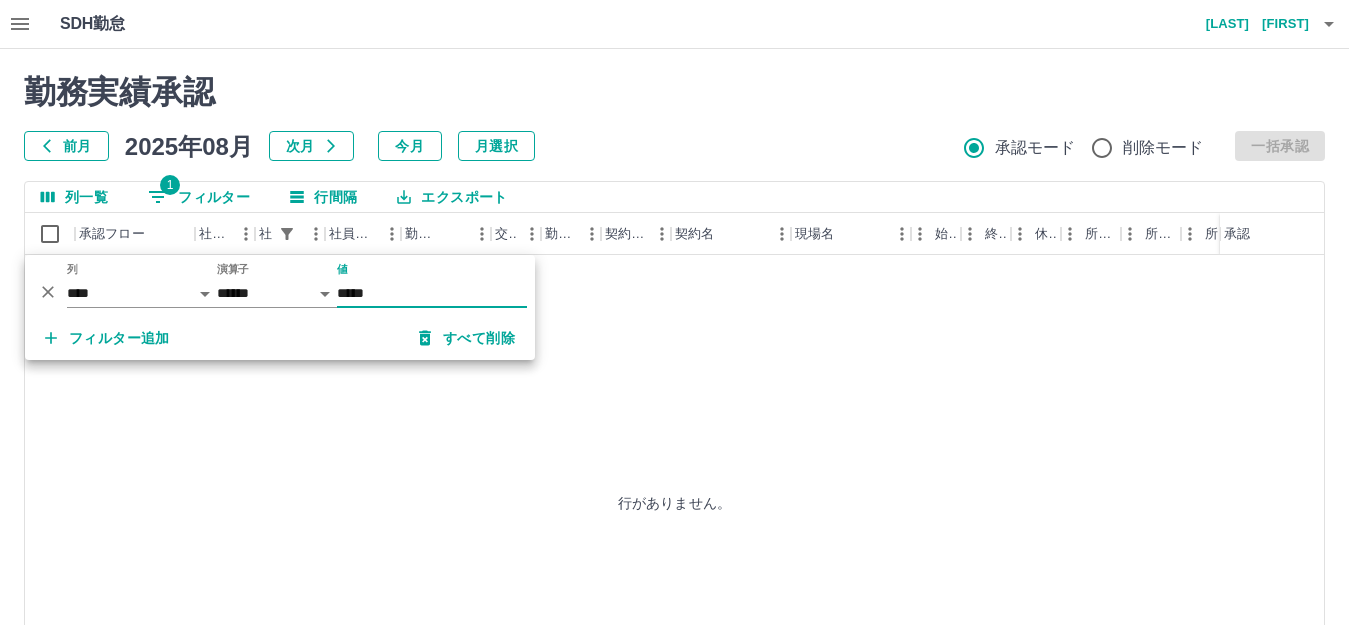 click on "行がありません。" at bounding box center [674, 502] 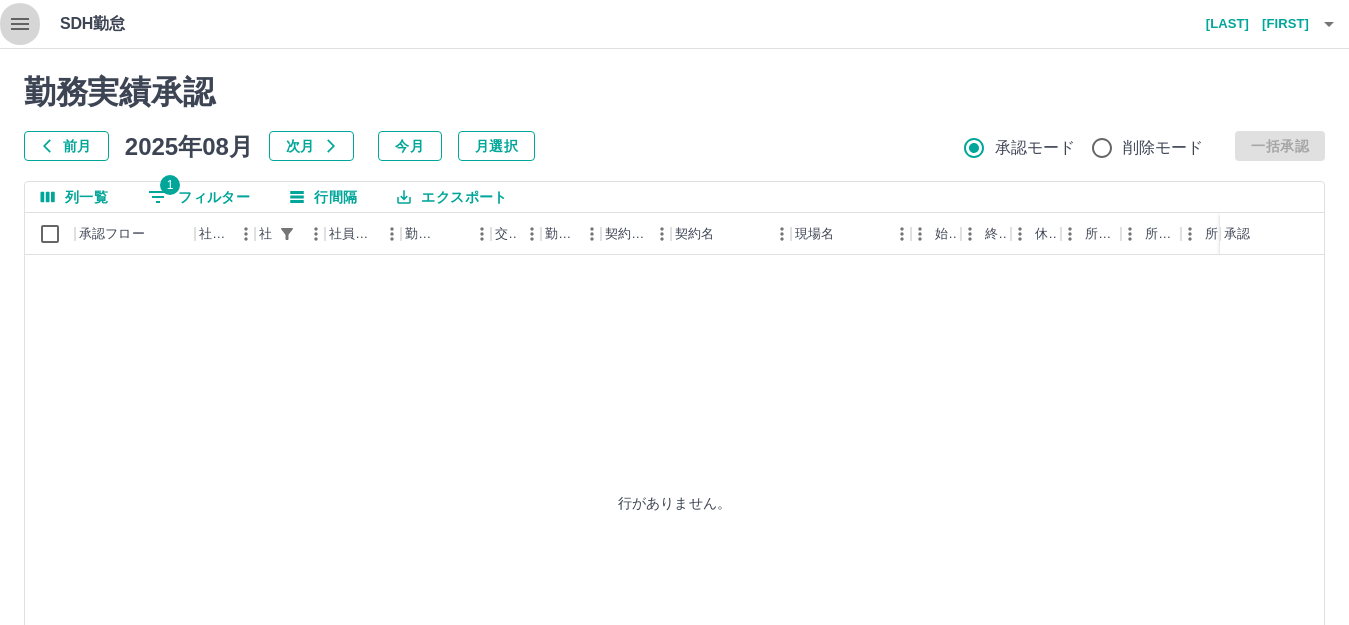 click 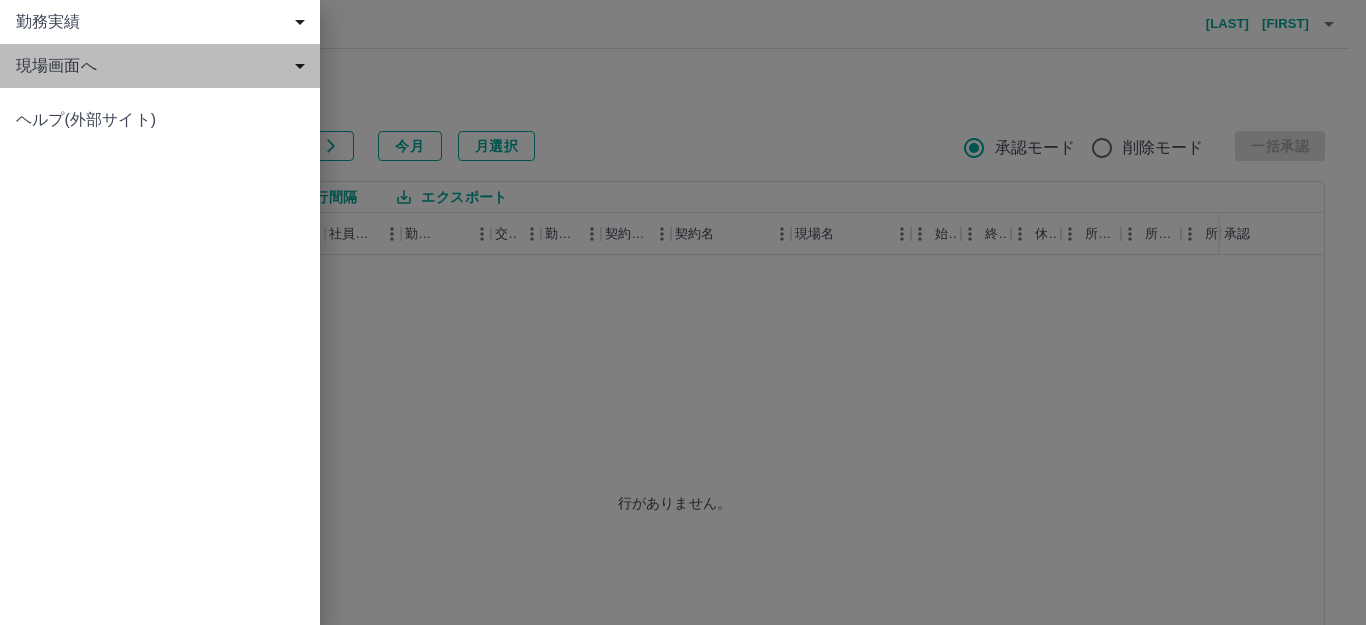 click on "現場画面へ" at bounding box center (164, 66) 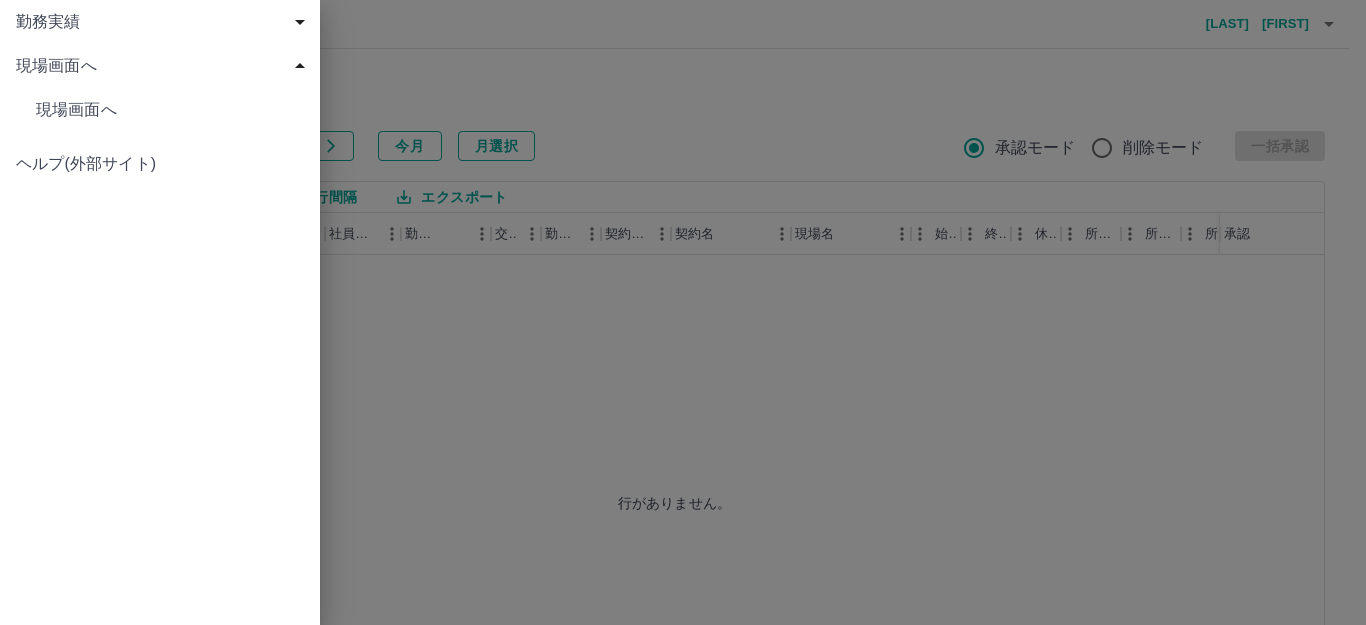 click on "現場画面へ" at bounding box center (170, 110) 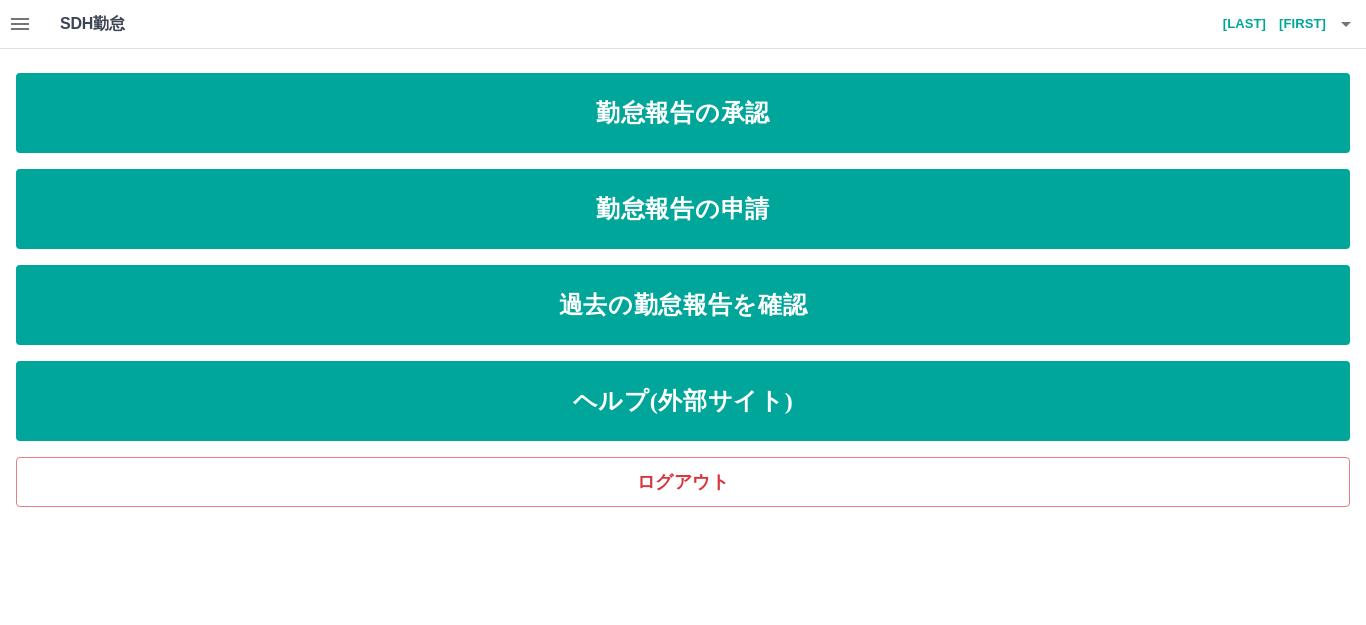 click at bounding box center (20, 24) 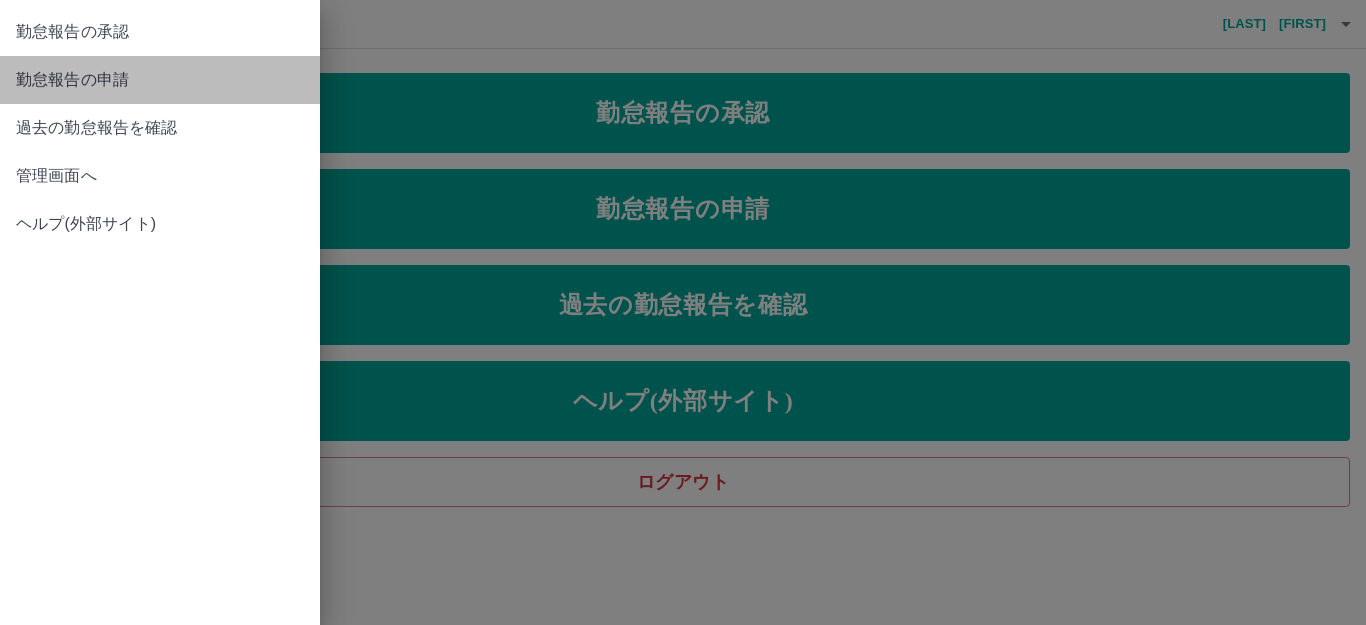 click on "勤怠報告の申請" at bounding box center (160, 80) 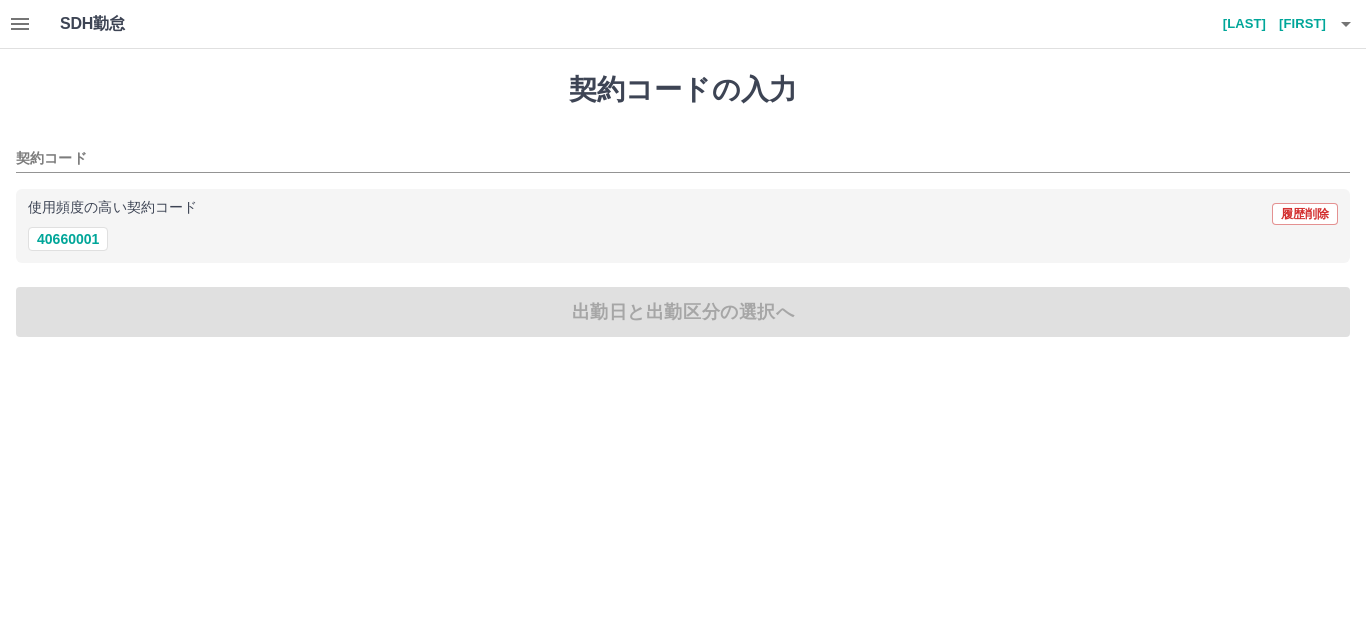 click on "40660001" at bounding box center (683, 239) 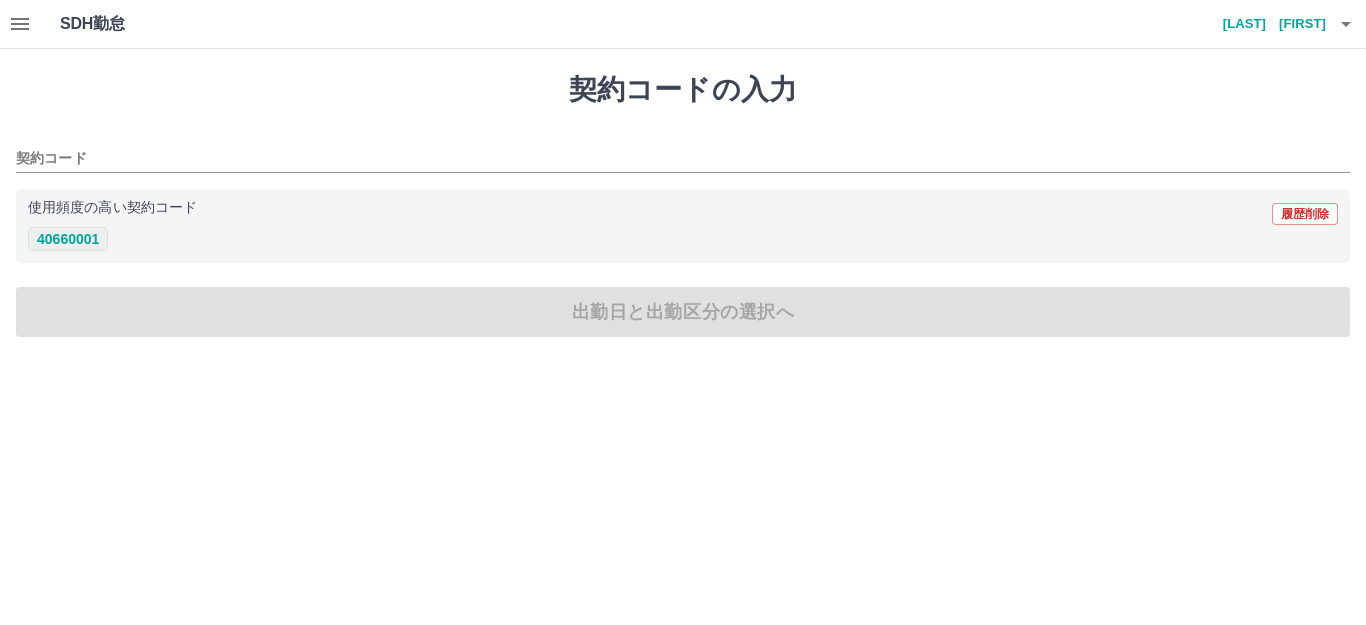 click on "40660001" at bounding box center (68, 239) 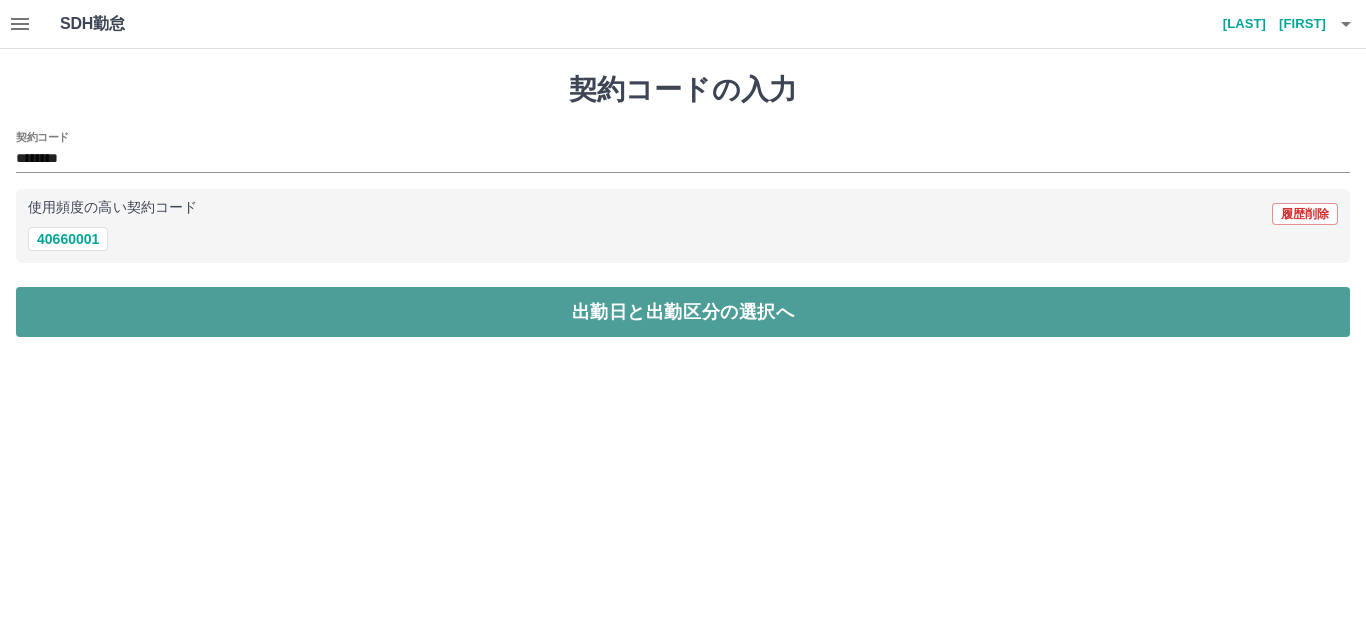 click on "出勤日と出勤区分の選択へ" at bounding box center (683, 312) 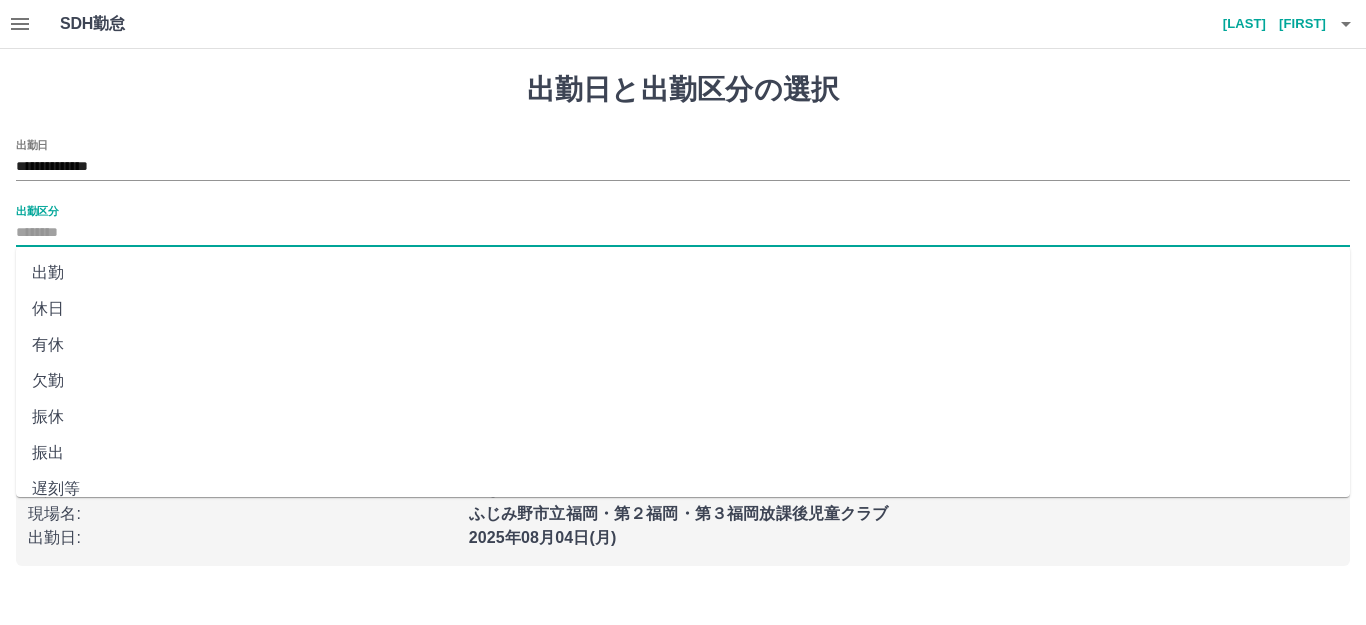 click on "出勤区分" at bounding box center [683, 233] 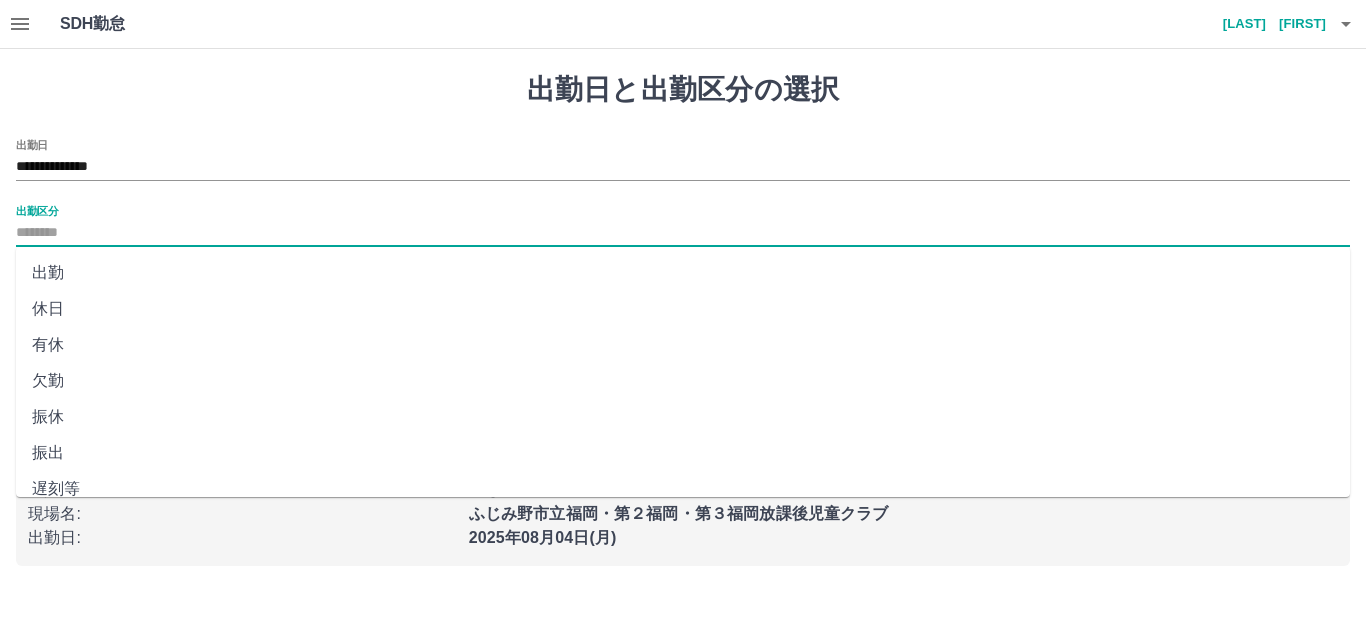 click on "出勤" at bounding box center (683, 273) 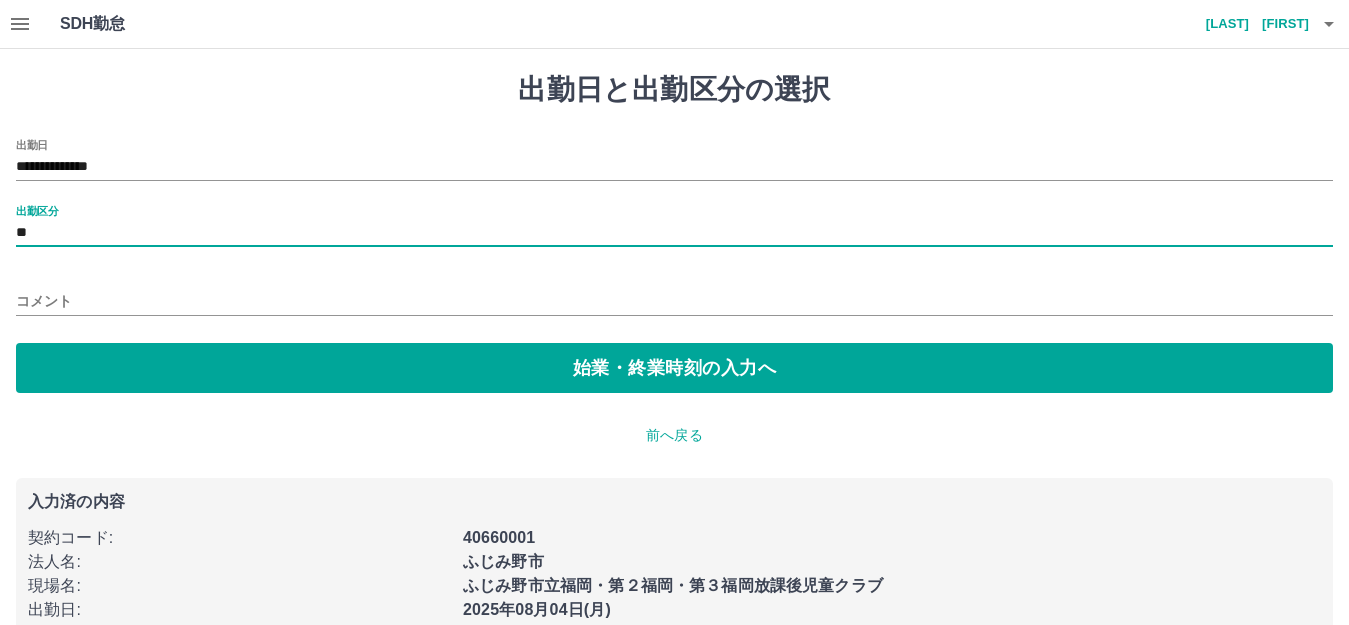 click on "コメント" at bounding box center [674, 301] 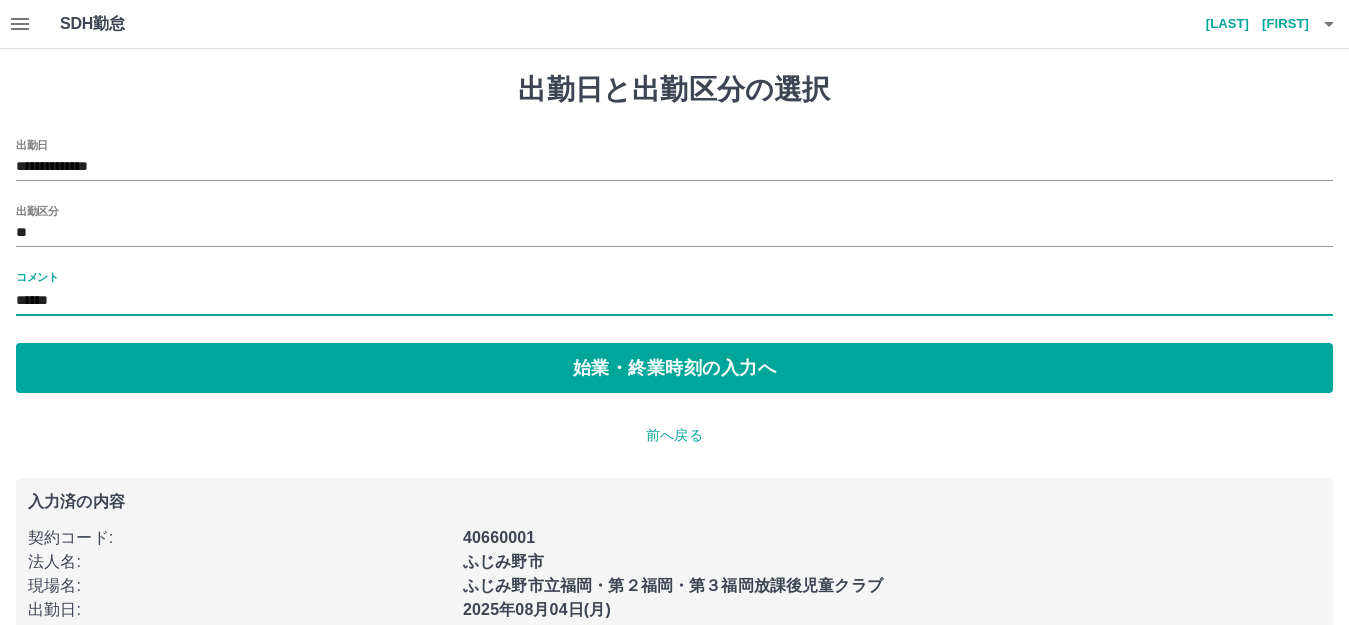click on "******" at bounding box center [674, 301] 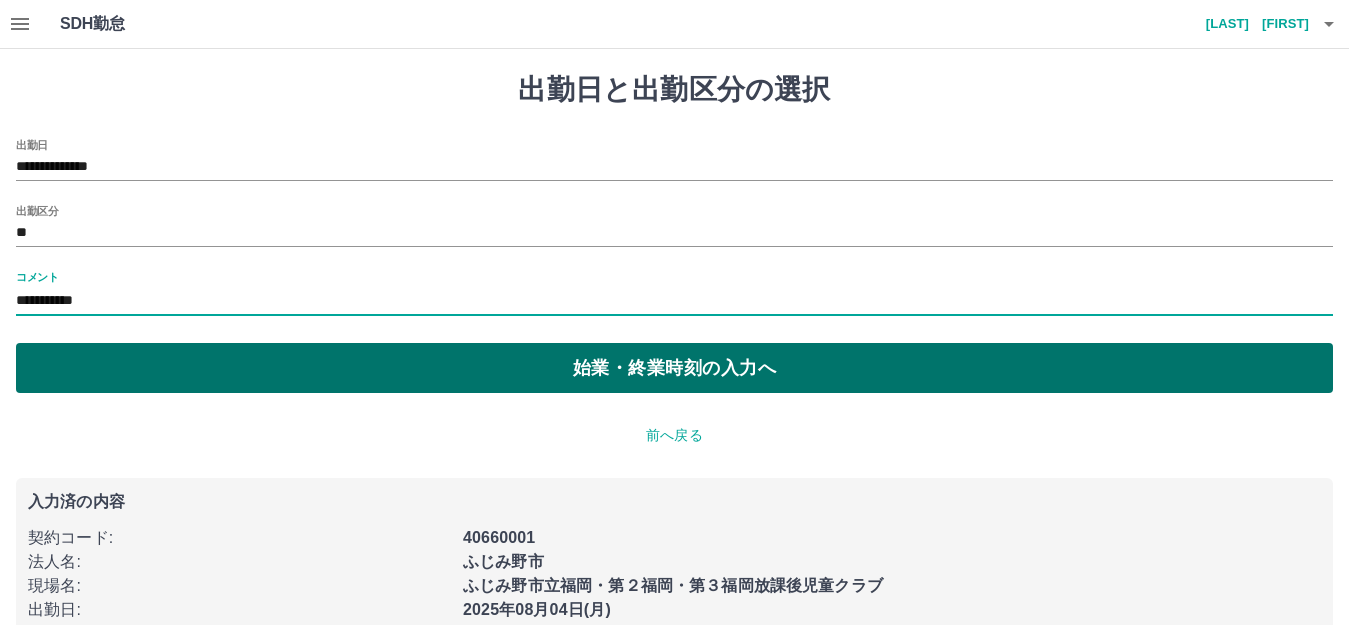 type on "**********" 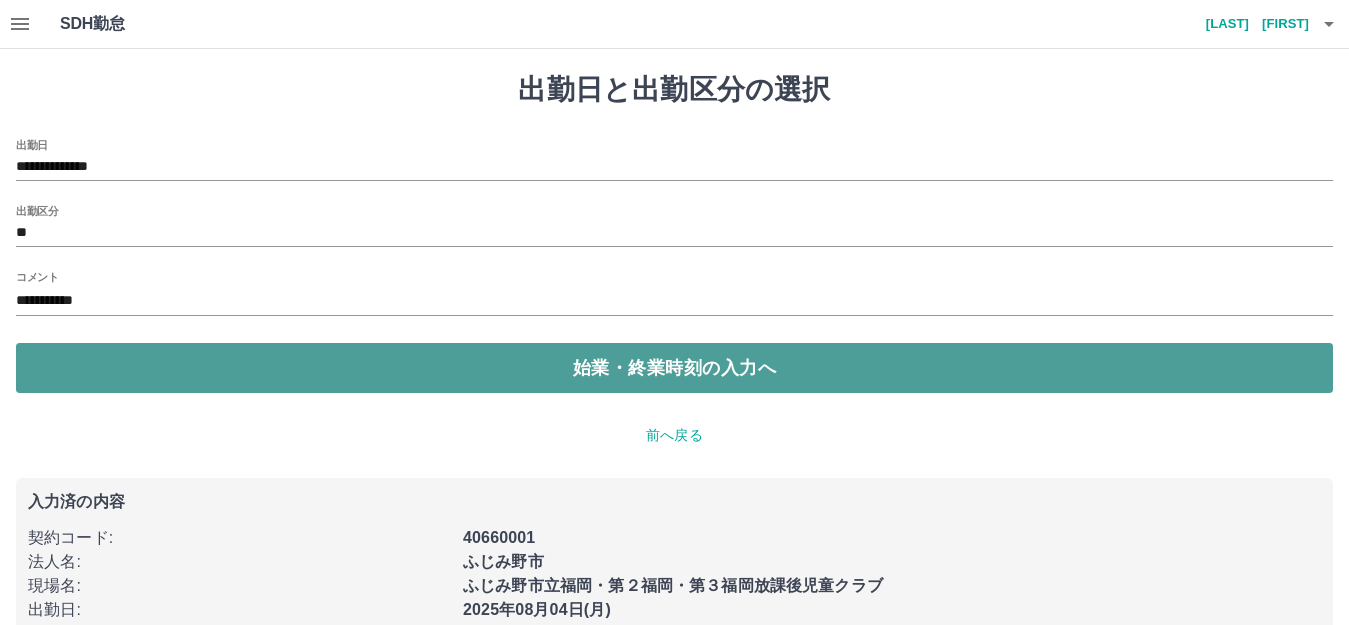 click on "始業・終業時刻の入力へ" at bounding box center [674, 368] 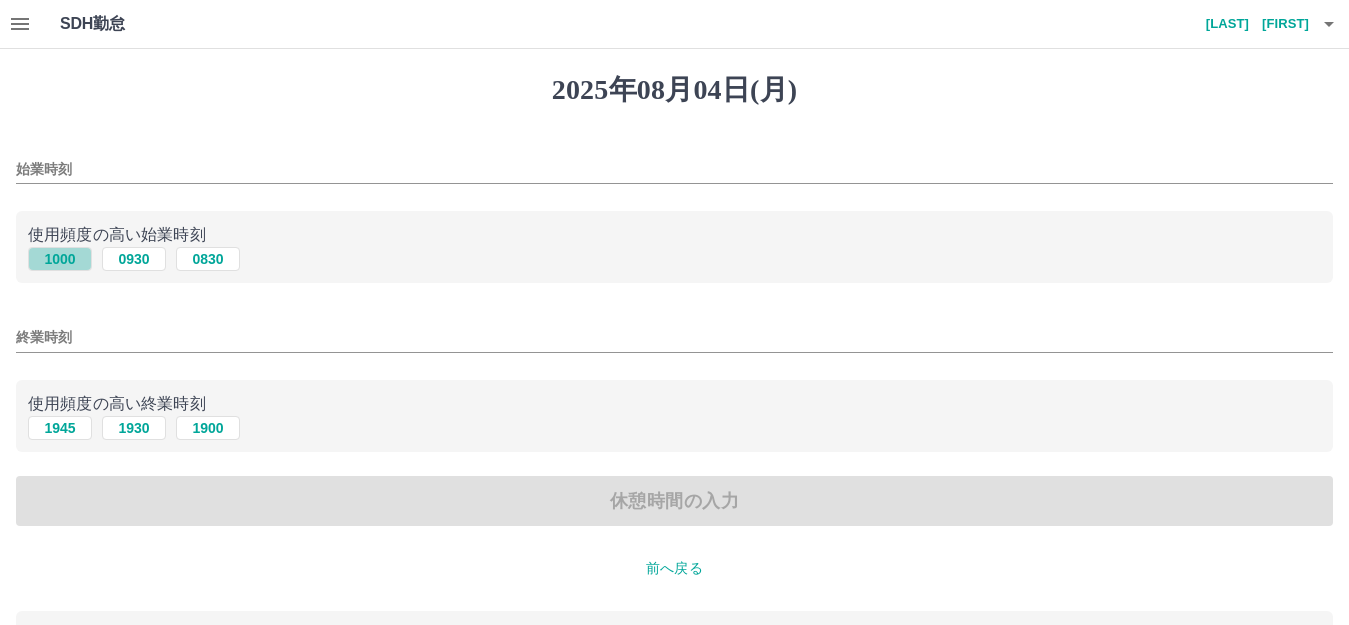 click on "1000" at bounding box center (60, 259) 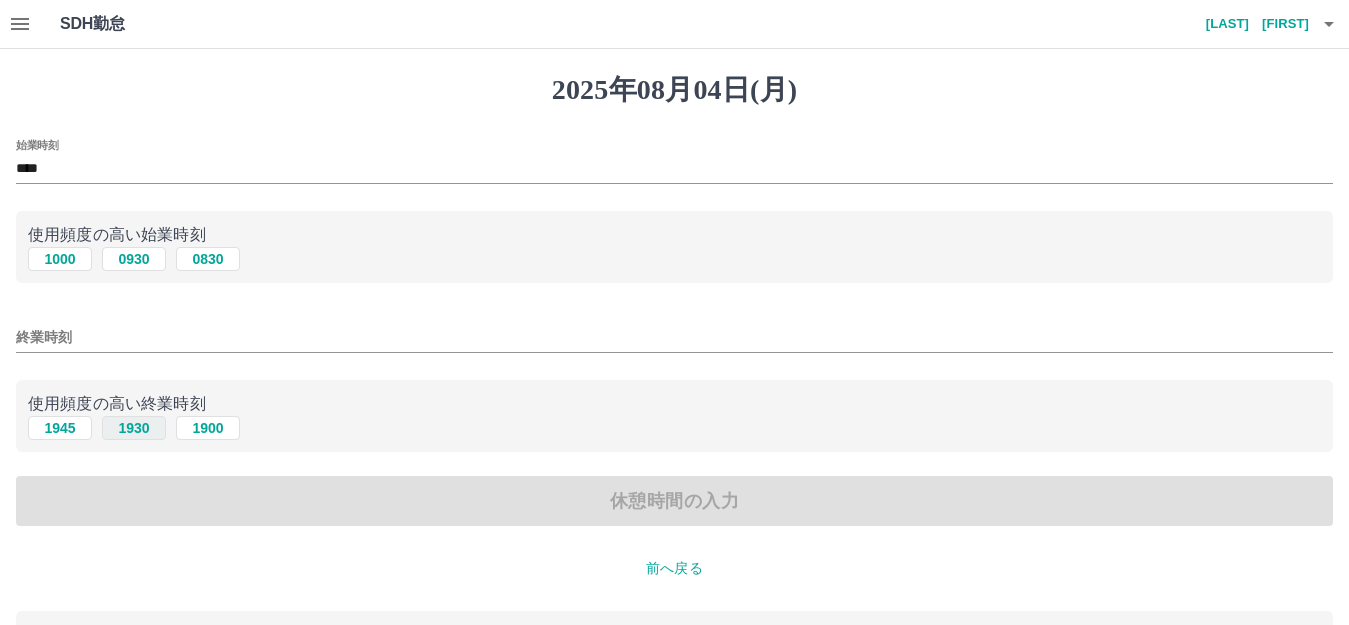 click on "1930" at bounding box center [134, 428] 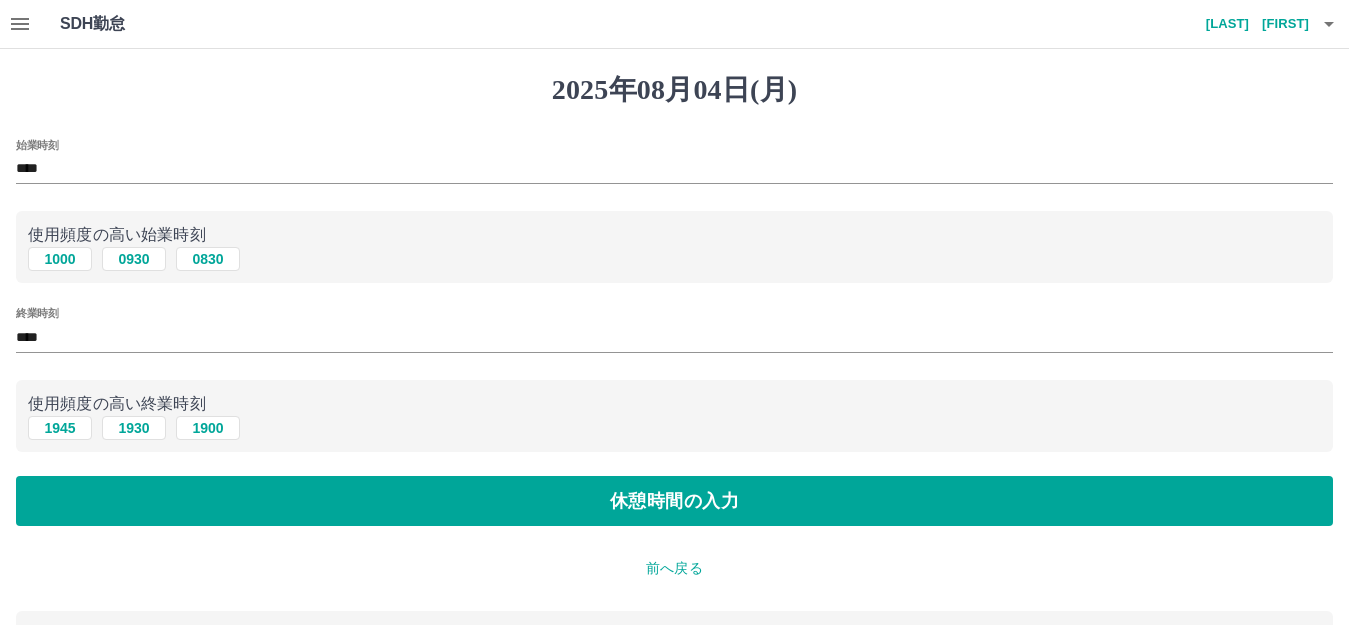 drag, startPoint x: 140, startPoint y: 488, endPoint x: 132, endPoint y: 443, distance: 45.705578 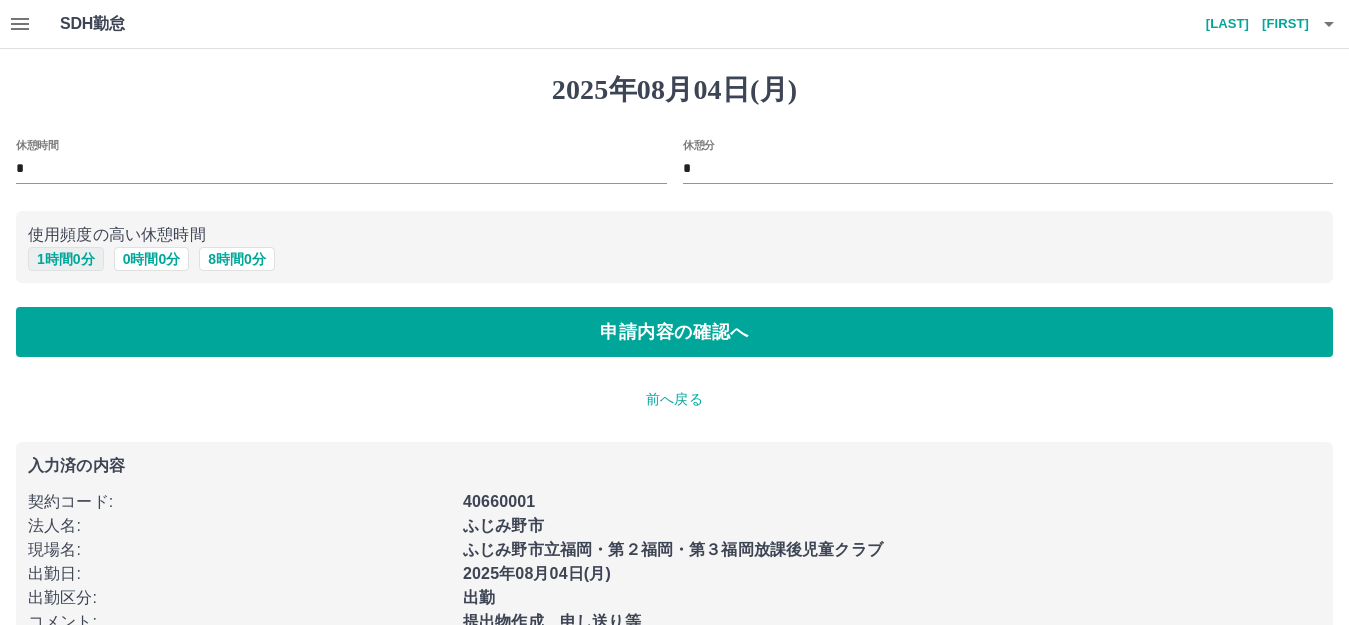 click on "1 時間 0 分" at bounding box center (66, 259) 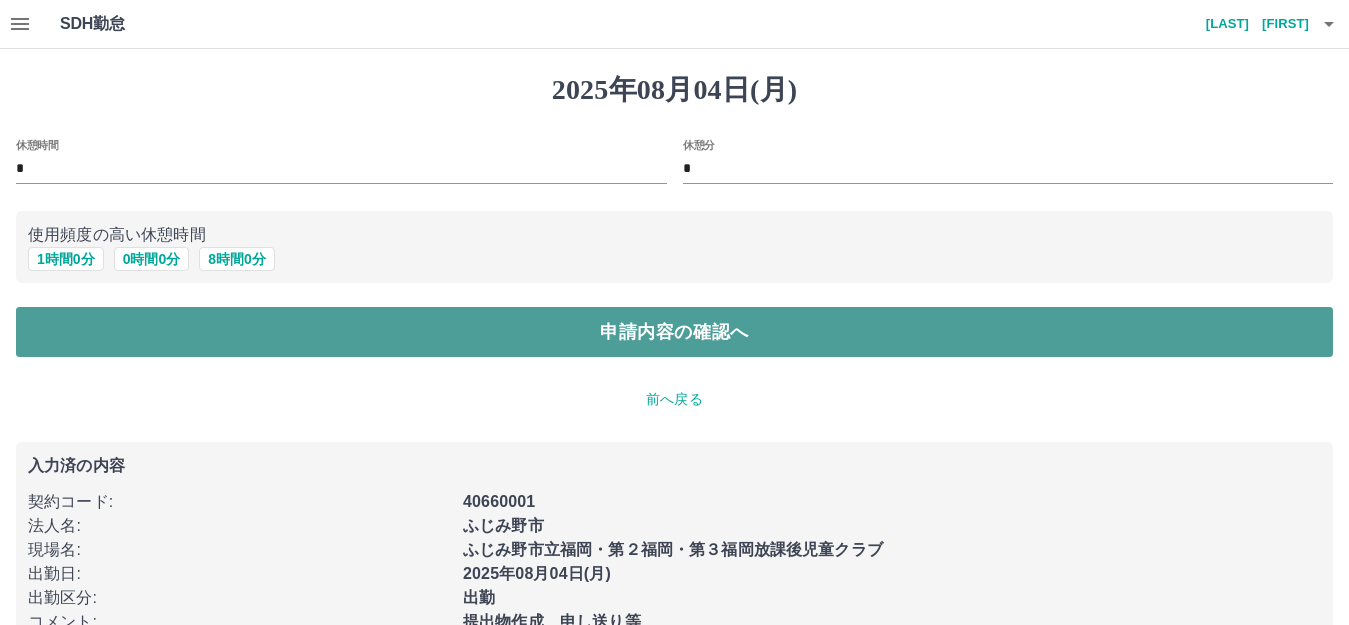 click on "申請内容の確認へ" at bounding box center [674, 332] 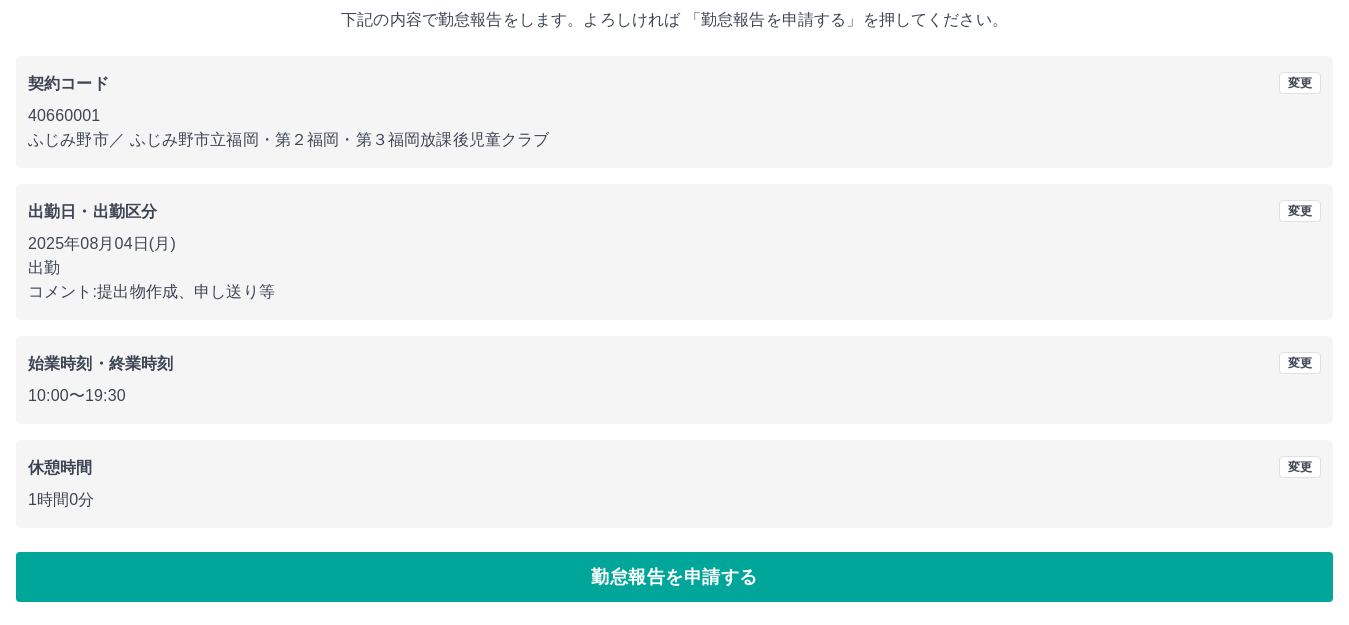 scroll, scrollTop: 124, scrollLeft: 0, axis: vertical 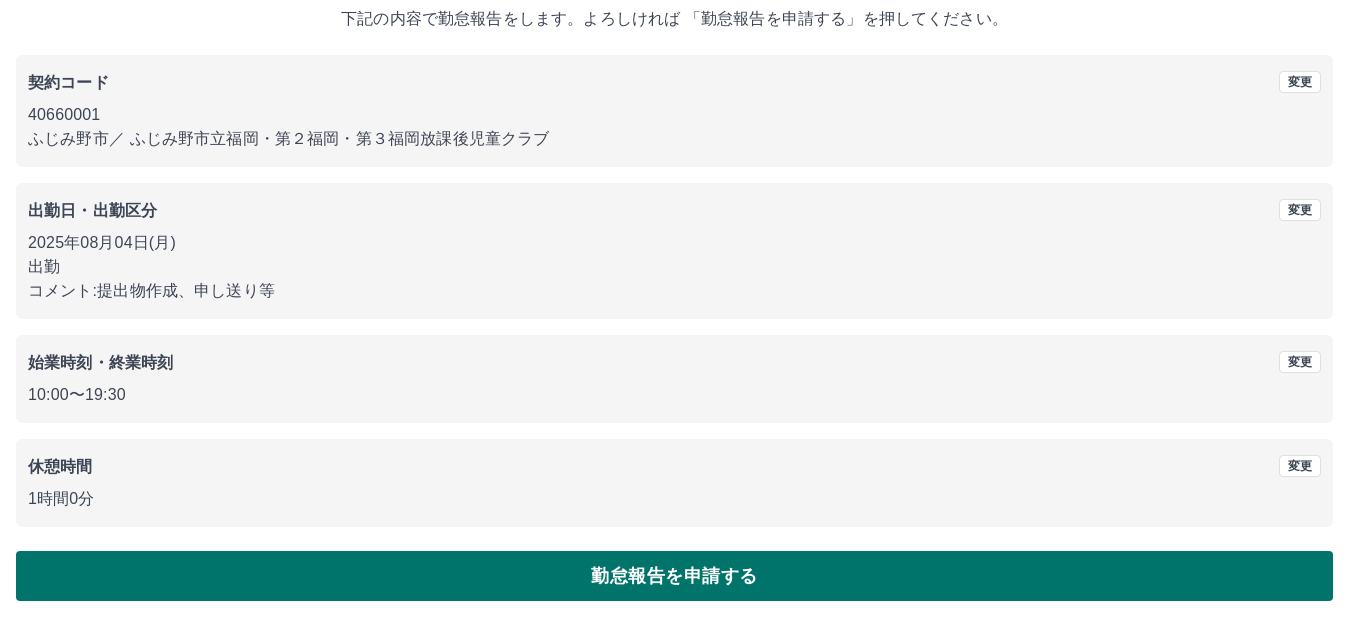 click on "勤怠報告を申請する" at bounding box center (674, 576) 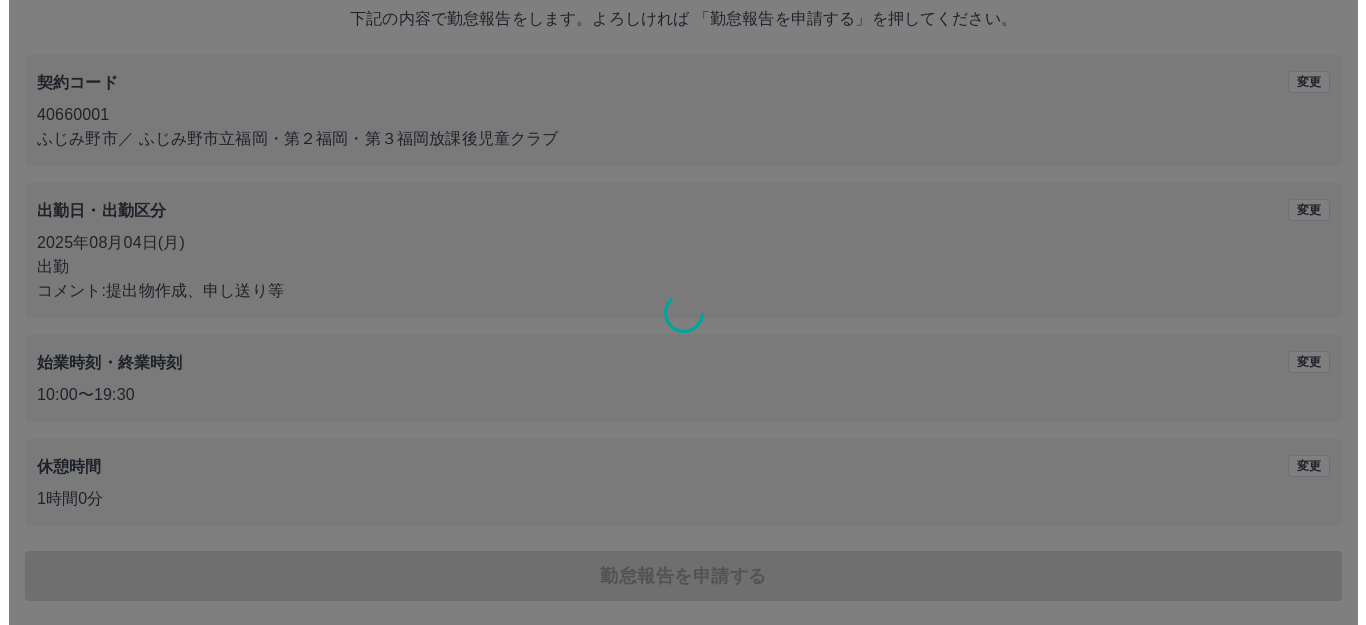 scroll, scrollTop: 0, scrollLeft: 0, axis: both 